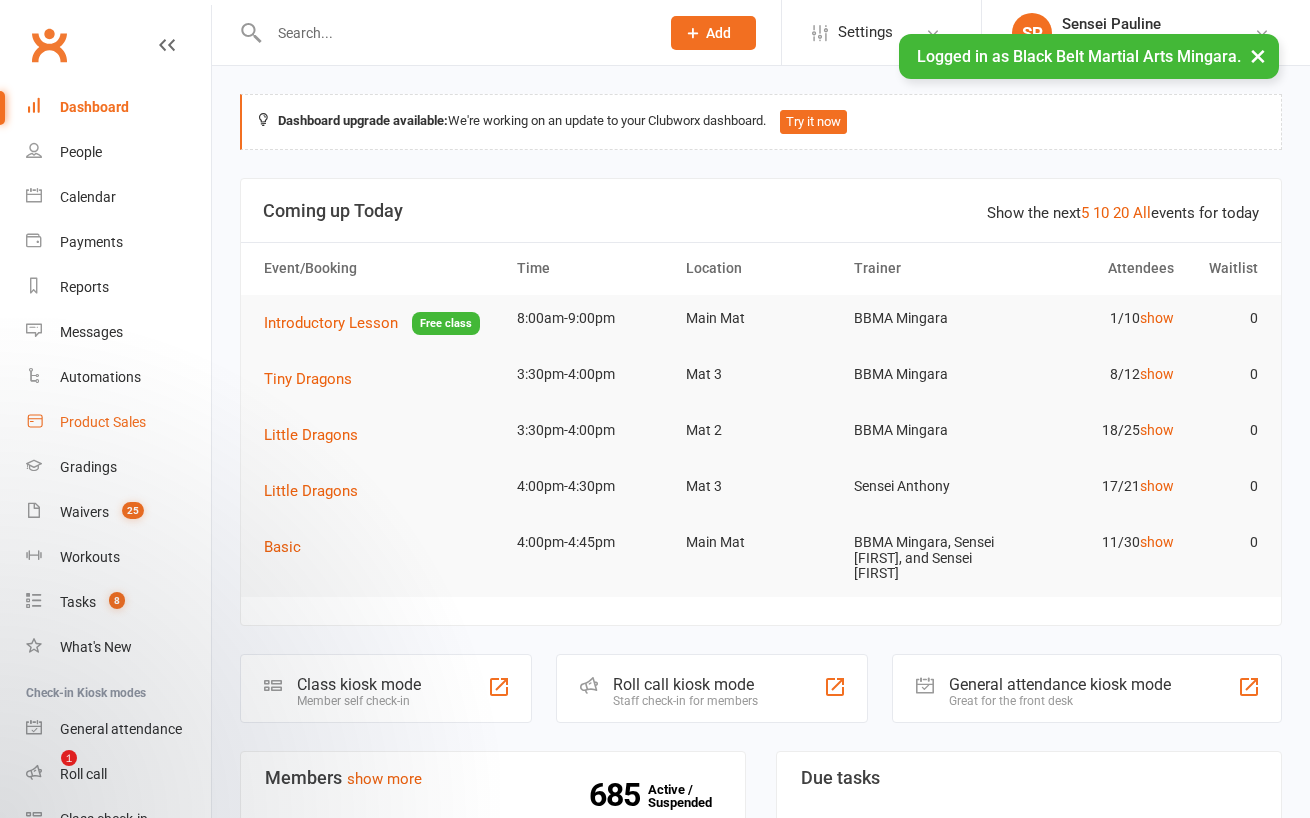 scroll, scrollTop: 0, scrollLeft: 0, axis: both 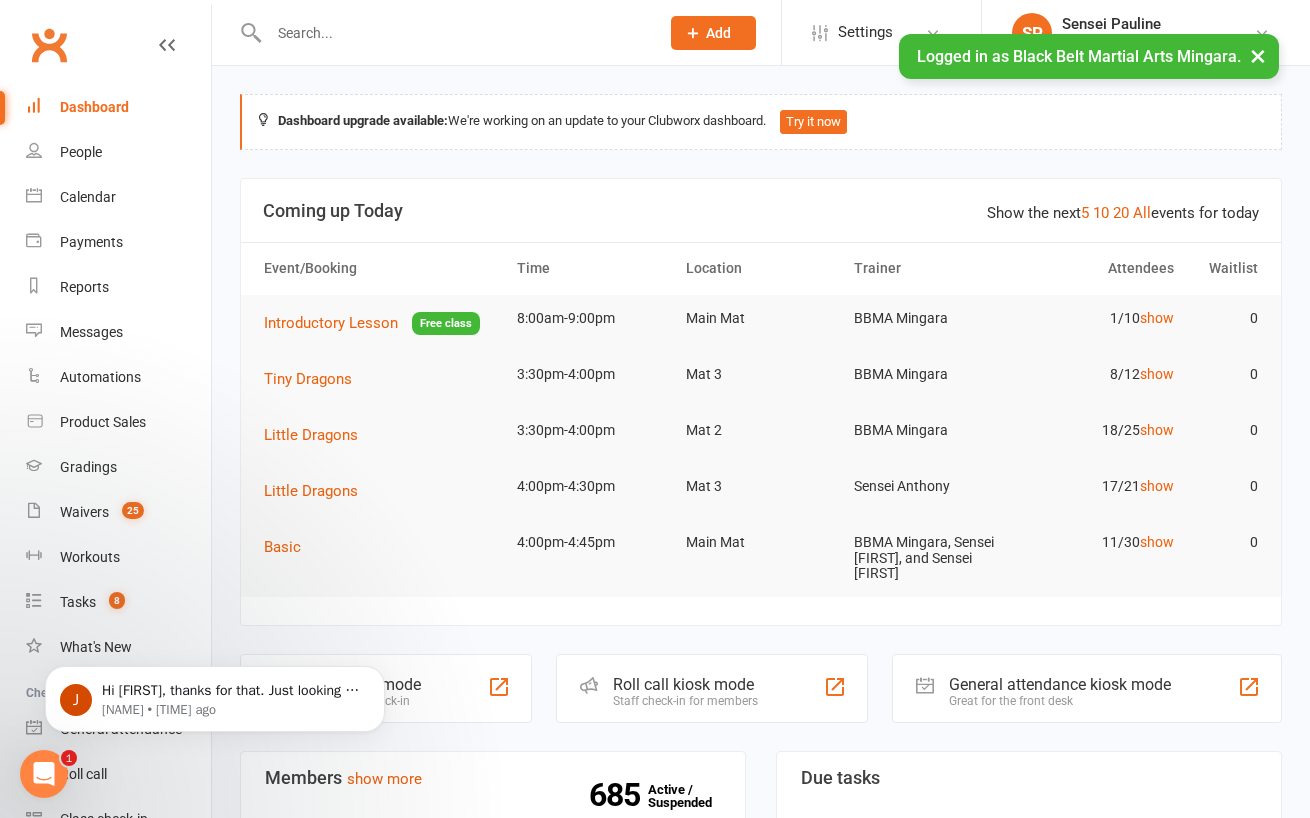 click at bounding box center [454, 33] 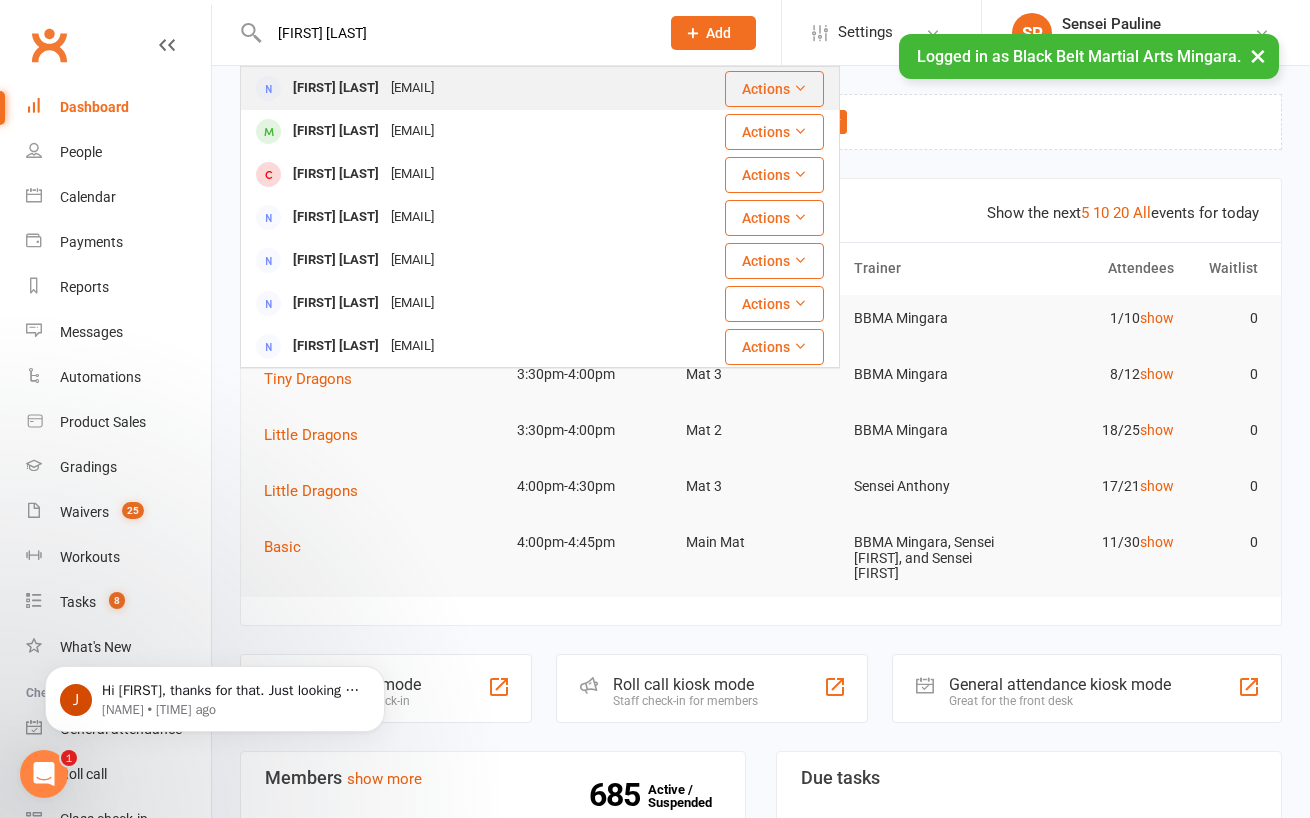 type on "[FIRST] [LAST]" 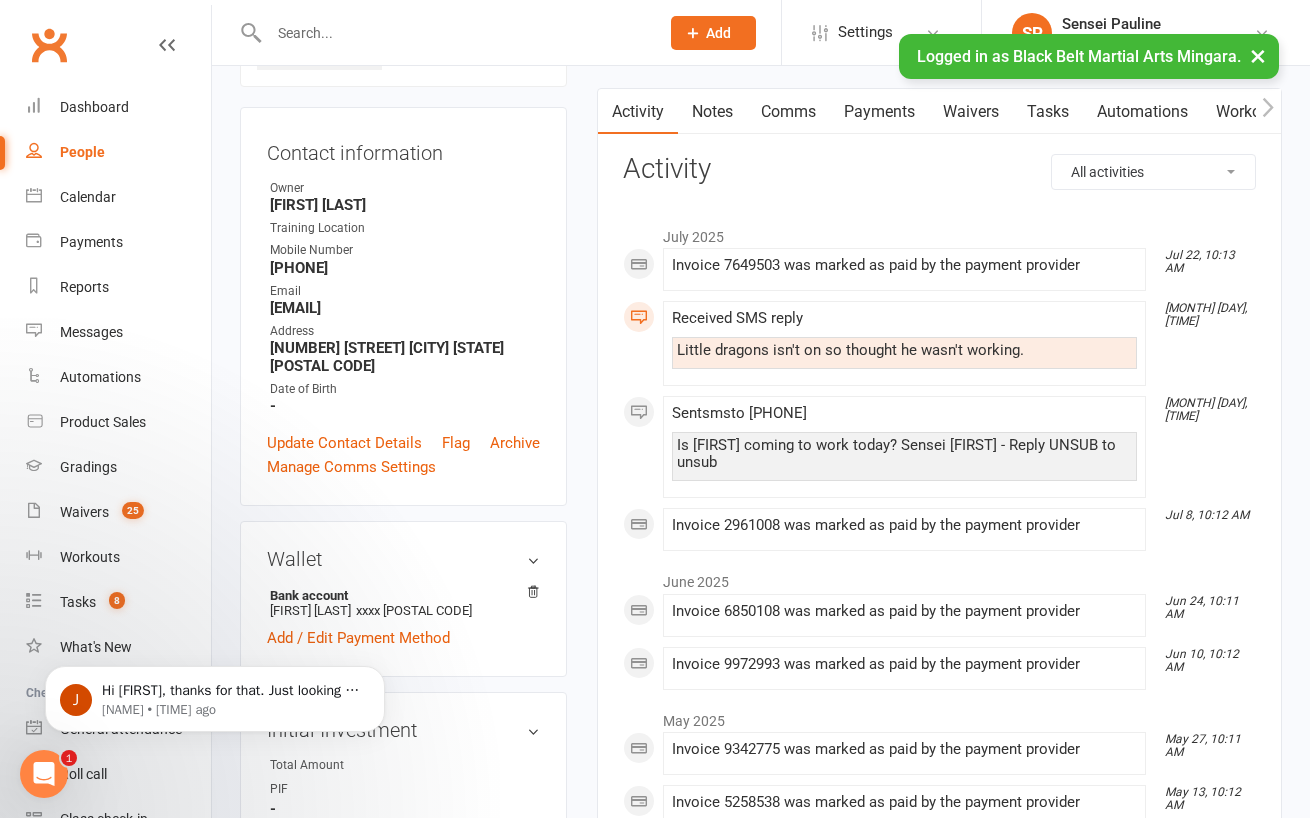 scroll, scrollTop: 268, scrollLeft: 0, axis: vertical 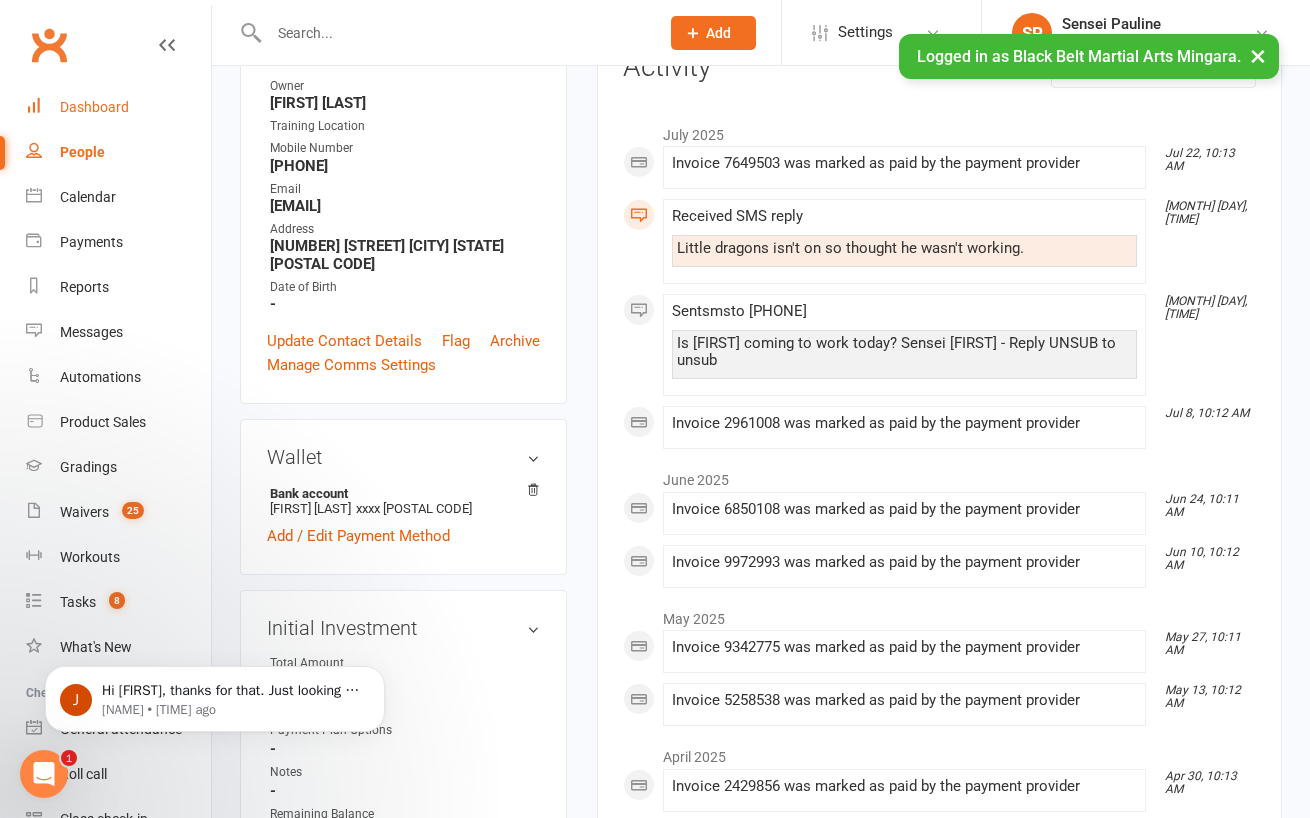 click on "Dashboard" at bounding box center [94, 107] 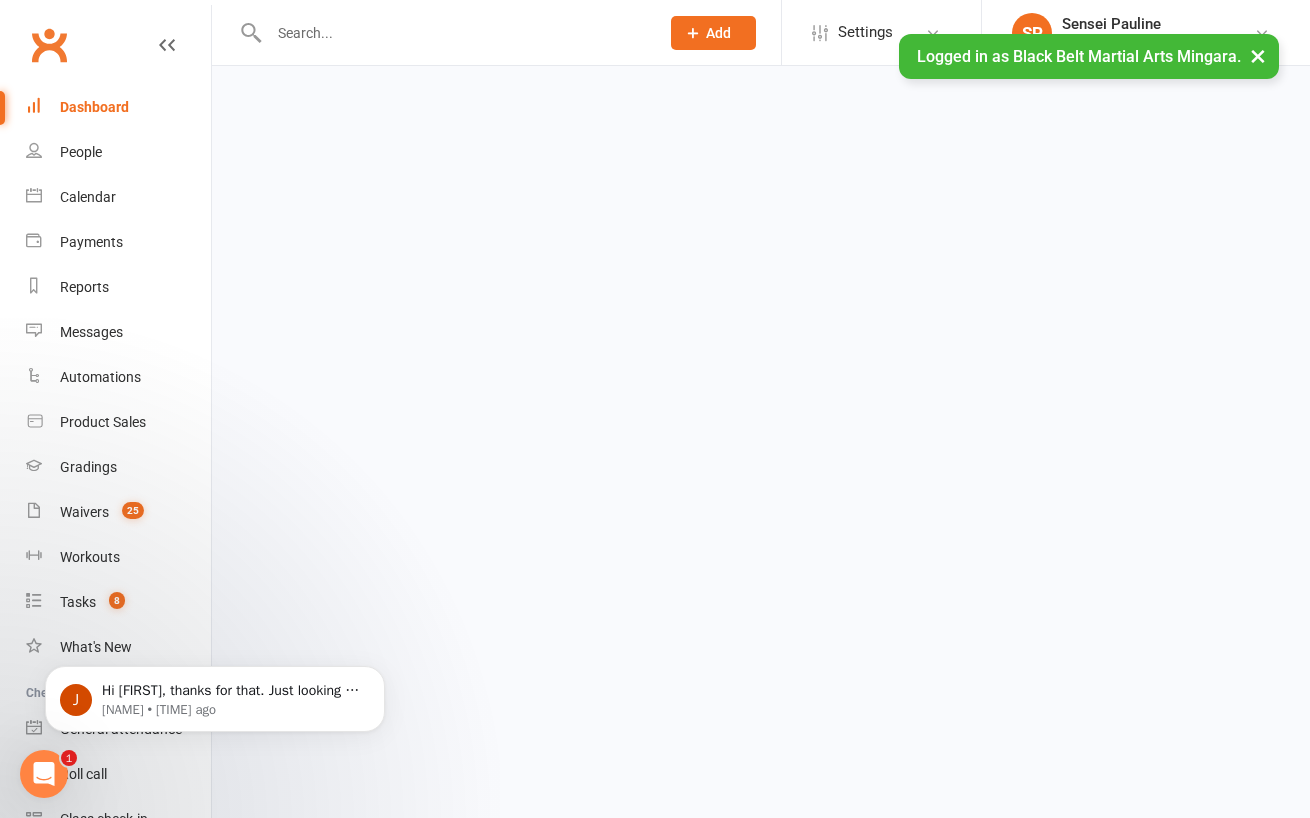 scroll, scrollTop: 0, scrollLeft: 0, axis: both 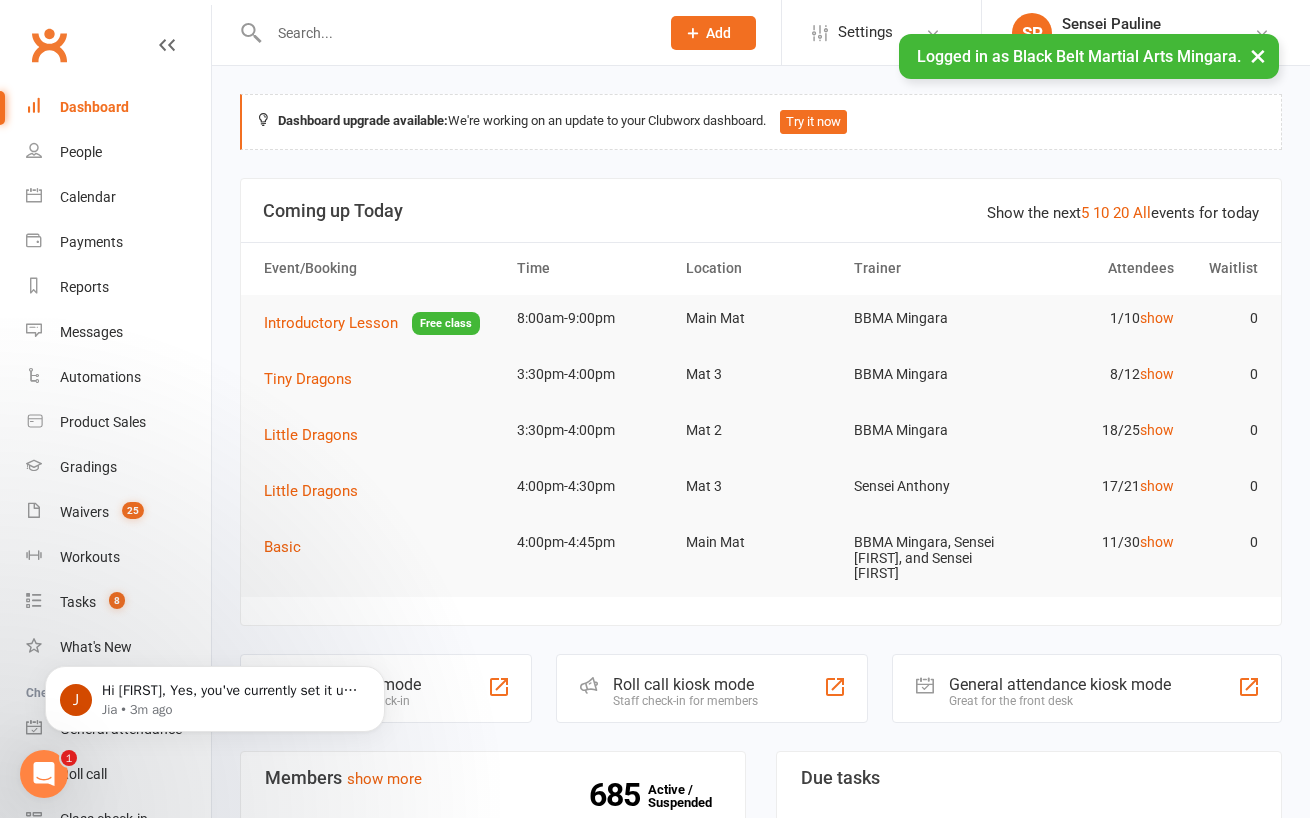 click on "Dashboard upgrade available:  We're working on an update to your Clubworx dashboard. Try it now Show the next  5   10   20   All  events for today Coming up Today Event/Booking Time Location Trainer Attendees Waitlist Introductory Lesson  Free class 8:00am-9:00pm Main Mat BBMA Mingara 1/10  show 0  Tiny Dragons  3:30pm-4:00pm Mat 3 BBMA Mingara 8/12  show 0  Little Dragons  3:30pm-4:00pm Mat 2 BBMA Mingara 18/25  show 0  Little Dragons  4:00pm-4:30pm Mat 3 Sensei [FIRST] 17/21  show 0  Basic  4:00pm-4:45pm Main Mat BBMA Mingara, Sensei [FIRST], and Sensei [FIRST] 11/30  show 0
Class kiosk mode Member self check-in Roll call kiosk mode Staff check-in for members General attendance kiosk mode Great for the front desk Kiosk modes:  General attendance  General attendance Class Roll call
Members  show more 1.2% Last 30 Days Active / Suspended Members Apr Jul Month 07-Feb 04-Aug  0 200 400 600 685 Active / Suspended 0 New this week 4 New this month 1 Canx. this month
Attendance 0 Right Now (in session) 25 95" at bounding box center [761, 1623] 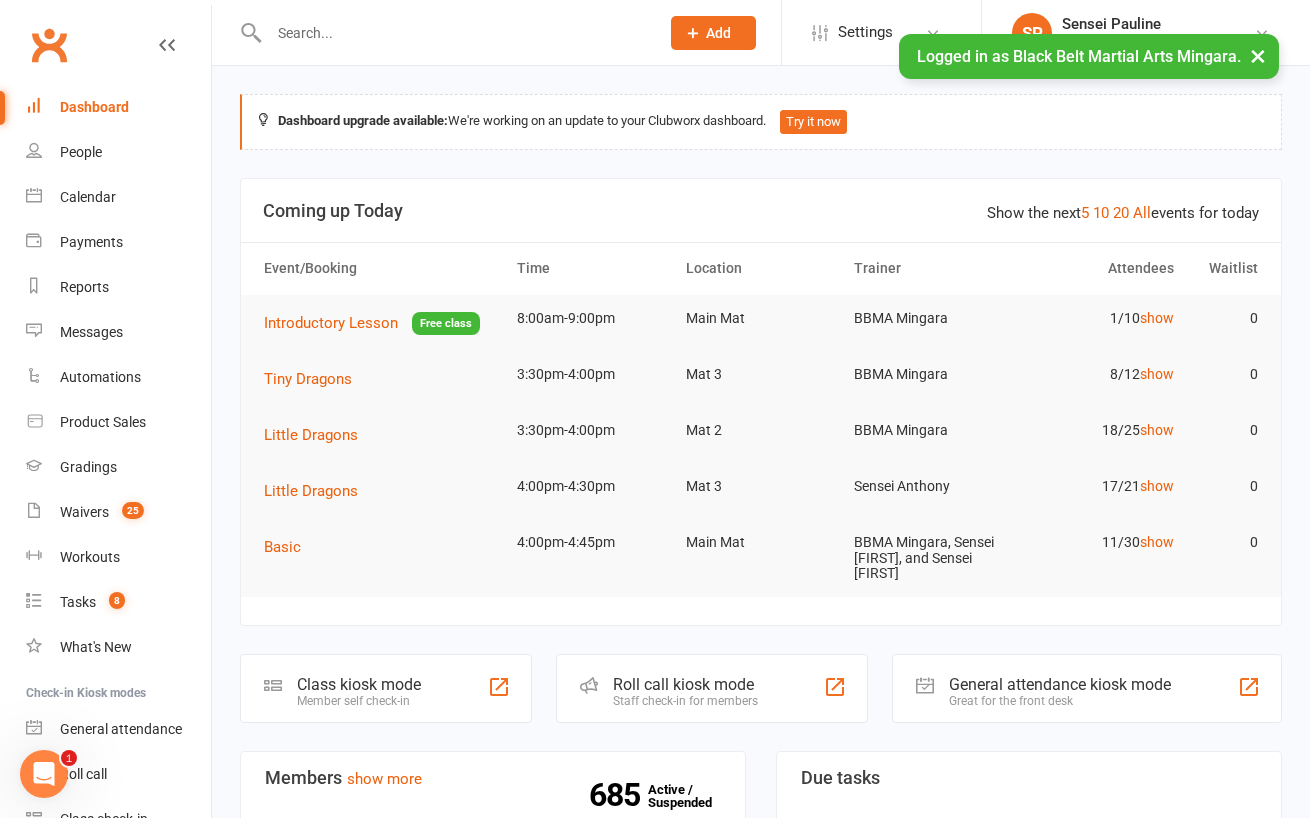 click on "Dashboard upgrade available:  We're working on an update to your Clubworx dashboard. Try it now Show the next  5   10   20   All  events for today Coming up Today Event/Booking Time Location Trainer Attendees Waitlist Introductory Lesson  Free class 8:00am-9:00pm Main Mat BBMA Mingara 1/10  show 0  Tiny Dragons  3:30pm-4:00pm Mat 3 BBMA Mingara 8/12  show 0  Little Dragons  3:30pm-4:00pm Mat 2 BBMA Mingara 18/25  show 0  Little Dragons  4:00pm-4:30pm Mat 3 Sensei [FIRST] 17/21  show 0  Basic  4:00pm-4:45pm Main Mat BBMA Mingara, Sensei [FIRST], and Sensei [FIRST] 11/30  show 0
Class kiosk mode Member self check-in Roll call kiosk mode Staff check-in for members General attendance kiosk mode Great for the front desk Kiosk modes:  General attendance  General attendance Class Roll call
Members  show more 1.2% Last 30 Days Active / Suspended Members Apr Jul Month 07-Feb 04-Aug  0 200 400 600 685 Active / Suspended 0 New this week 4 New this month 1 Canx. this month
Attendance 0 Right Now (in session) 25 95" at bounding box center [761, 1623] 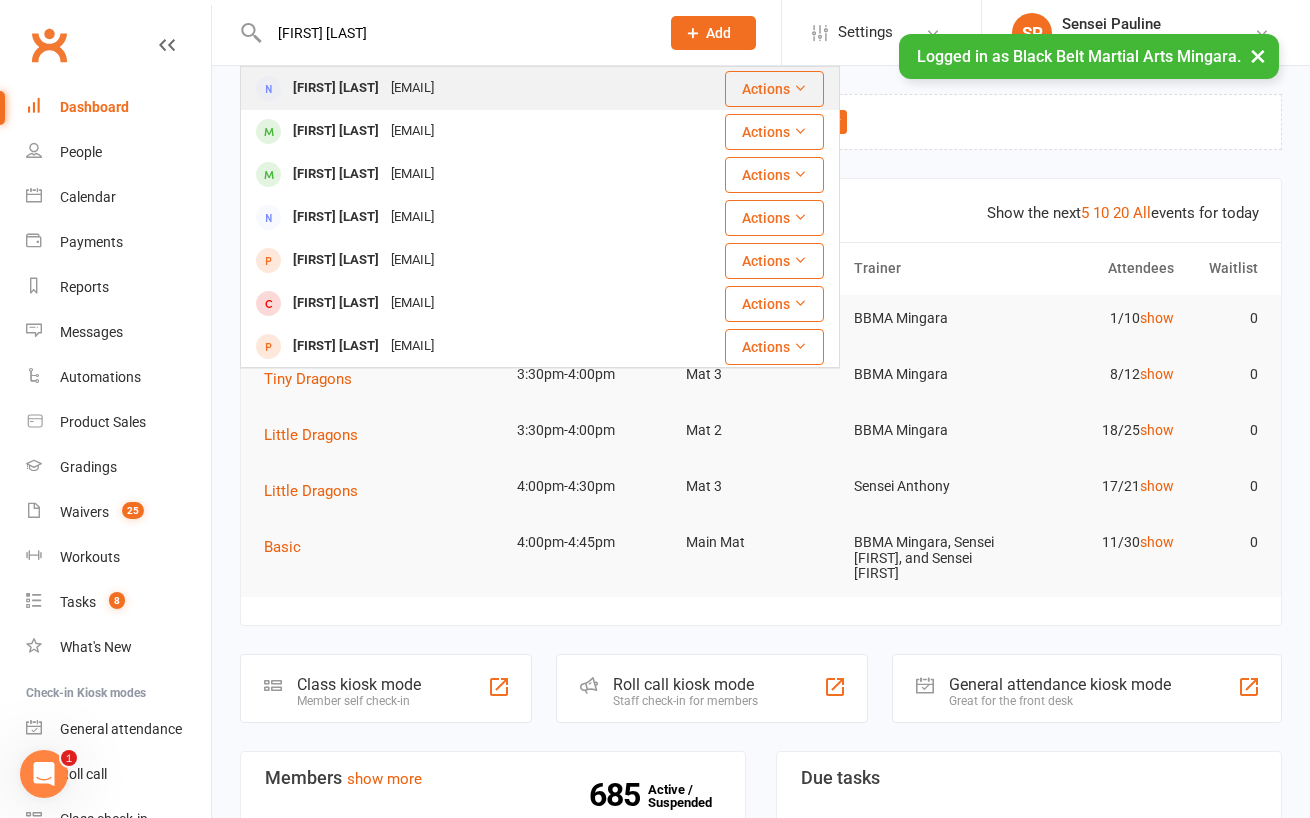 type on "grace frazer" 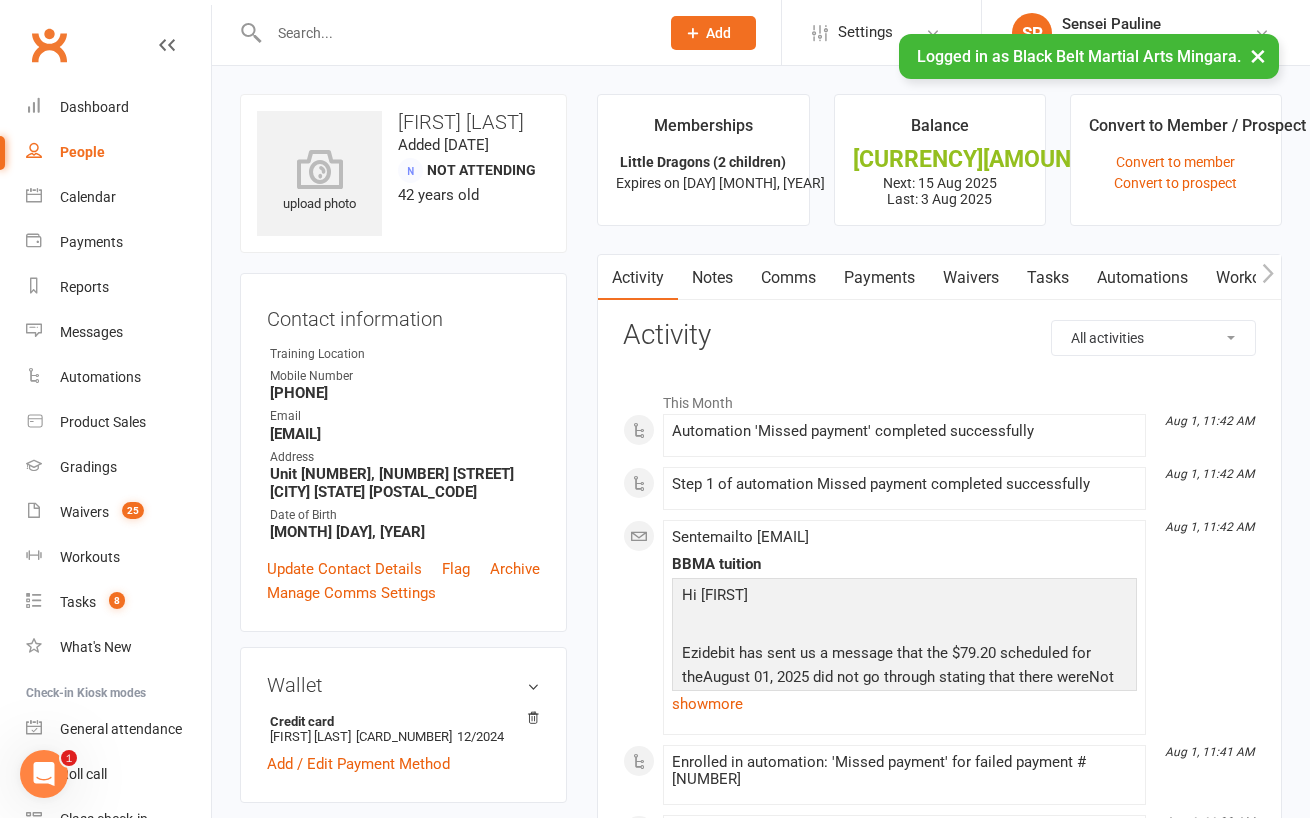 click on "Payments" at bounding box center [879, 278] 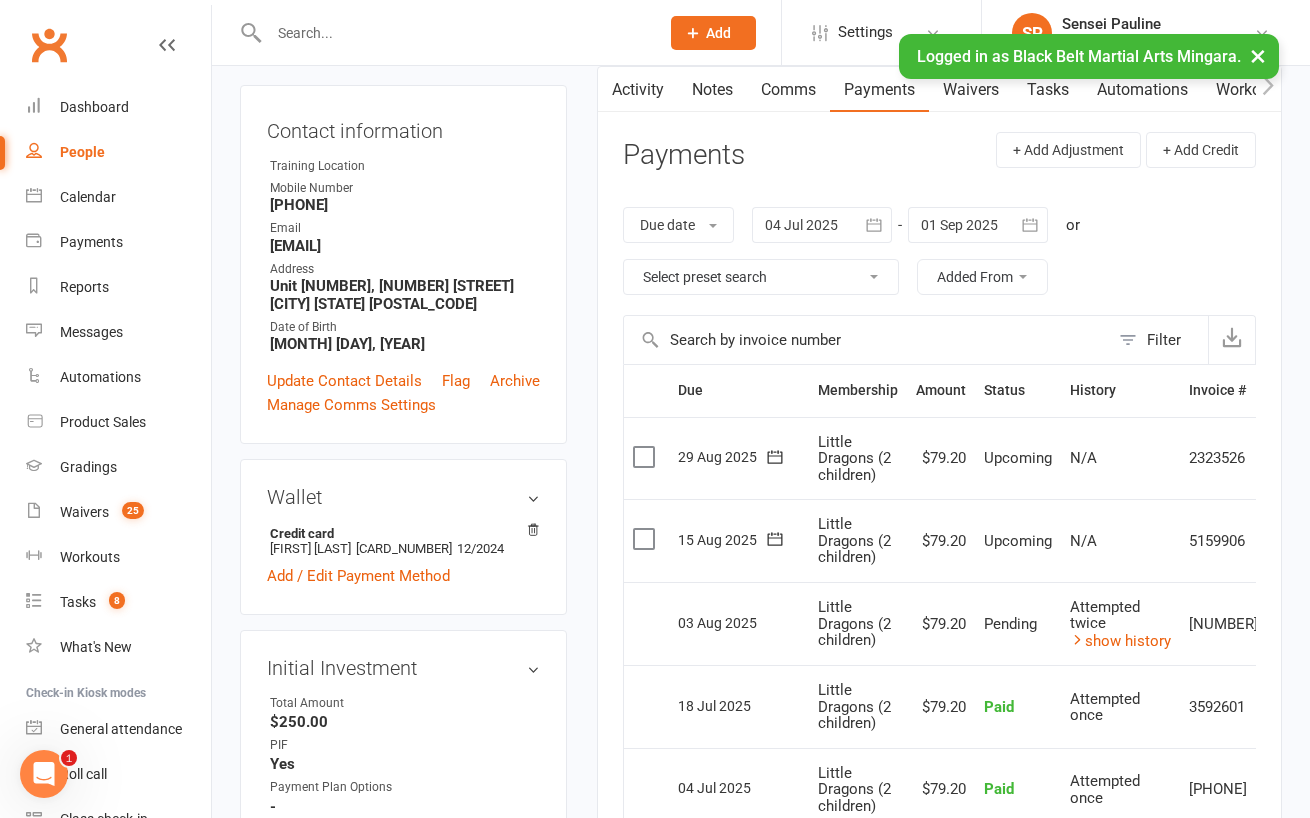 scroll, scrollTop: 262, scrollLeft: 0, axis: vertical 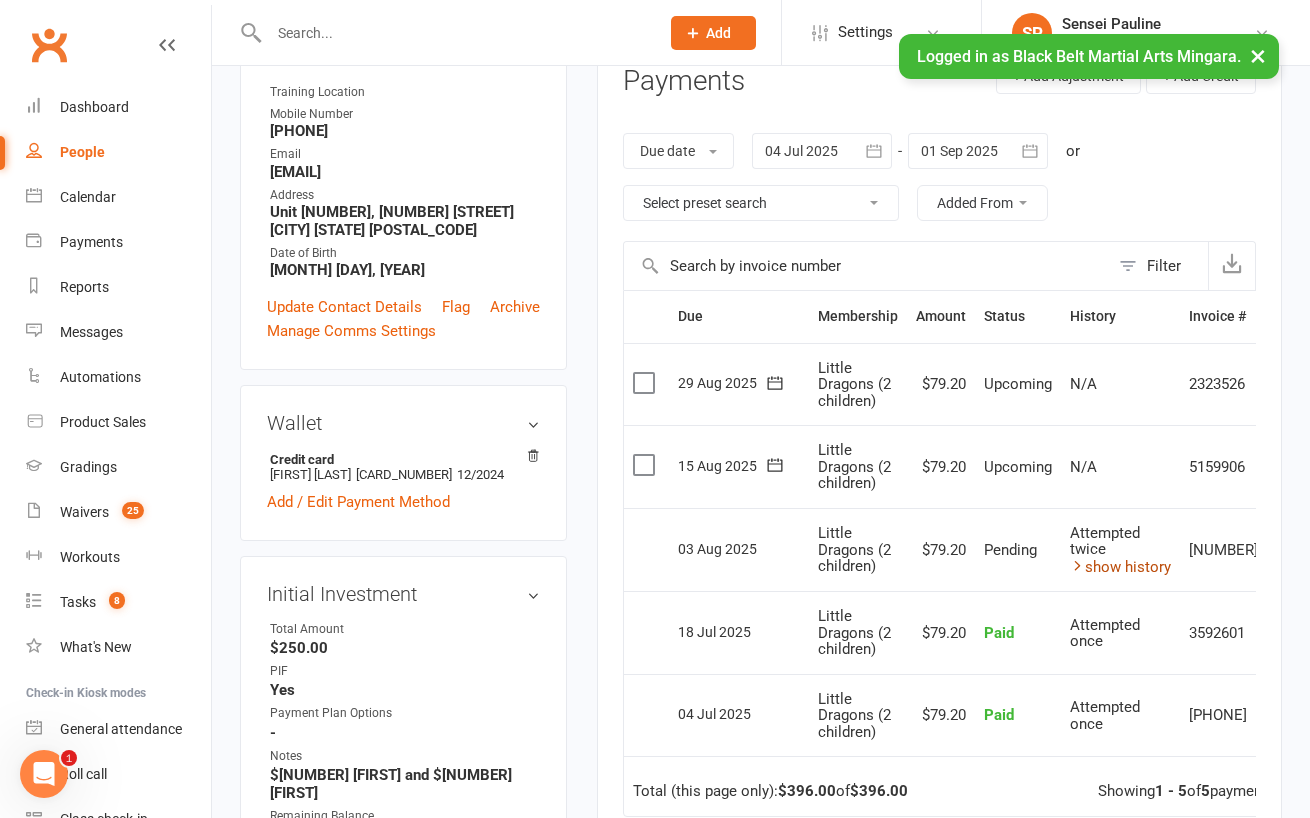 click on "show history" at bounding box center [1120, 567] 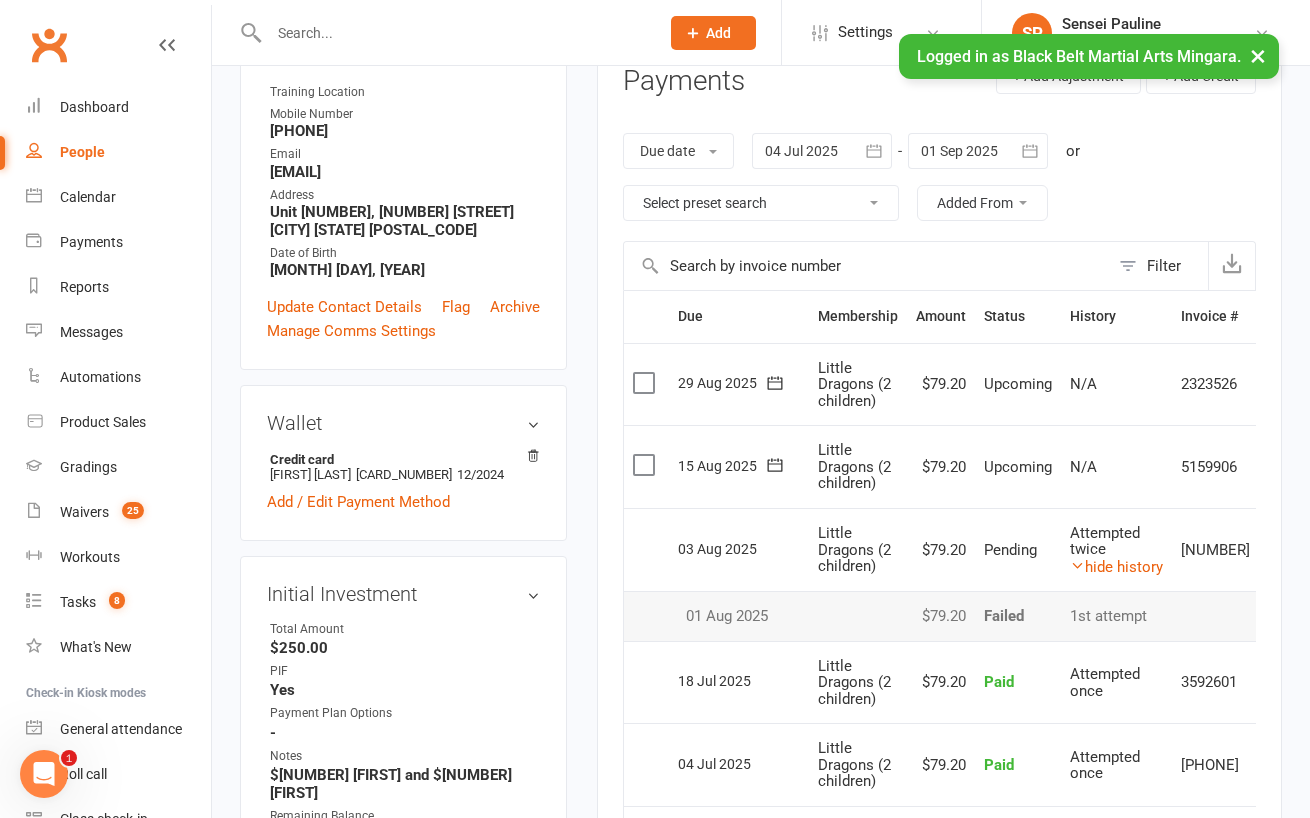 click on "Memberships Little Dragons (2 children) Expires on 19th December, 3023 Balance $2,062,843.20 Next: 15 Aug 2025 Last: 3 Aug 2025 Convert to Member / Prospect Convert to member Convert to prospect
Activity Notes Comms Payments Waivers Tasks Automations Workouts Mobile App Assessments Credit balance
Payments + Add Adjustment + Add Credit Due date  Due date Date paid Date failed Date settled 04 Jul 2025
July 2025
Sun Mon Tue Wed Thu Fri Sat
27
29
30
01
02
03
04
05
28
06
07
08
09
10
11
12
29
13
14
15
16
17
18" at bounding box center [939, 503] 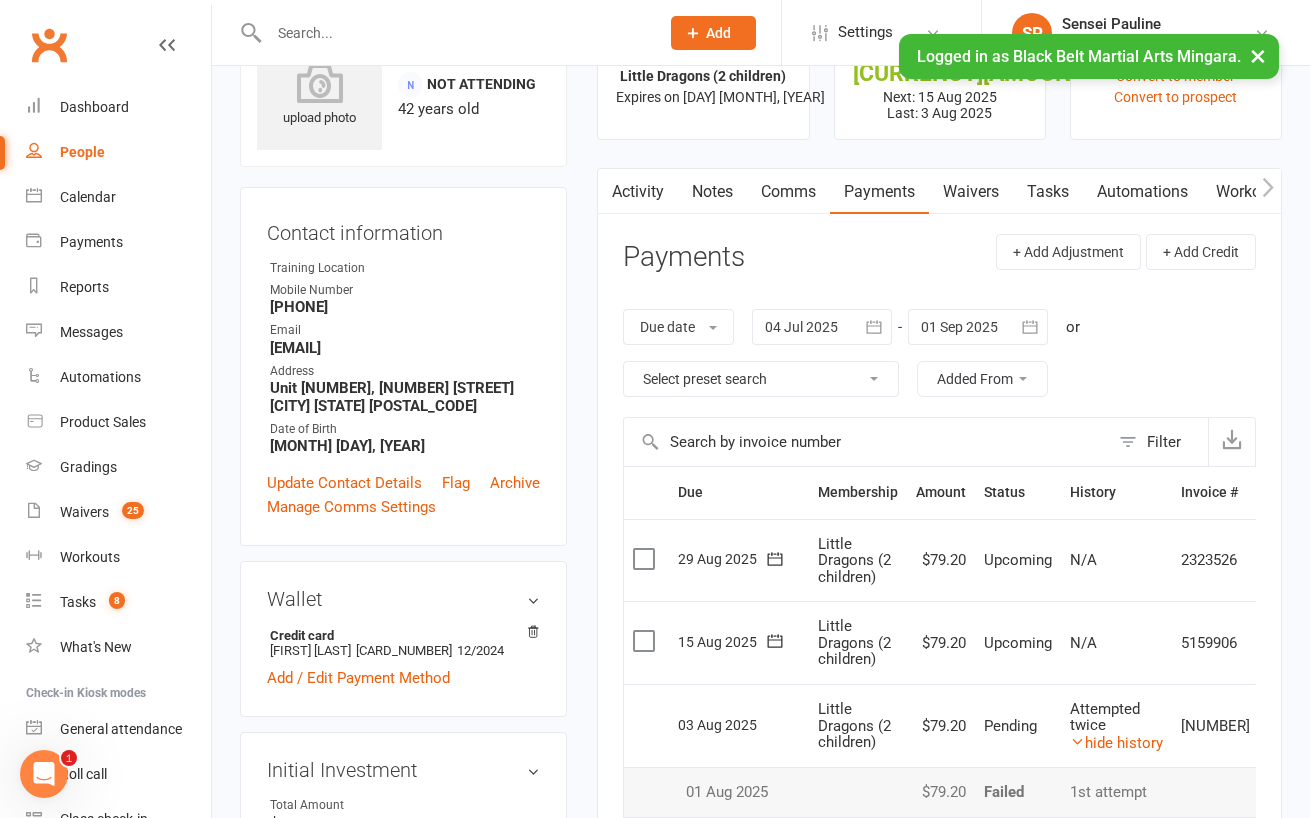 scroll, scrollTop: 0, scrollLeft: 0, axis: both 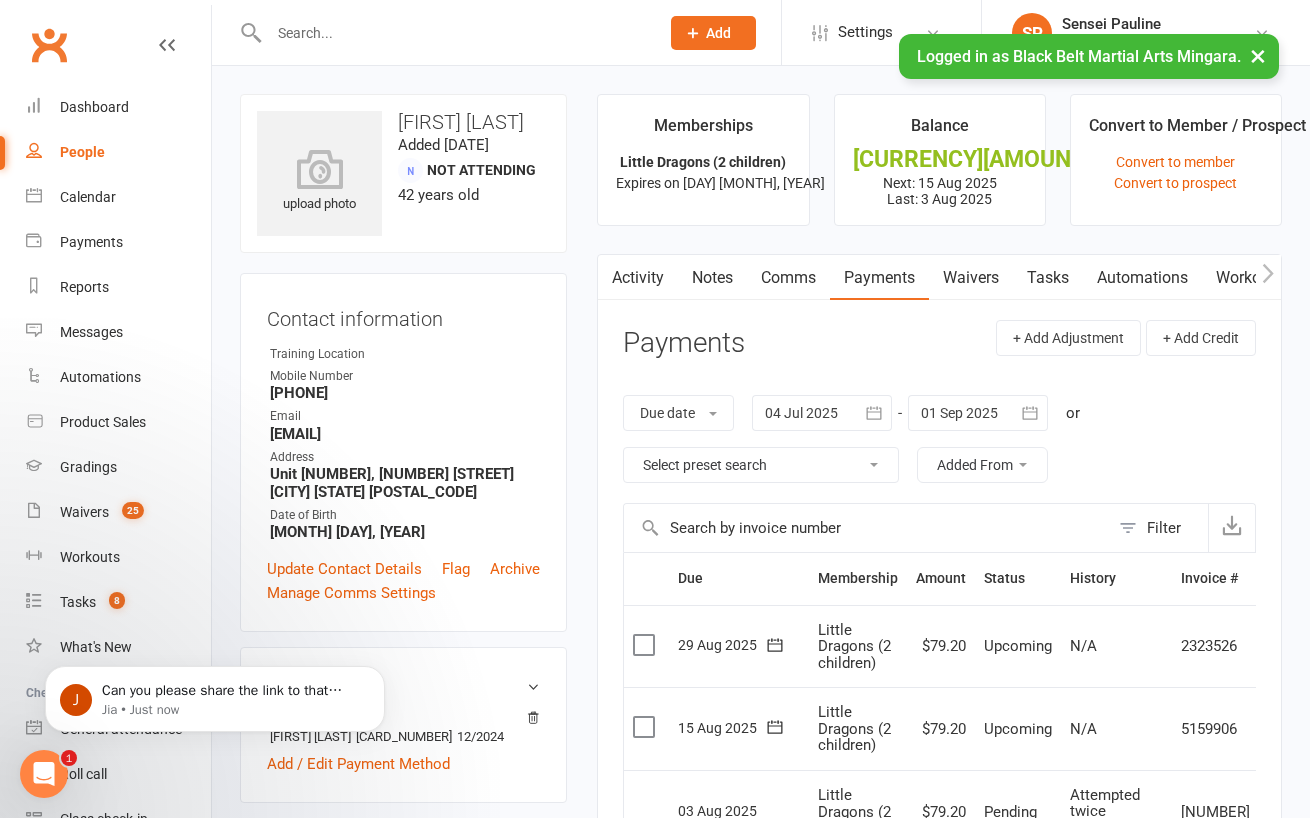 click on "J Can you please share the link to that waiver? Jia • Just now" at bounding box center (215, 607) 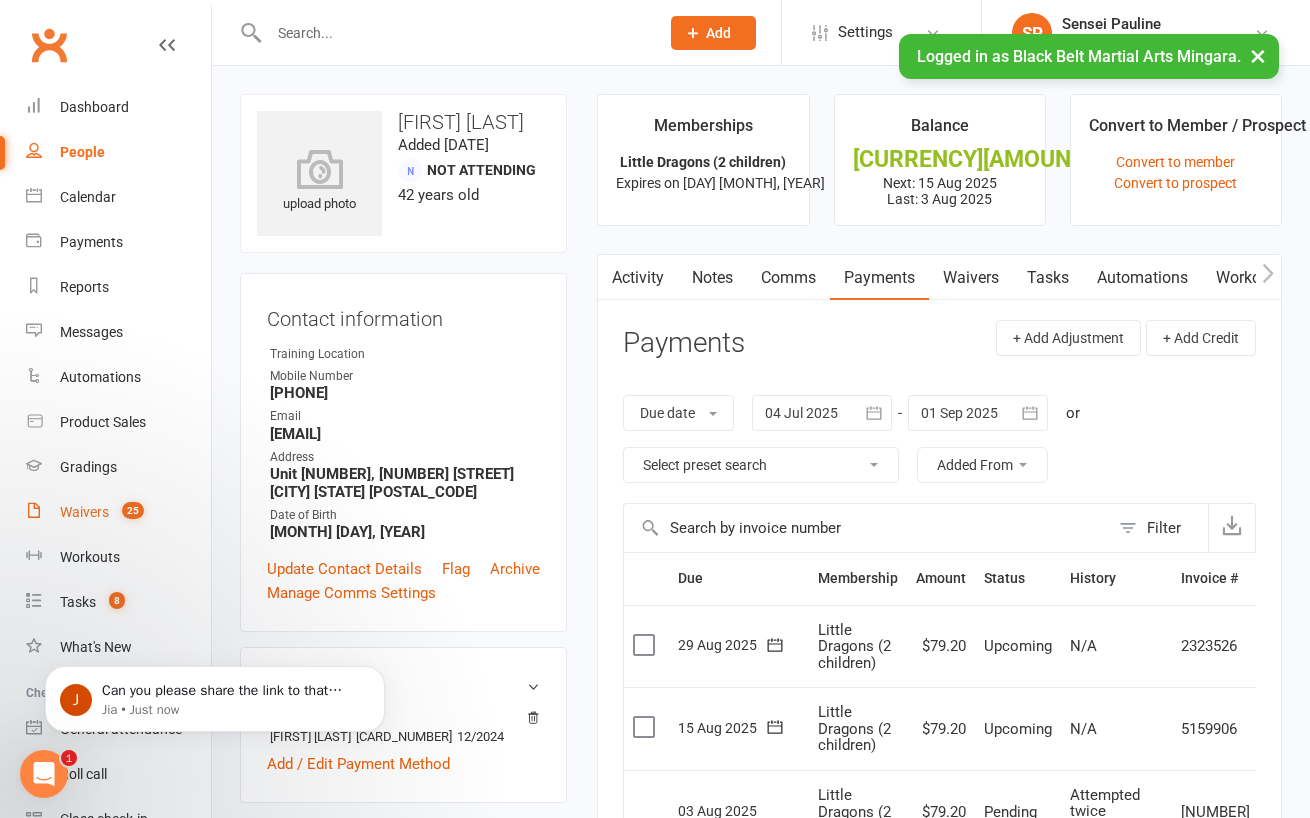 click on "Waivers" at bounding box center [84, 512] 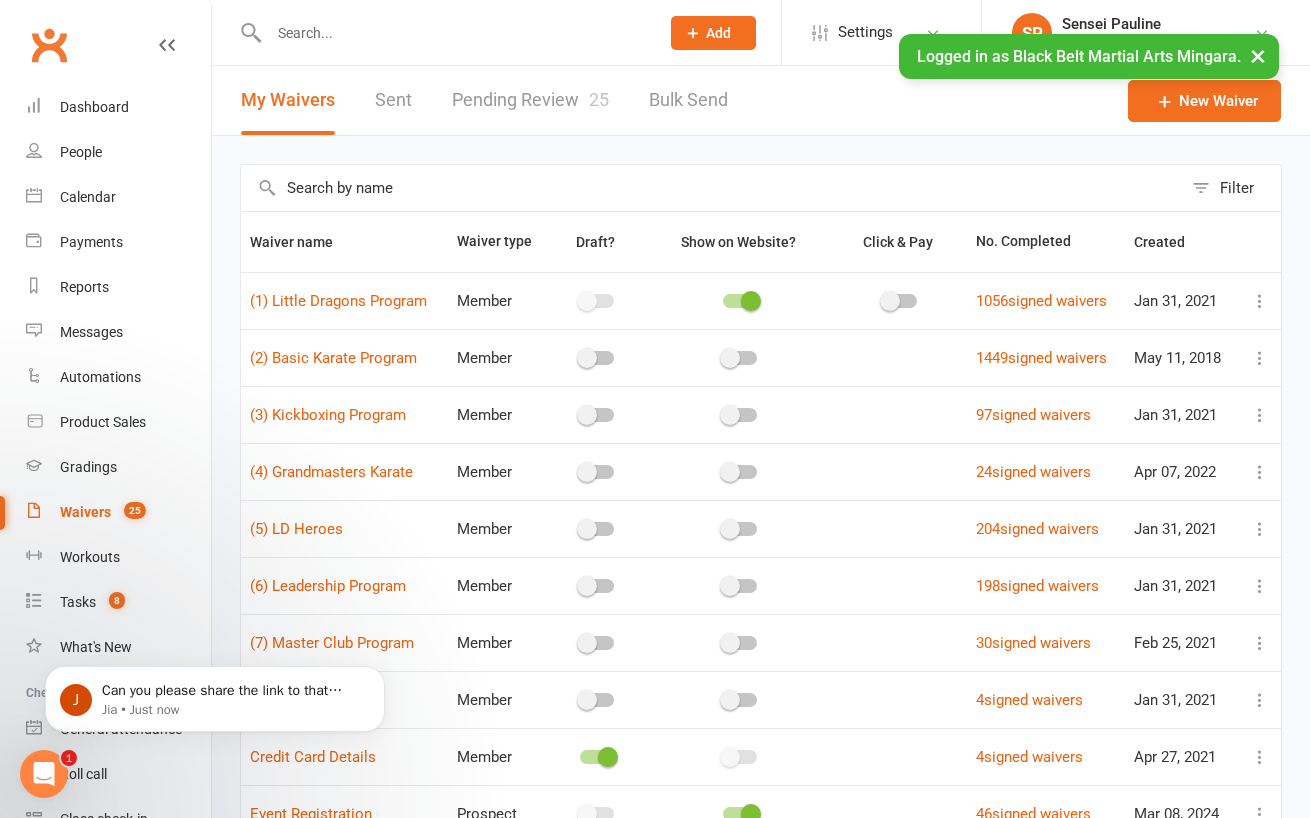 click at bounding box center (711, 188) 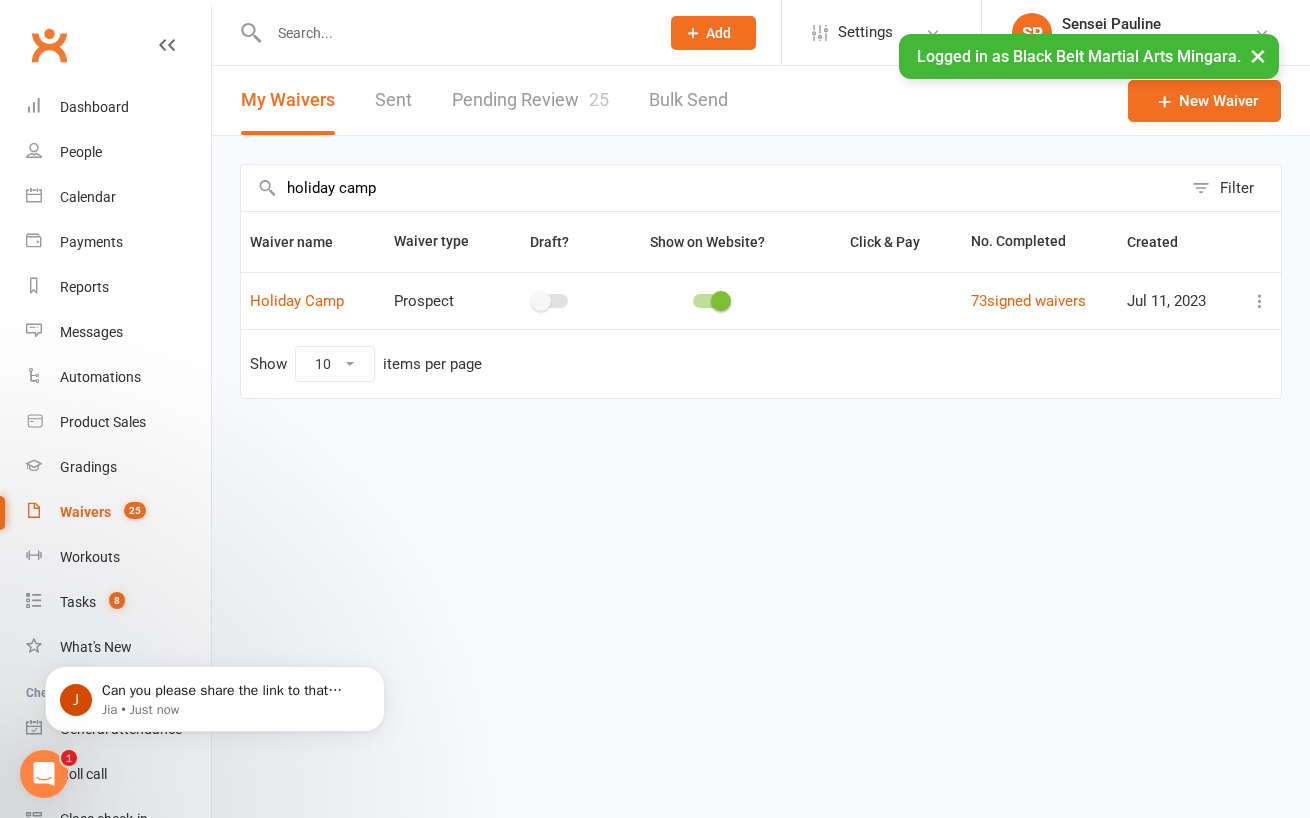 type on "holiday camp" 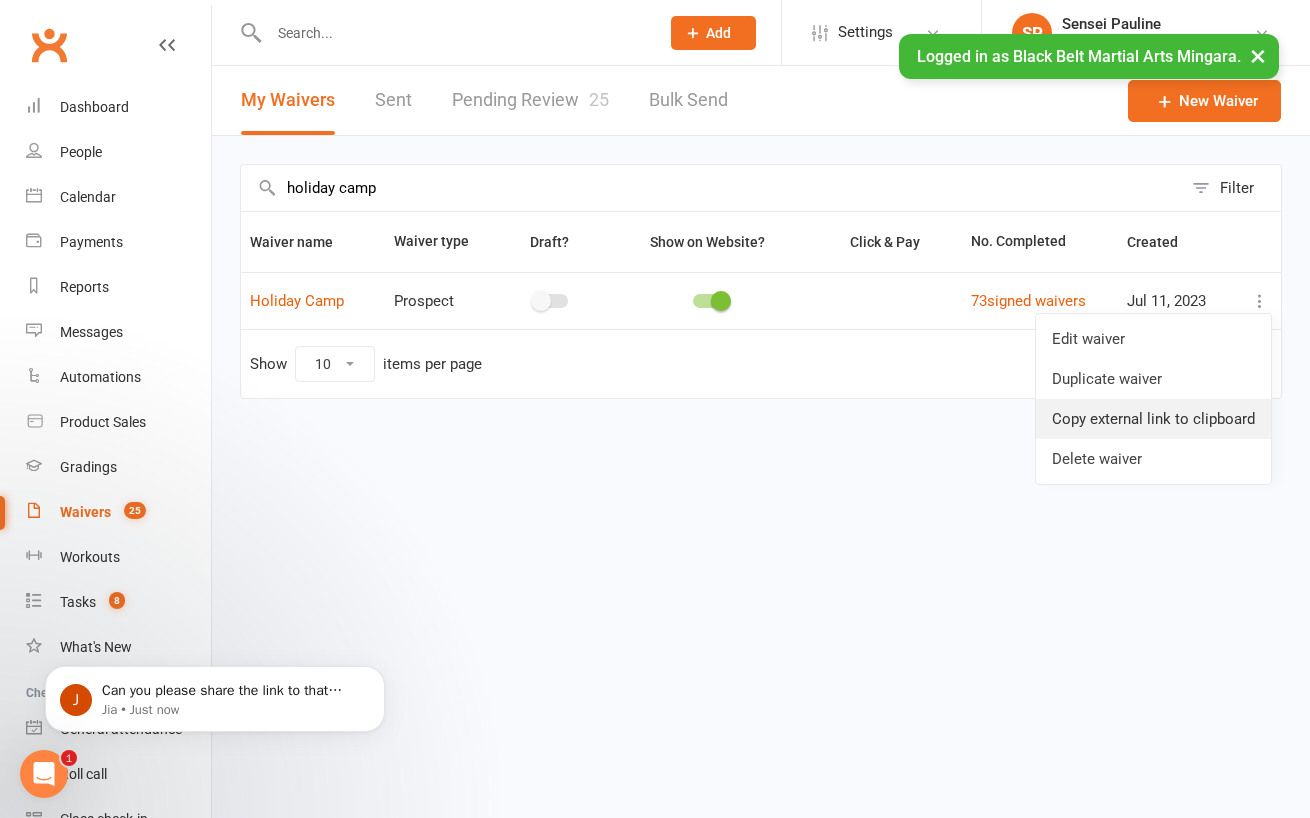 click on "Copy external link to clipboard" at bounding box center [1153, 419] 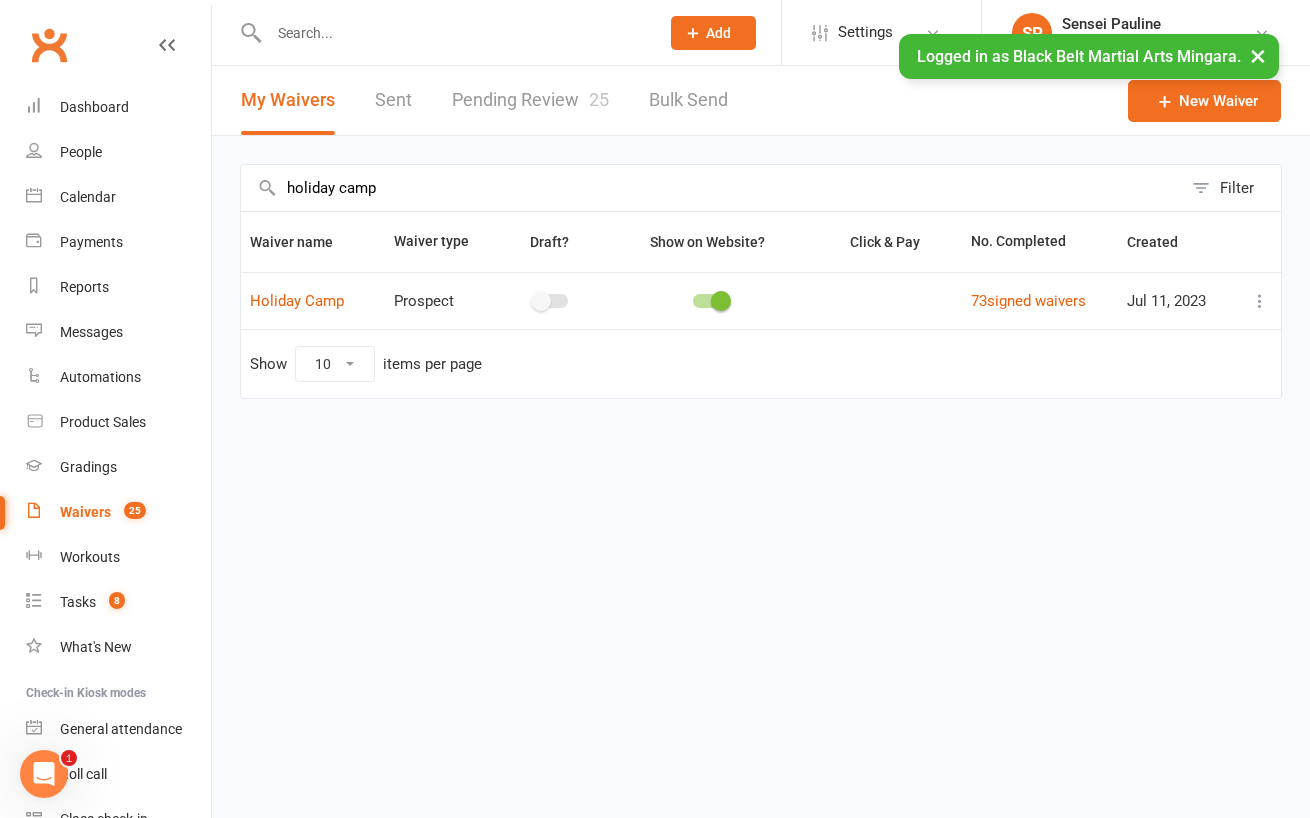 click at bounding box center [454, 33] 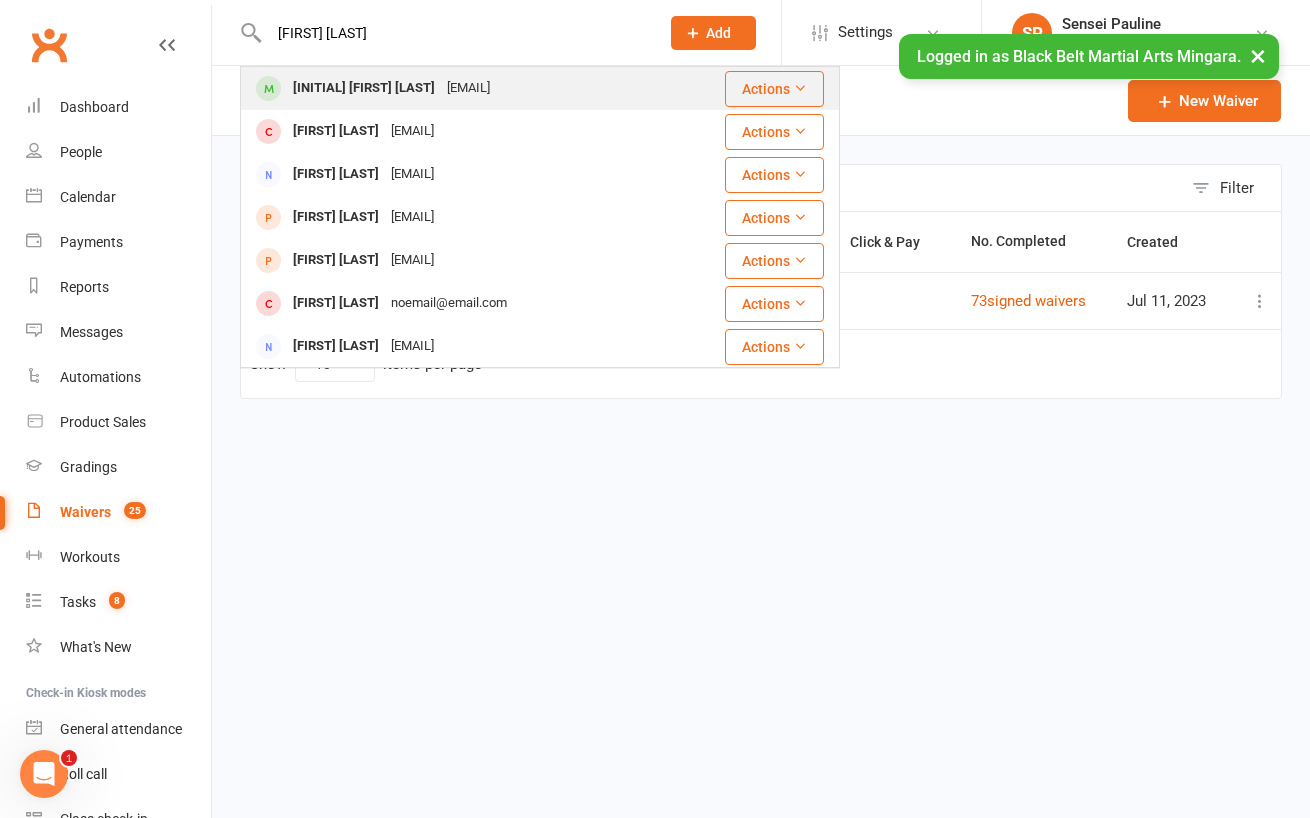 type on "justin bam" 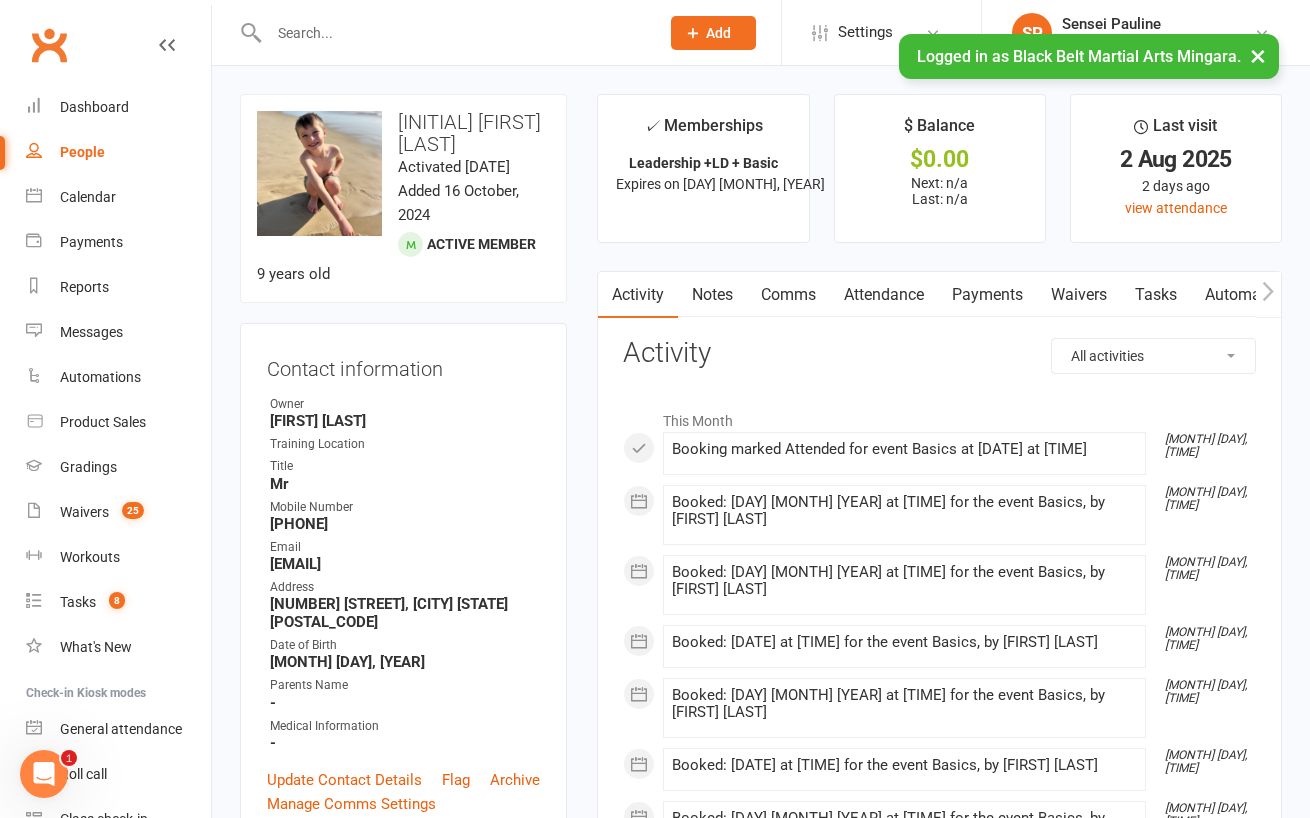 click on "Payments" at bounding box center [987, 295] 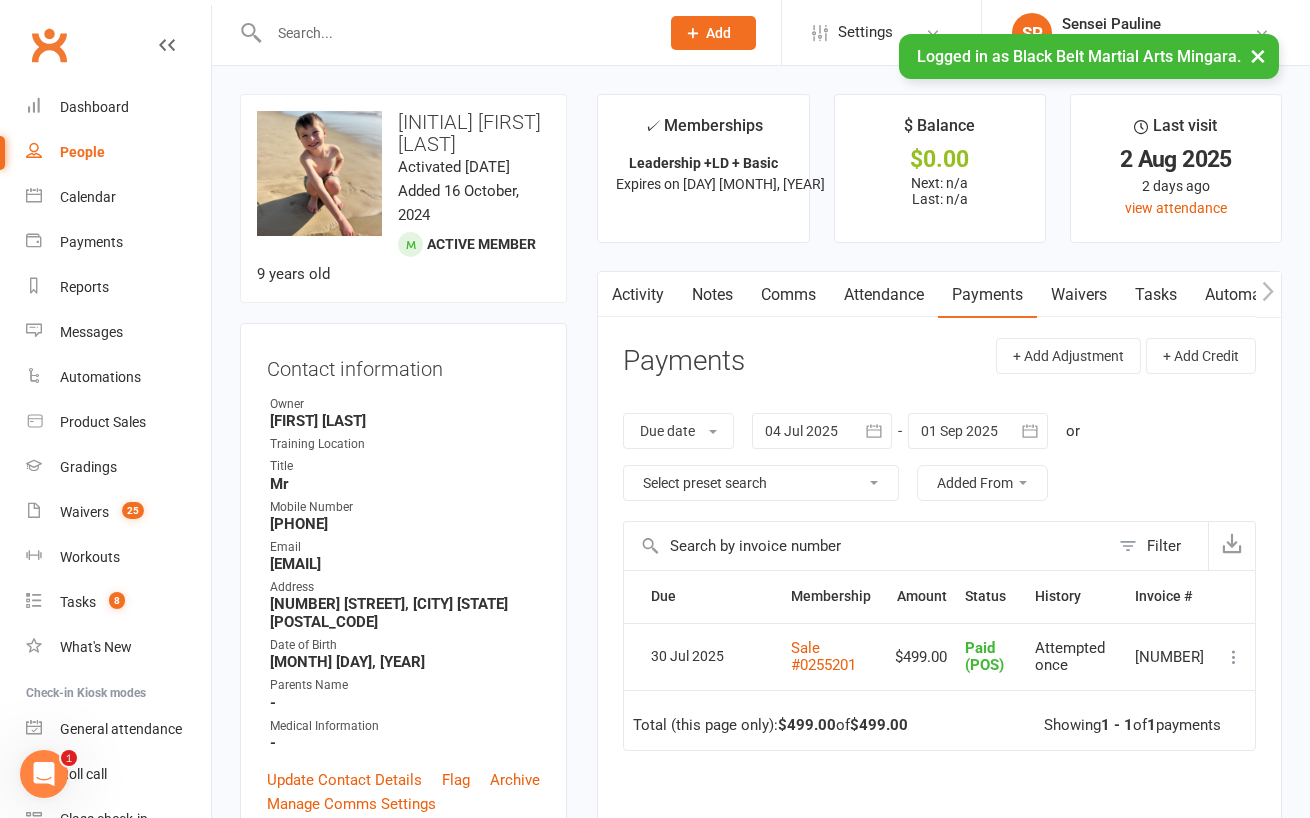 scroll, scrollTop: 17, scrollLeft: 0, axis: vertical 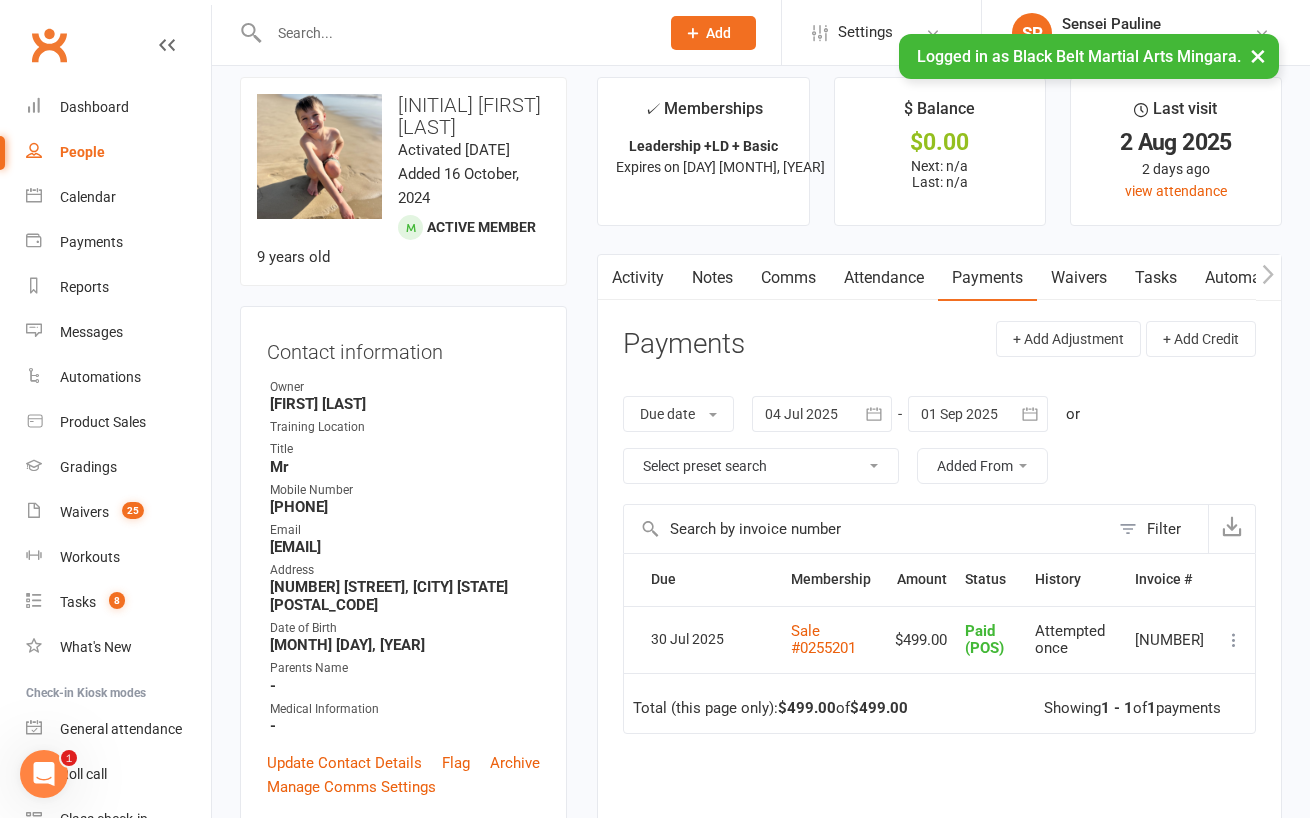 click at bounding box center (1234, 640) 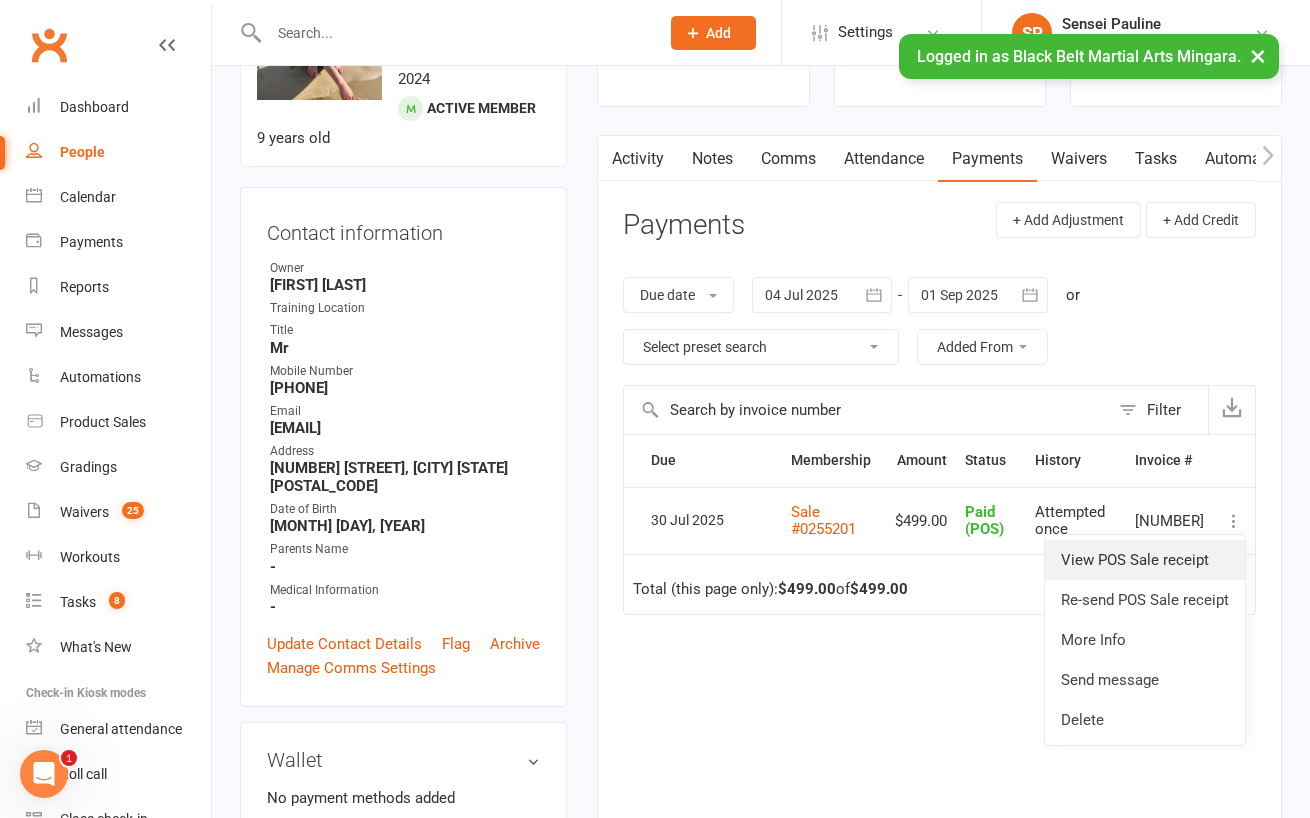 scroll, scrollTop: 137, scrollLeft: 0, axis: vertical 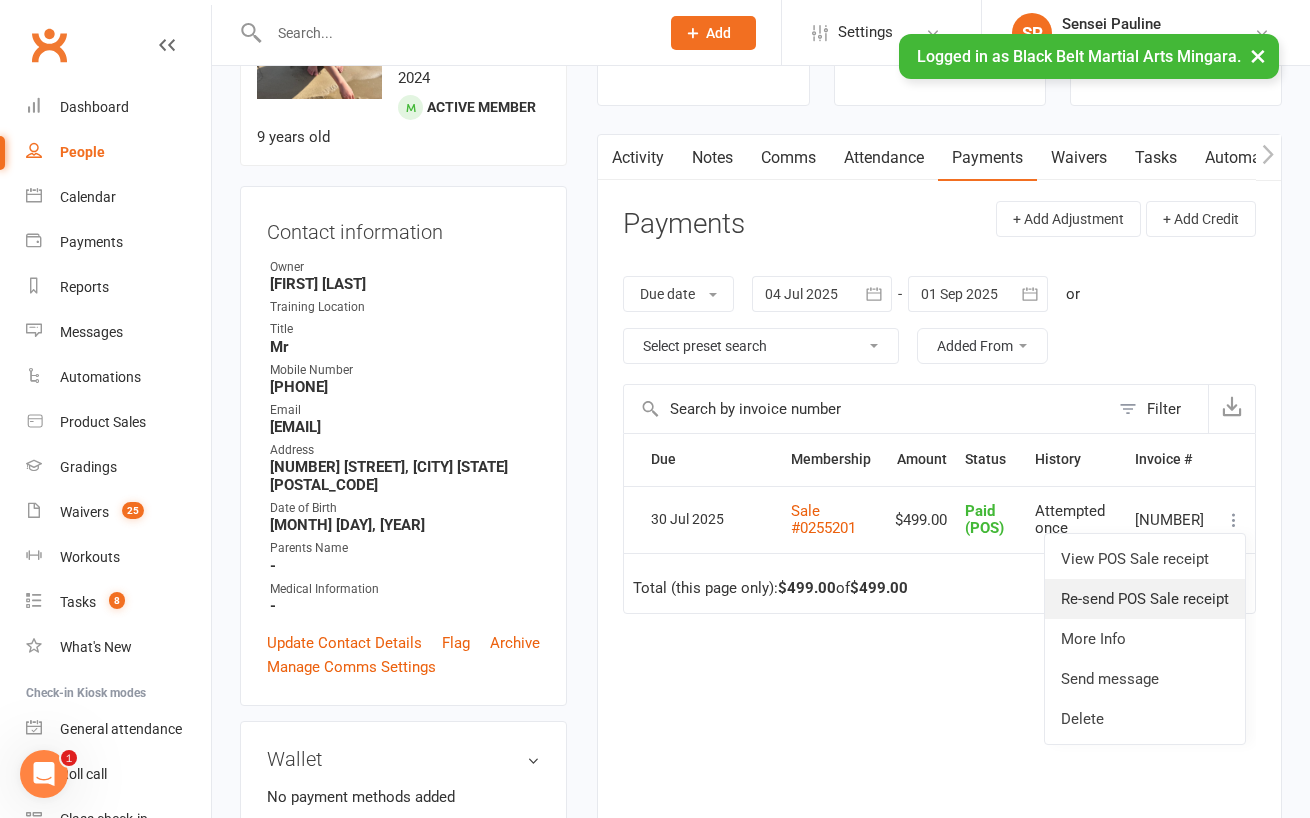 click on "Re-send POS Sale receipt" at bounding box center [1145, 599] 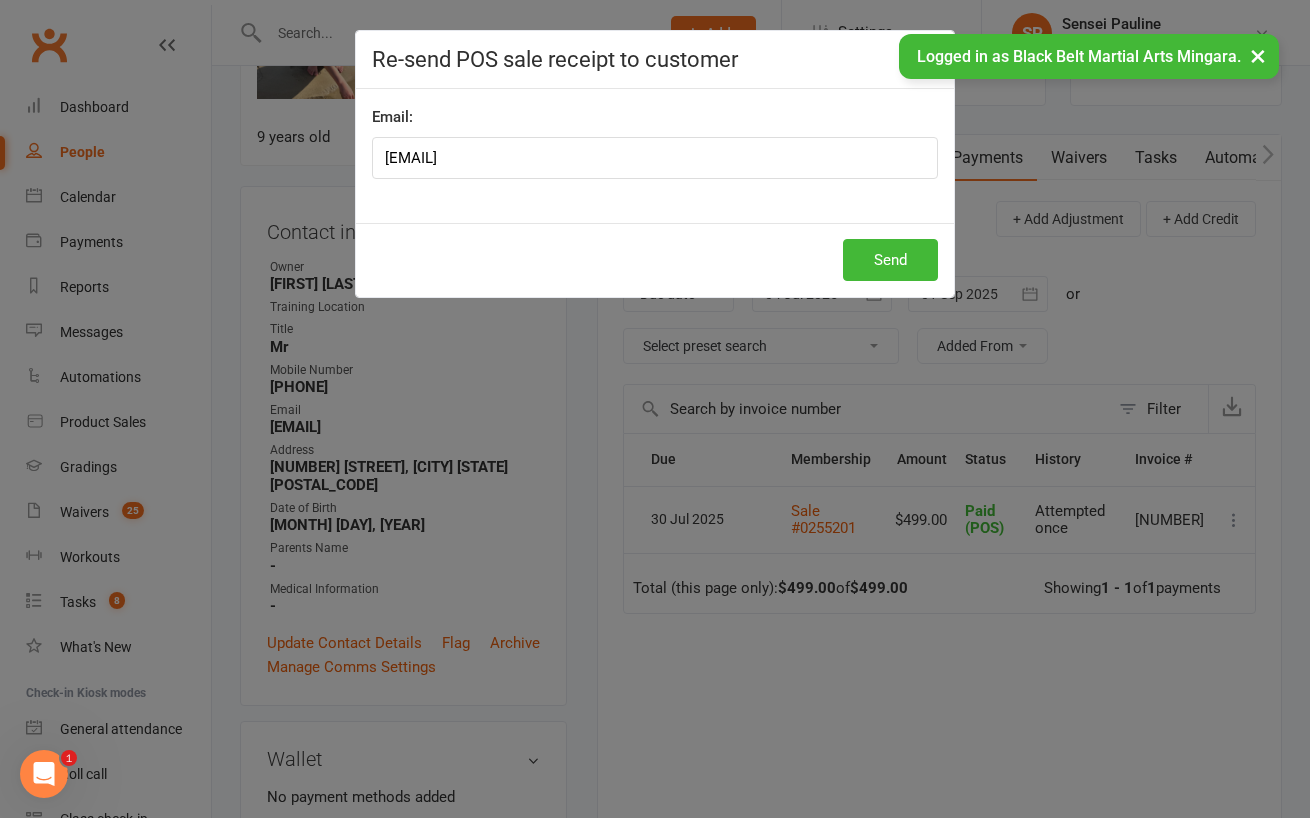 click on "[EMAIL]" at bounding box center (655, 158) 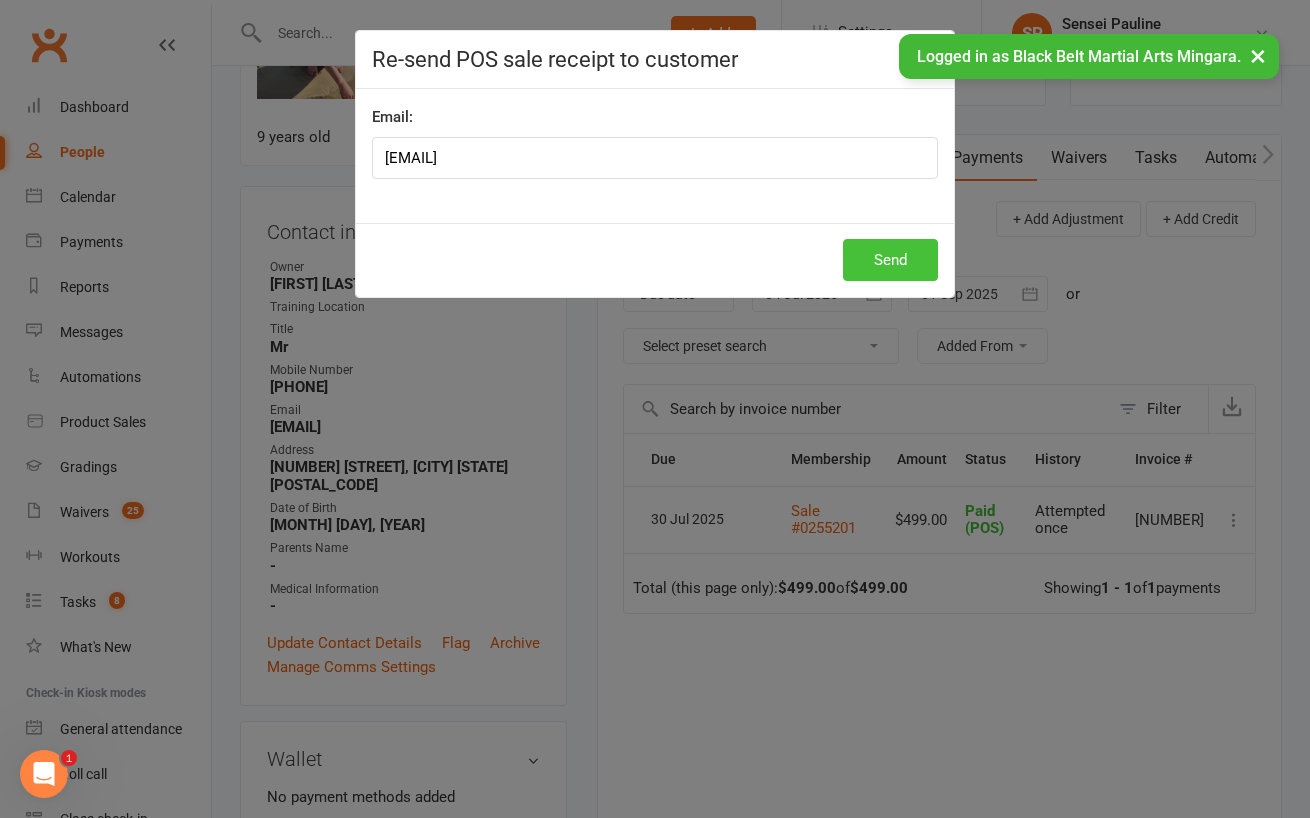 type on "rachie11@me.com" 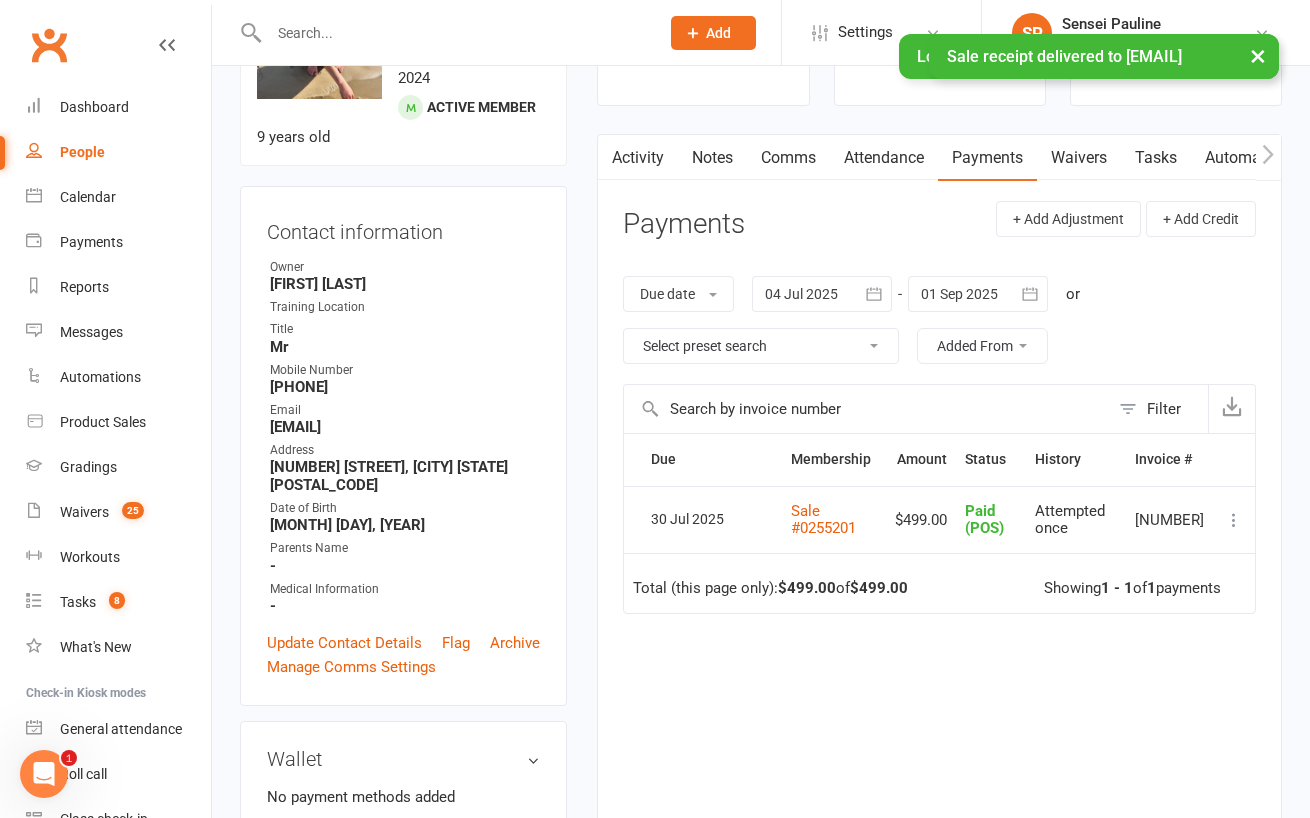 click on "×" at bounding box center (1258, 55) 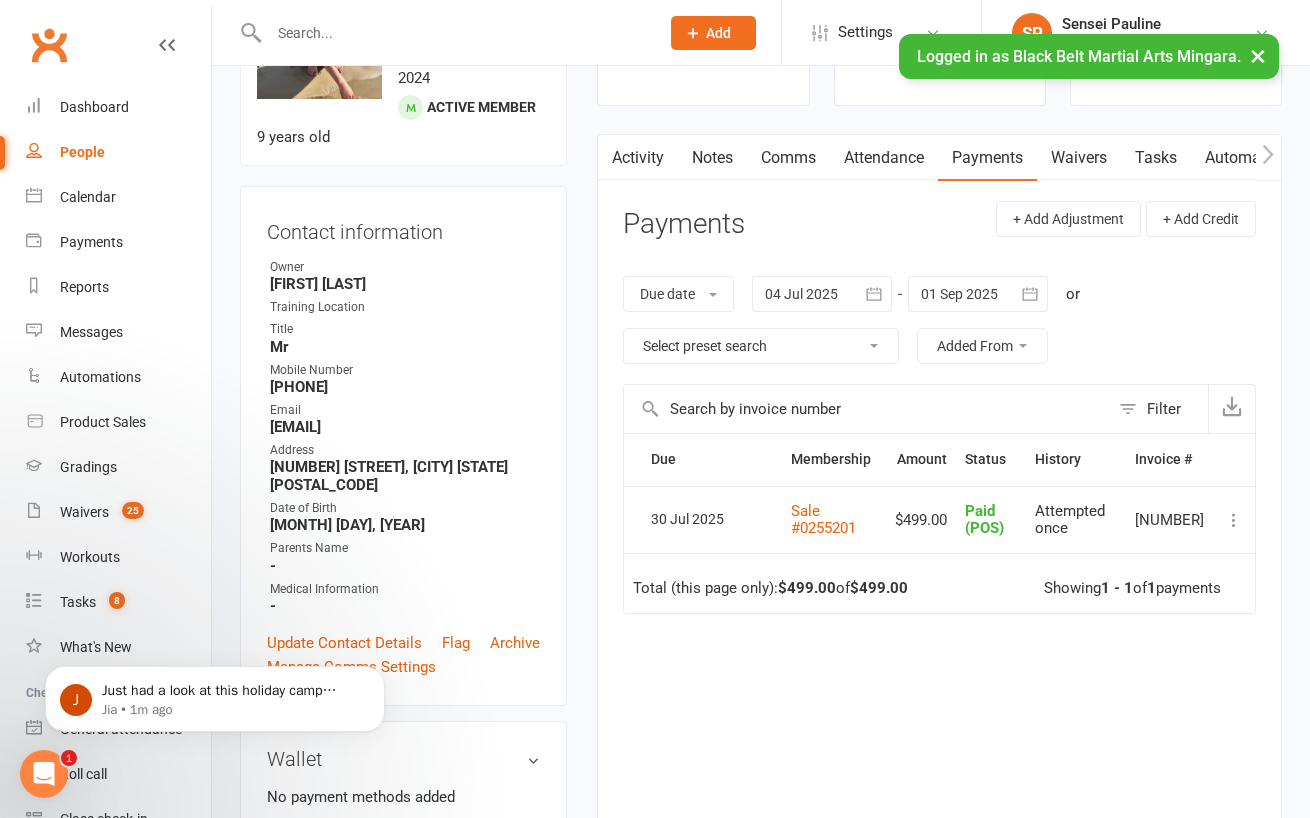 scroll, scrollTop: 0, scrollLeft: 0, axis: both 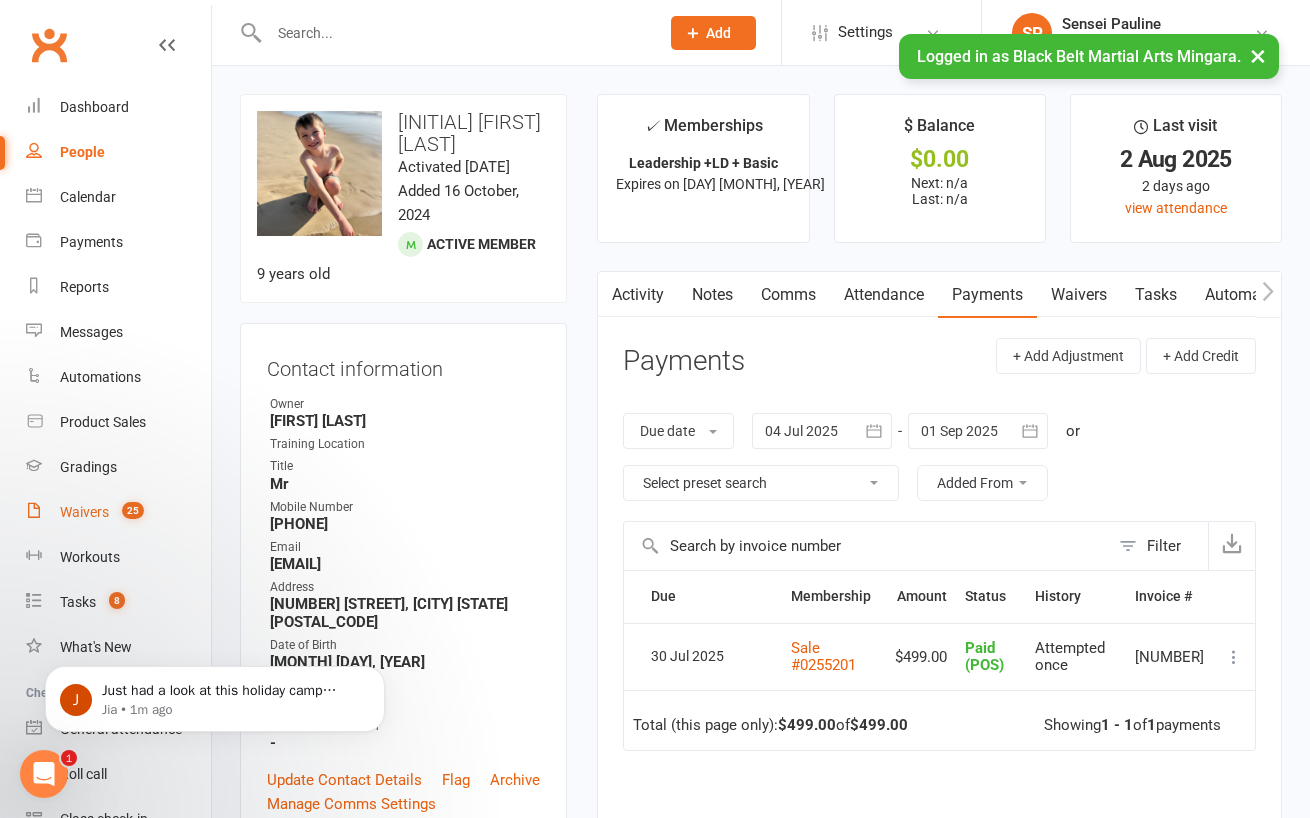 click on "Waivers" at bounding box center [84, 512] 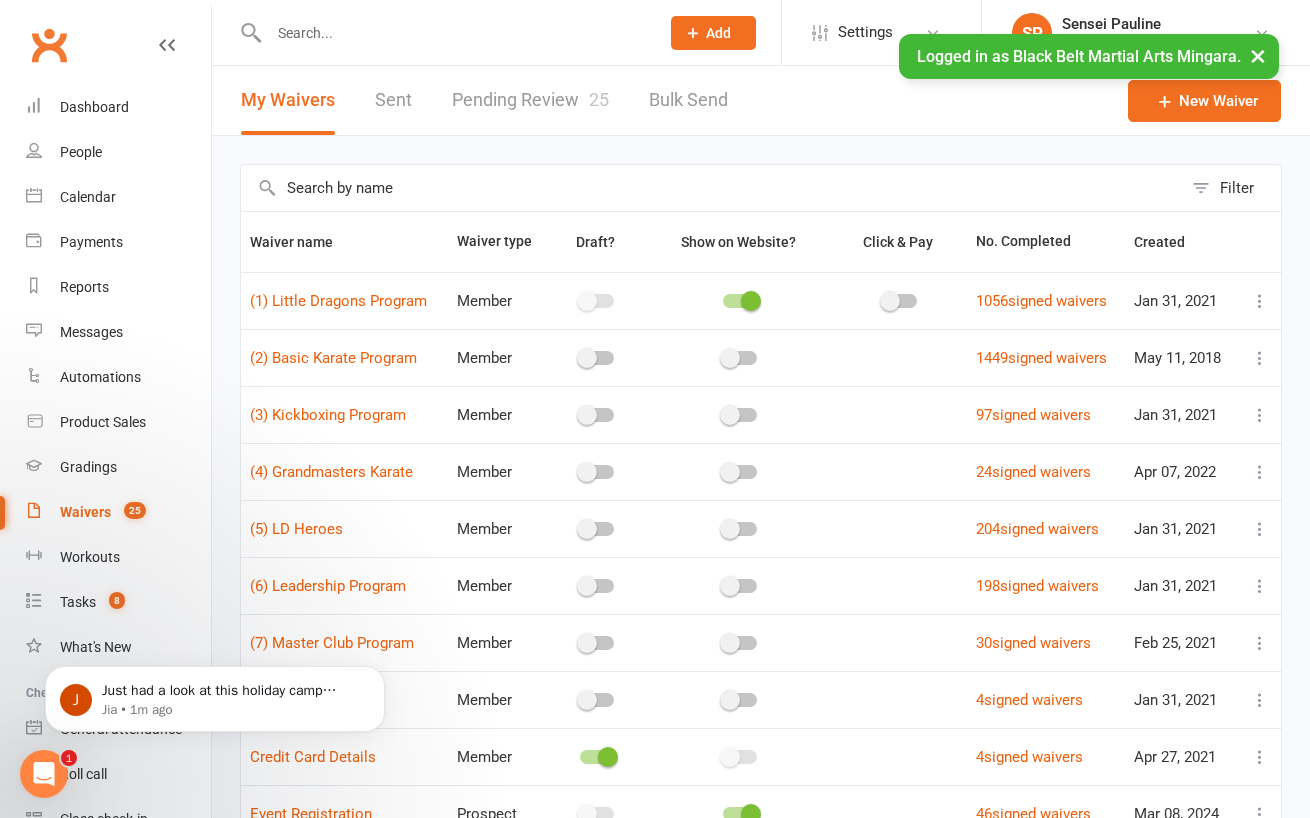 click at bounding box center (711, 188) 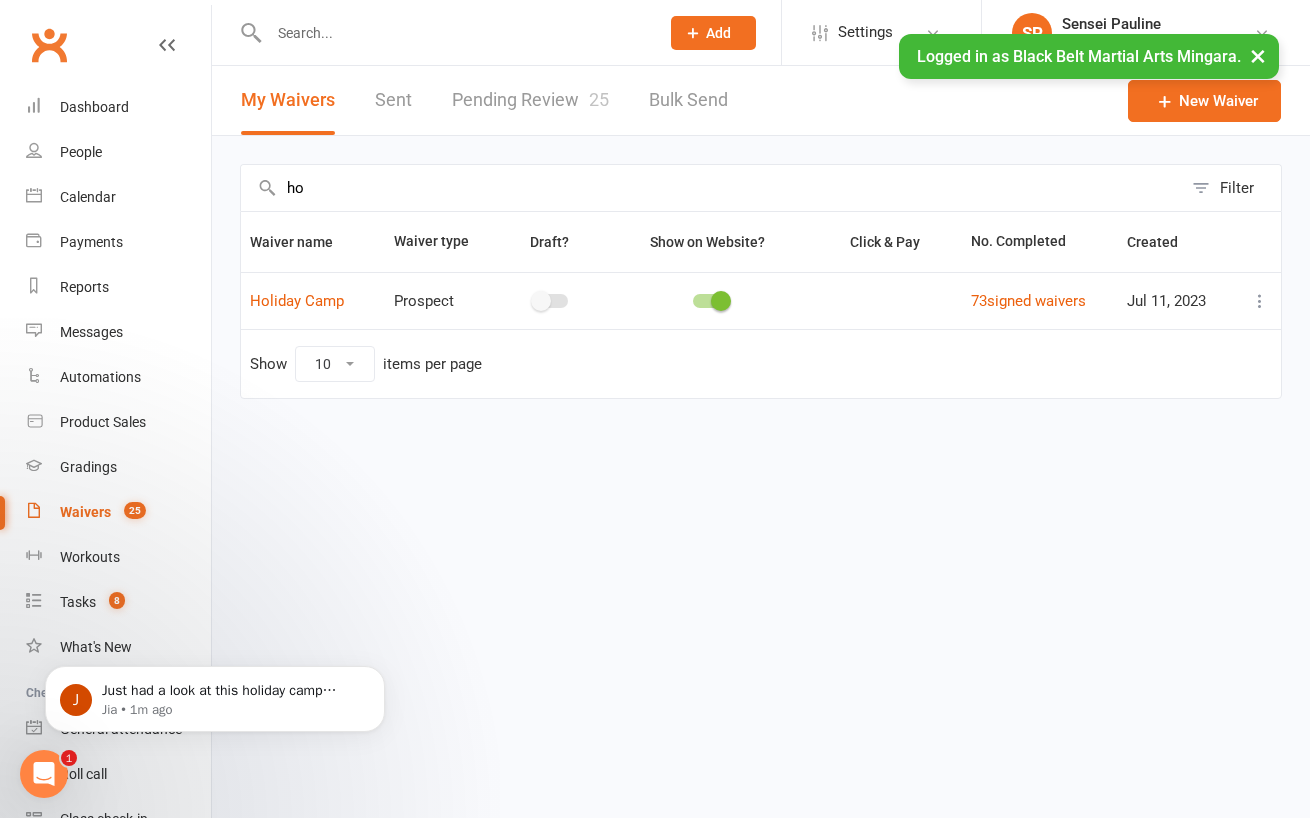 type on "h" 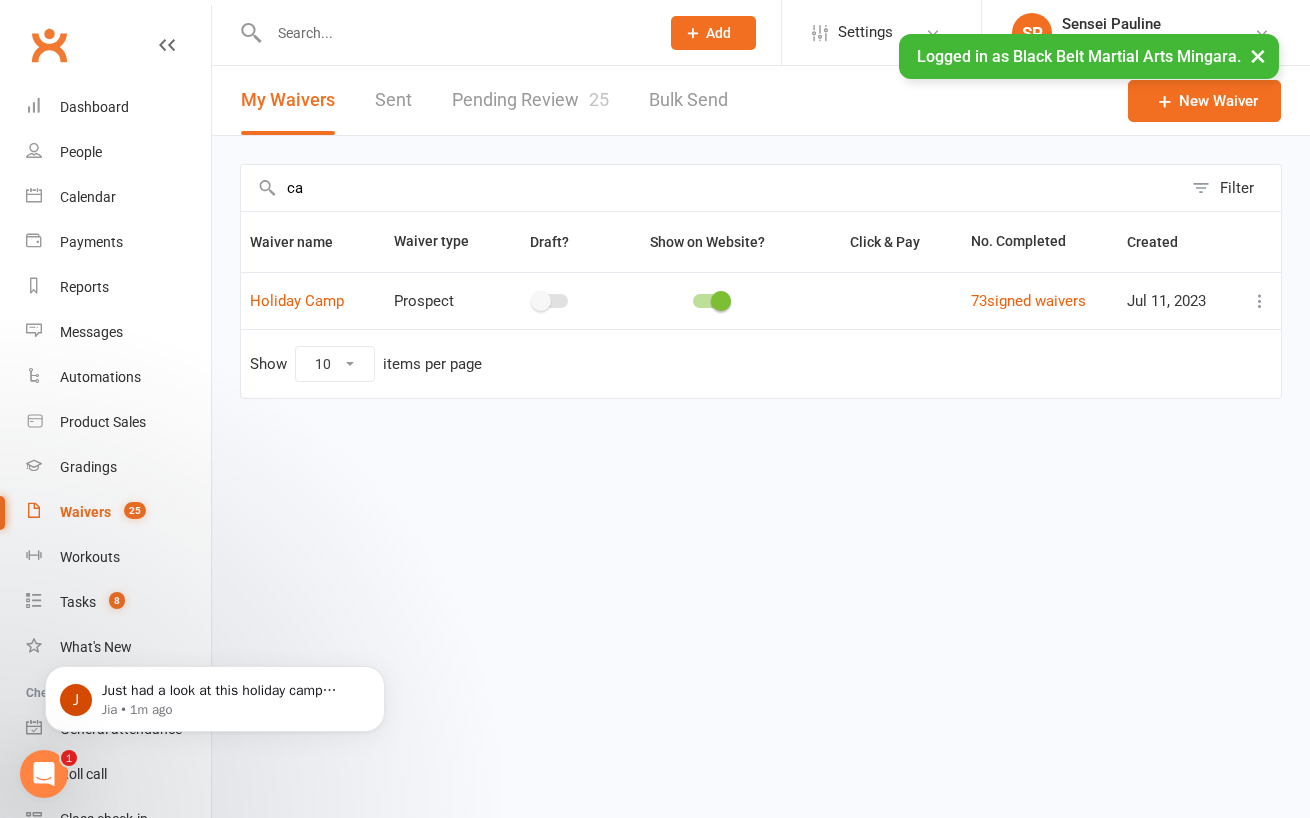 type on "c" 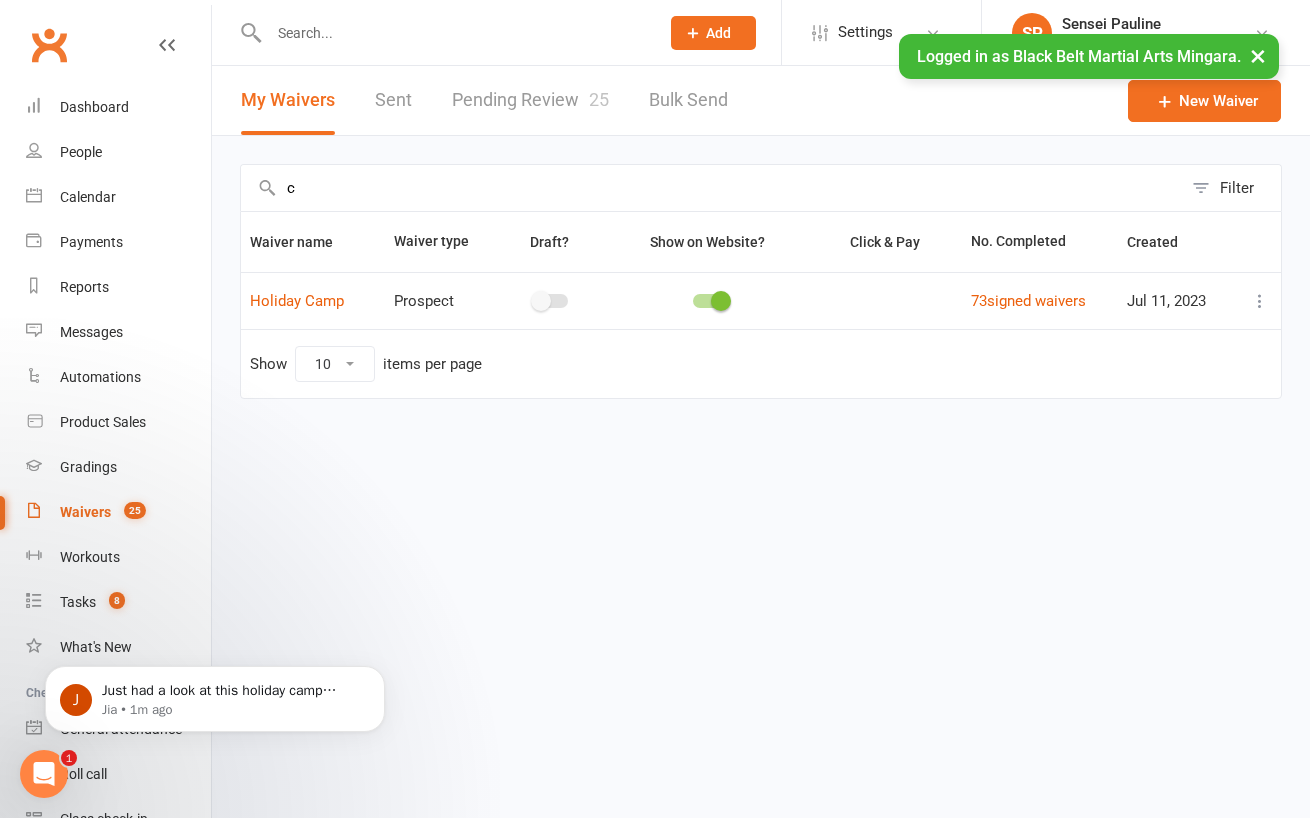 type 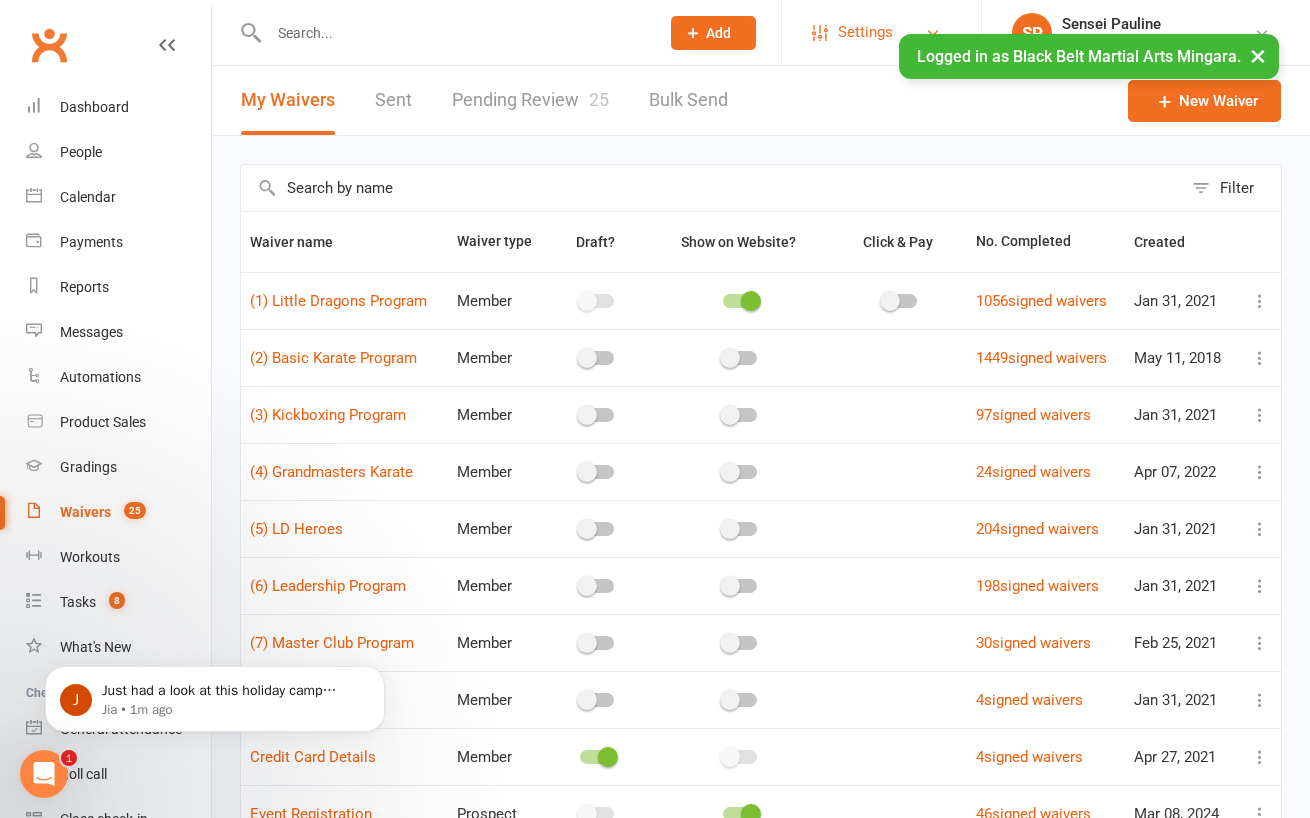 click on "Settings" at bounding box center [865, 32] 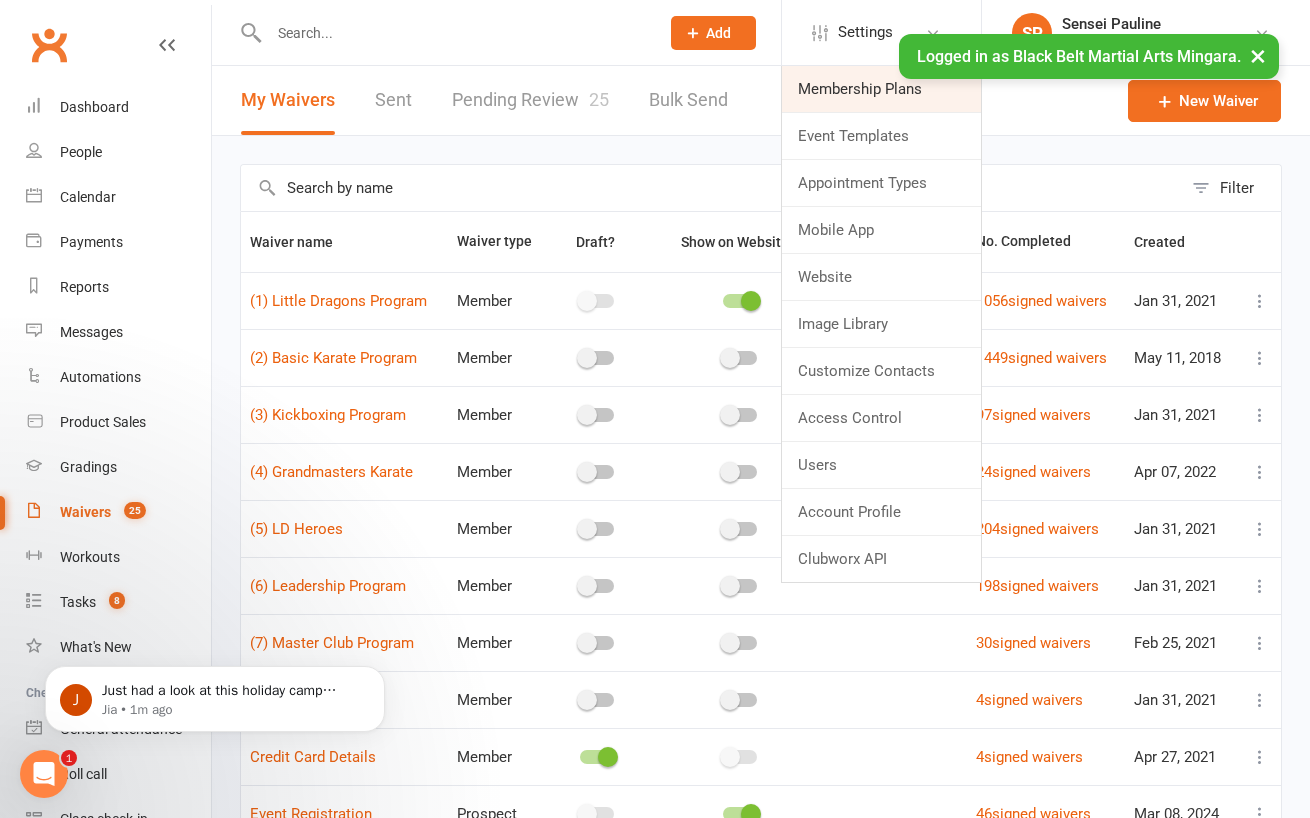 click on "Membership Plans" at bounding box center (881, 89) 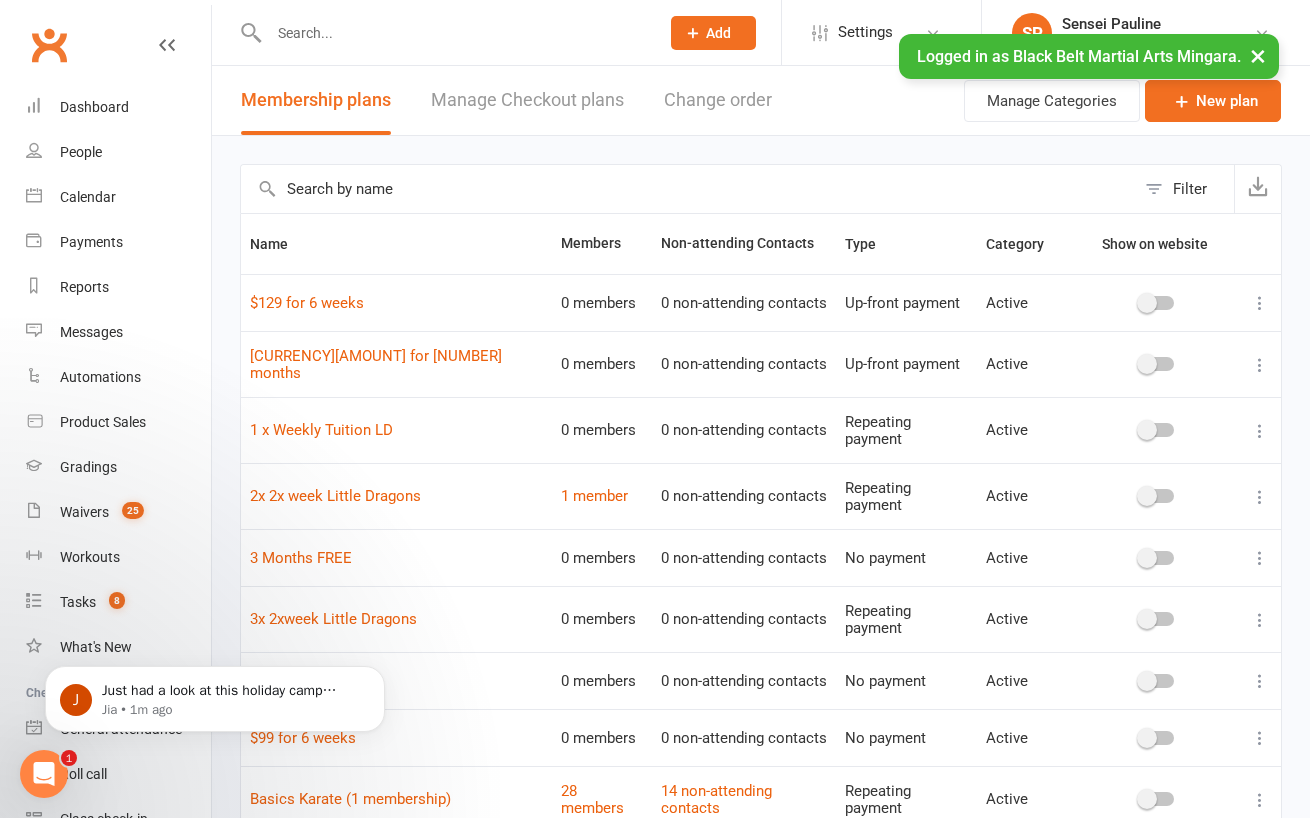click at bounding box center (688, 189) 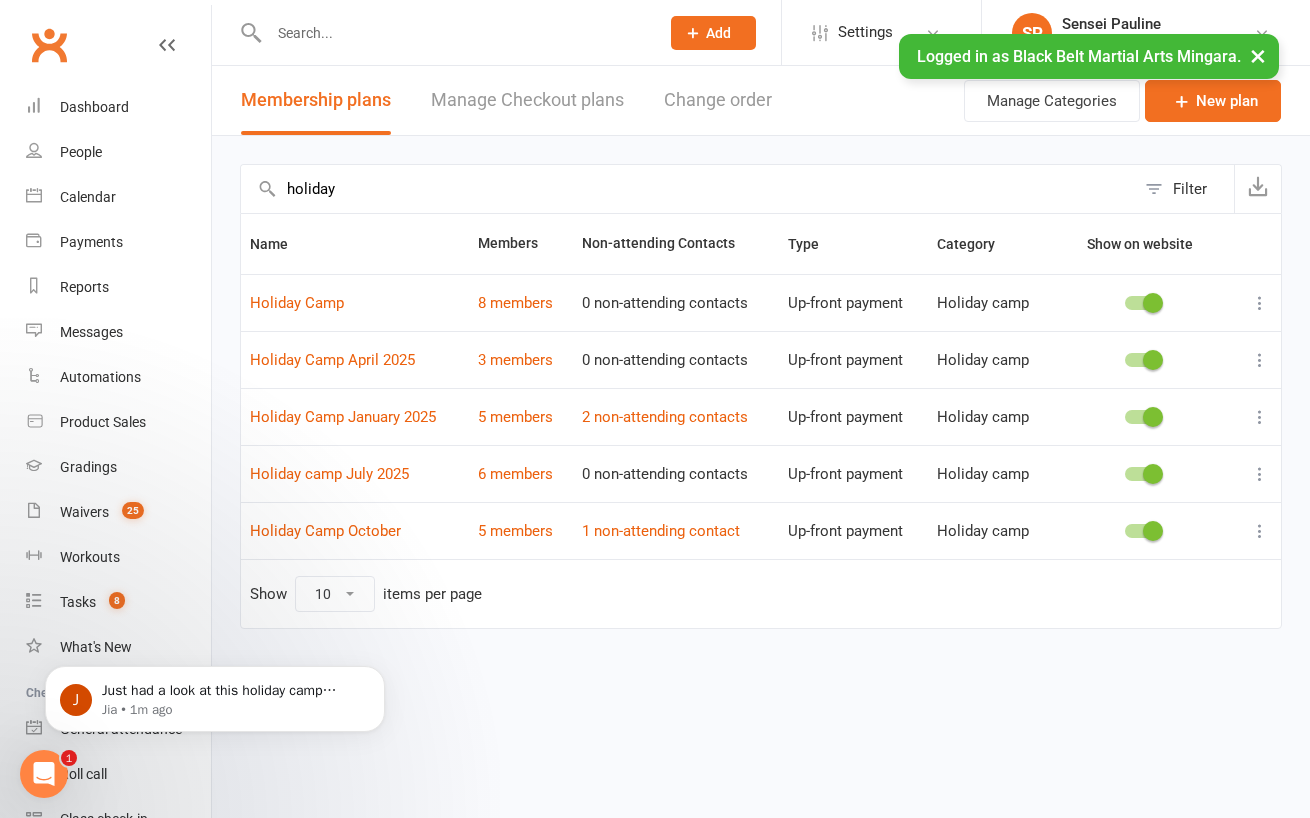 click at bounding box center (1260, 360) 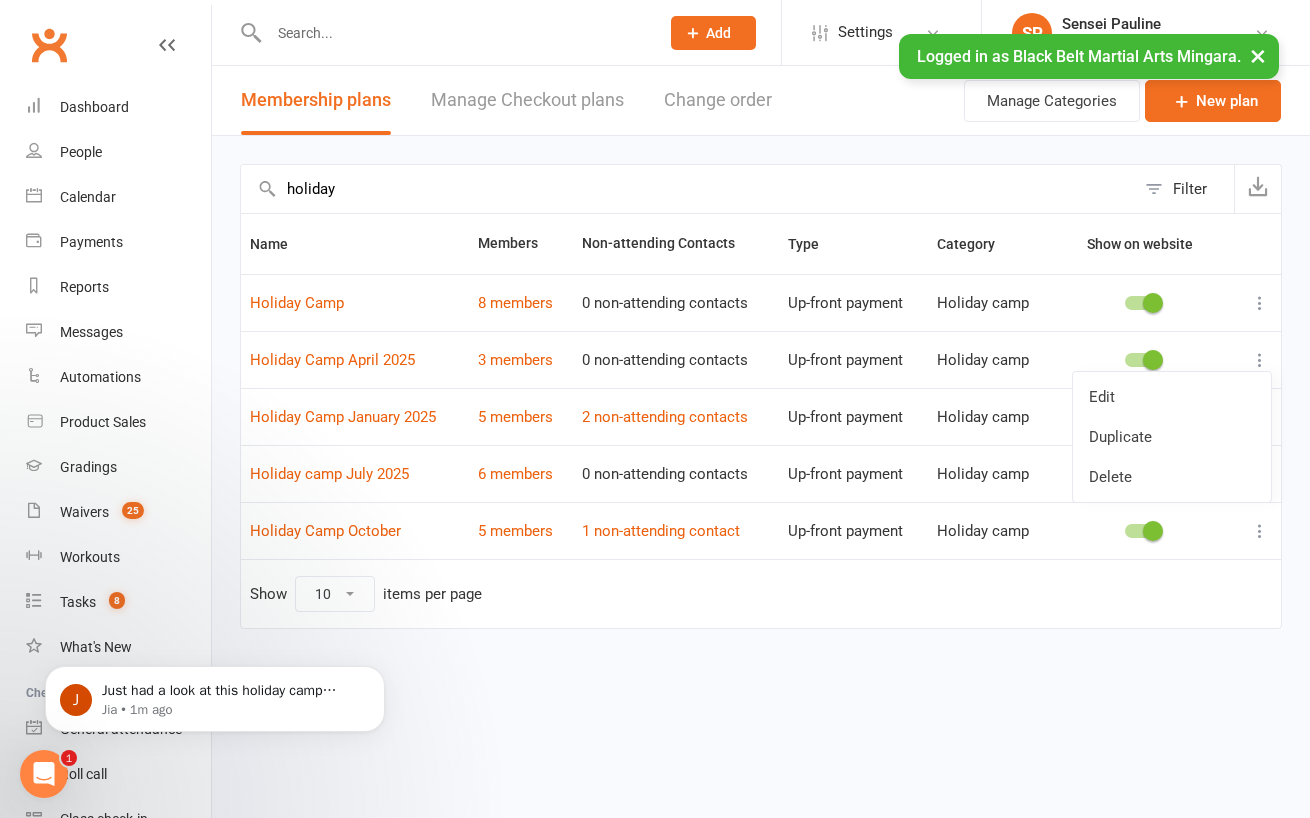 click on "Prospect
Member
Non-attending contact
Class / event
Appointment
Grading event
Task
Membership plan
Bulk message
Add
Settings Membership Plans Event Templates Appointment Types Mobile App  Website Image Library Customize Contacts Access Control Users Account Profile Clubworx API SP Sensei Pauline Black Belt Martial Arts Mingara Signed in as: Black Belt Martial Arts Mingara Switch to: Black Belt Martial Arts Kellyville My profile My subscription Help Terms & conditions  Privacy policy  Sign out Clubworx Dashboard People Calendar Payments Reports Messages   Automations   Product Sales Gradings   Waivers   25 Workouts   Tasks   8 What's New Check-in Kiosk modes General attendance Roll call Class check-in × × × × Membership plans New plan" at bounding box center [655, 356] 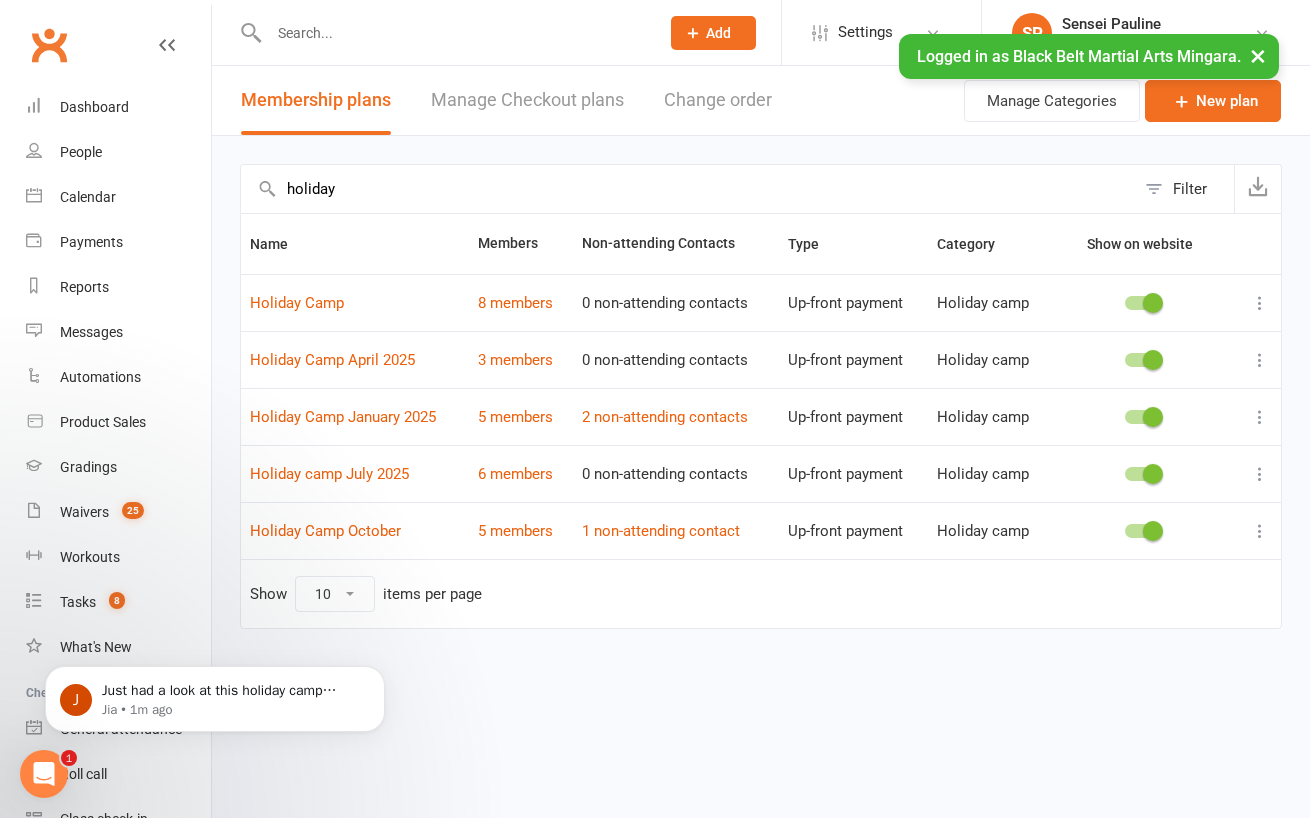 click at bounding box center (1260, 417) 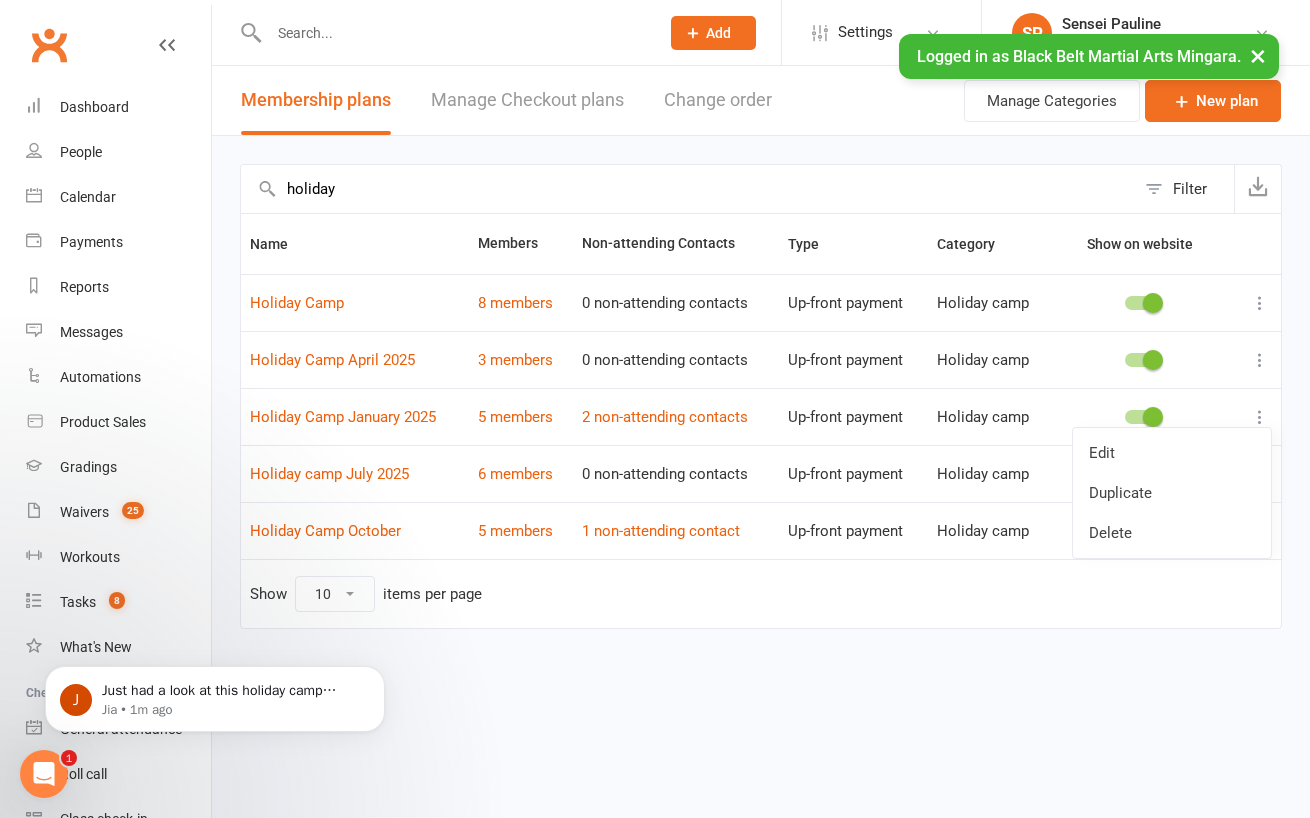 click on "holiday Filter Name Members Non-attending Contacts Type Category Show on website Holiday Camp 8 members 0 non-attending contacts Up-front payment Holiday camp Holiday Camp April 2025 3 members 0 non-attending contacts Up-front payment Holiday camp Holiday Camp January 2025 5 members 2 non-attending contacts Up-front payment Holiday camp Holiday camp July 2025 6 members 0 non-attending contacts Up-front payment Holiday camp Holiday Camp October 5 members 1 non-attending contact Up-front payment Holiday camp Show 10 25 50 100 items per page" at bounding box center [761, 410] 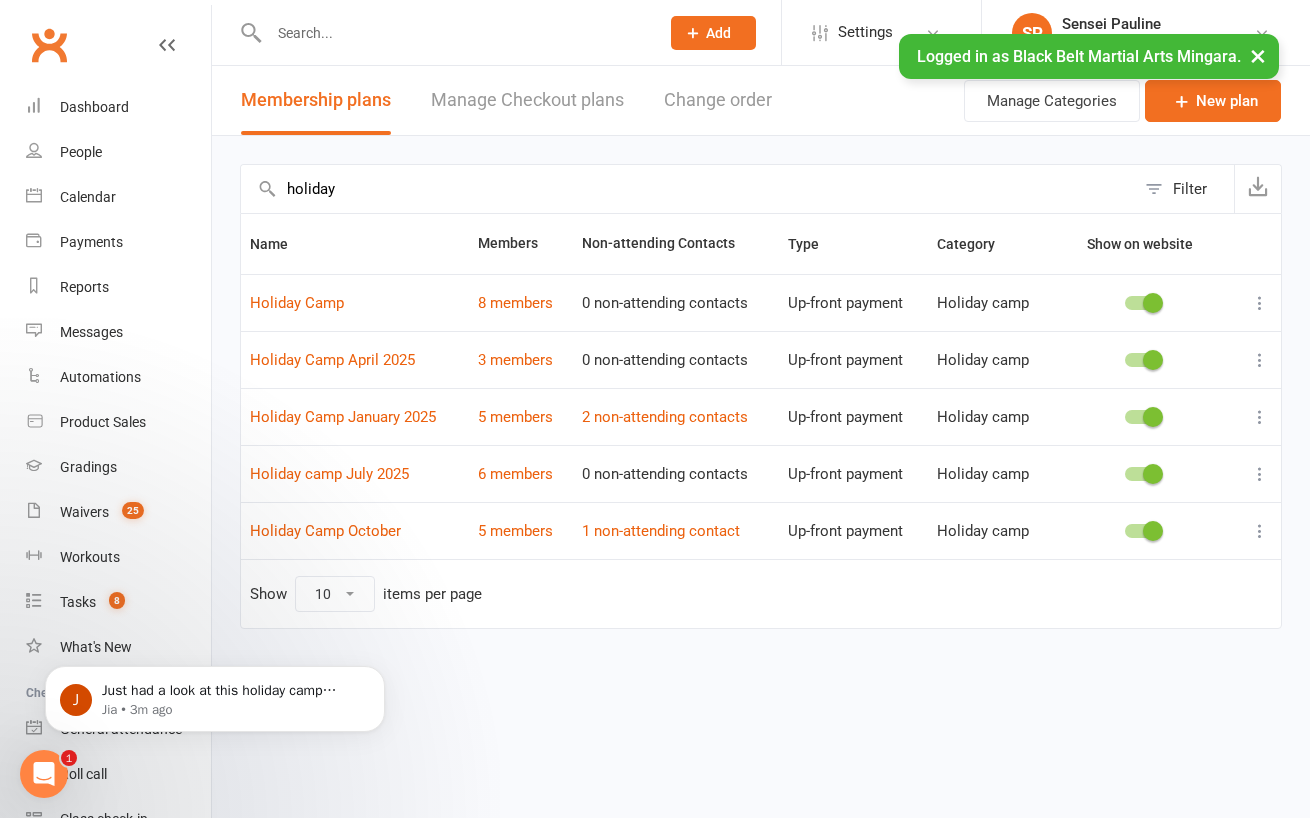 click on "holiday" at bounding box center [688, 189] 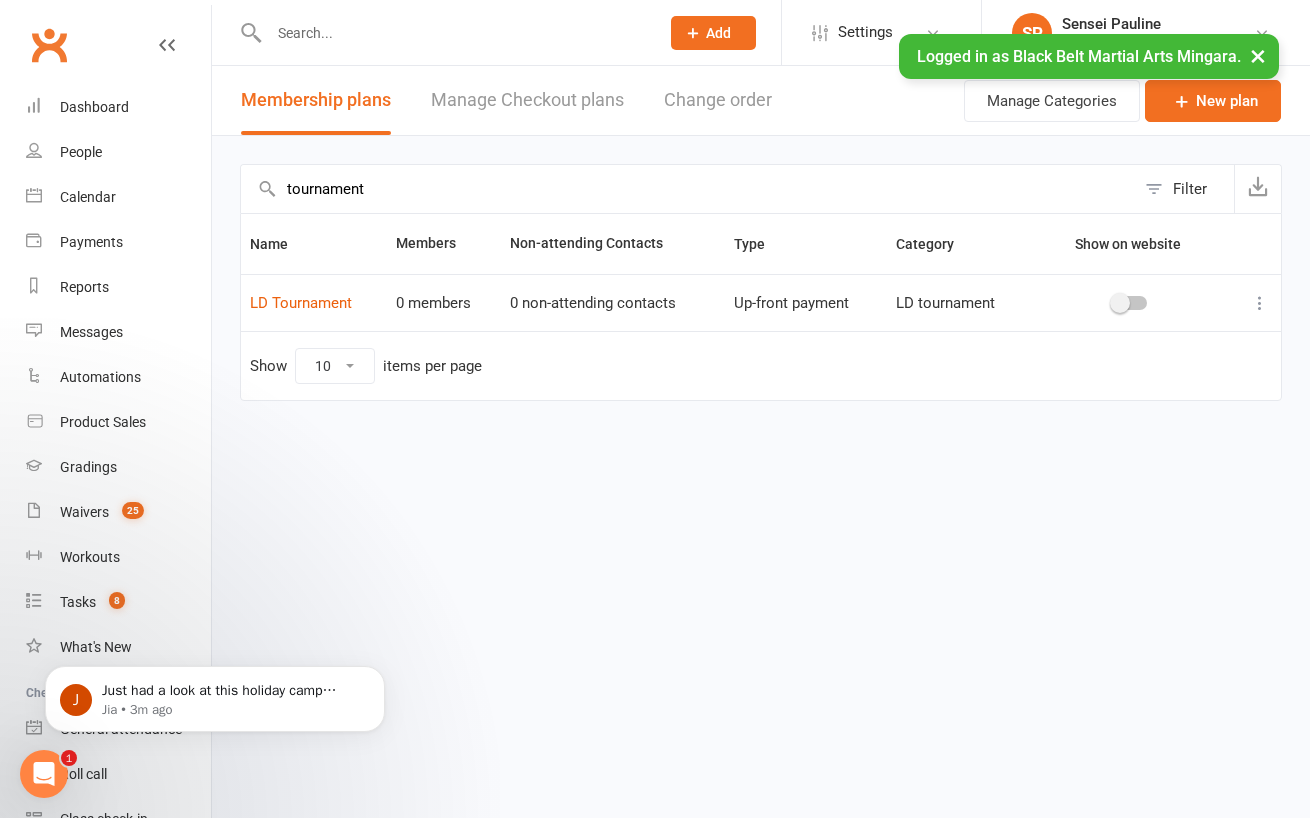 drag, startPoint x: 374, startPoint y: 189, endPoint x: 280, endPoint y: 188, distance: 94.00532 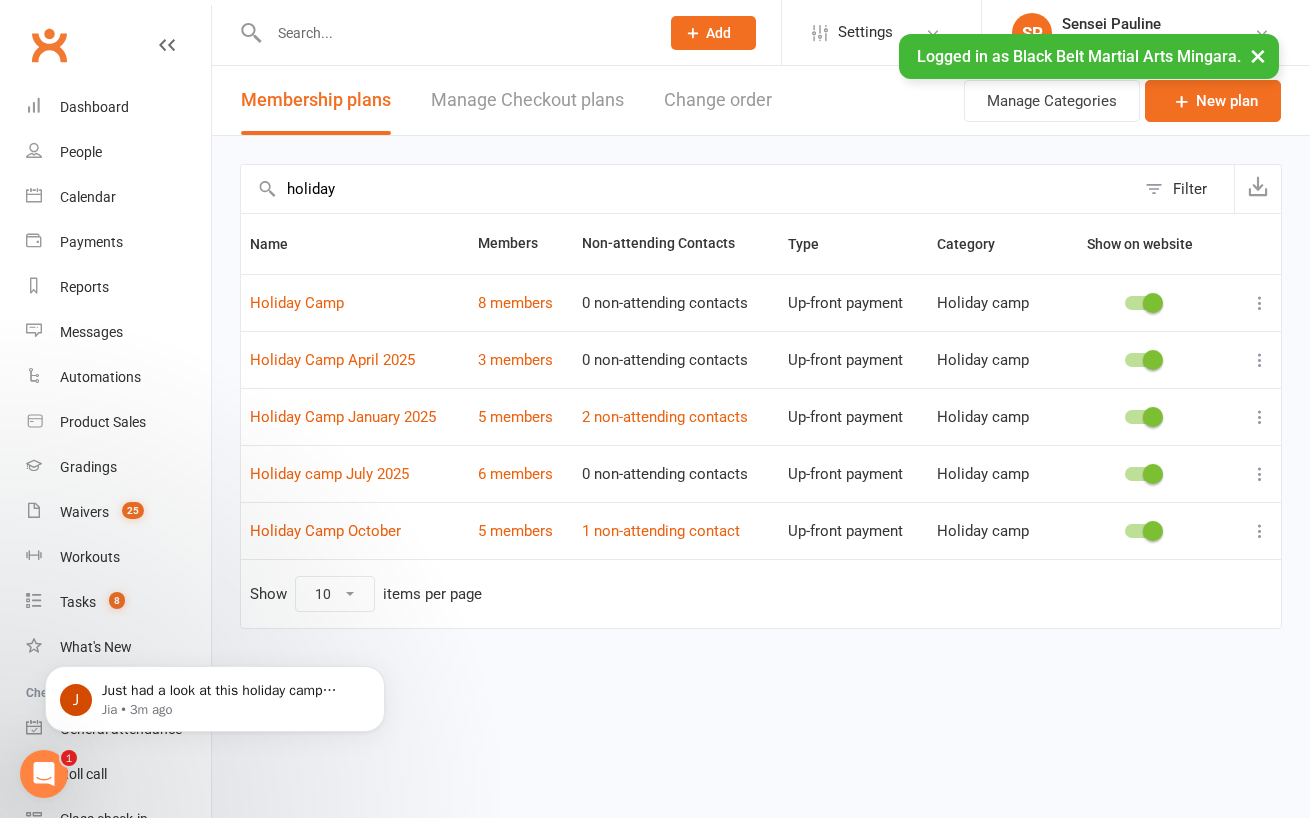 drag, startPoint x: 343, startPoint y: 190, endPoint x: 283, endPoint y: 190, distance: 60 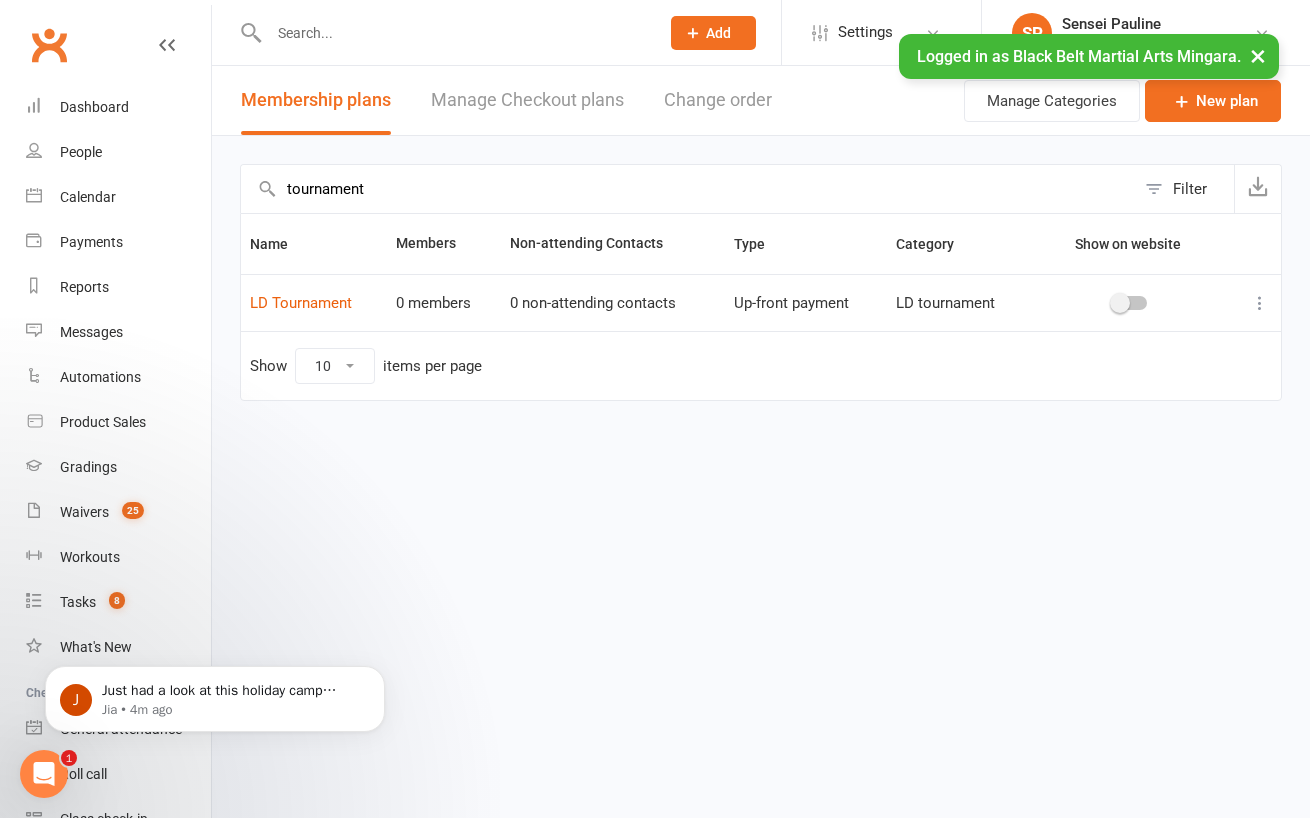 drag, startPoint x: 378, startPoint y: 194, endPoint x: 278, endPoint y: 187, distance: 100.2447 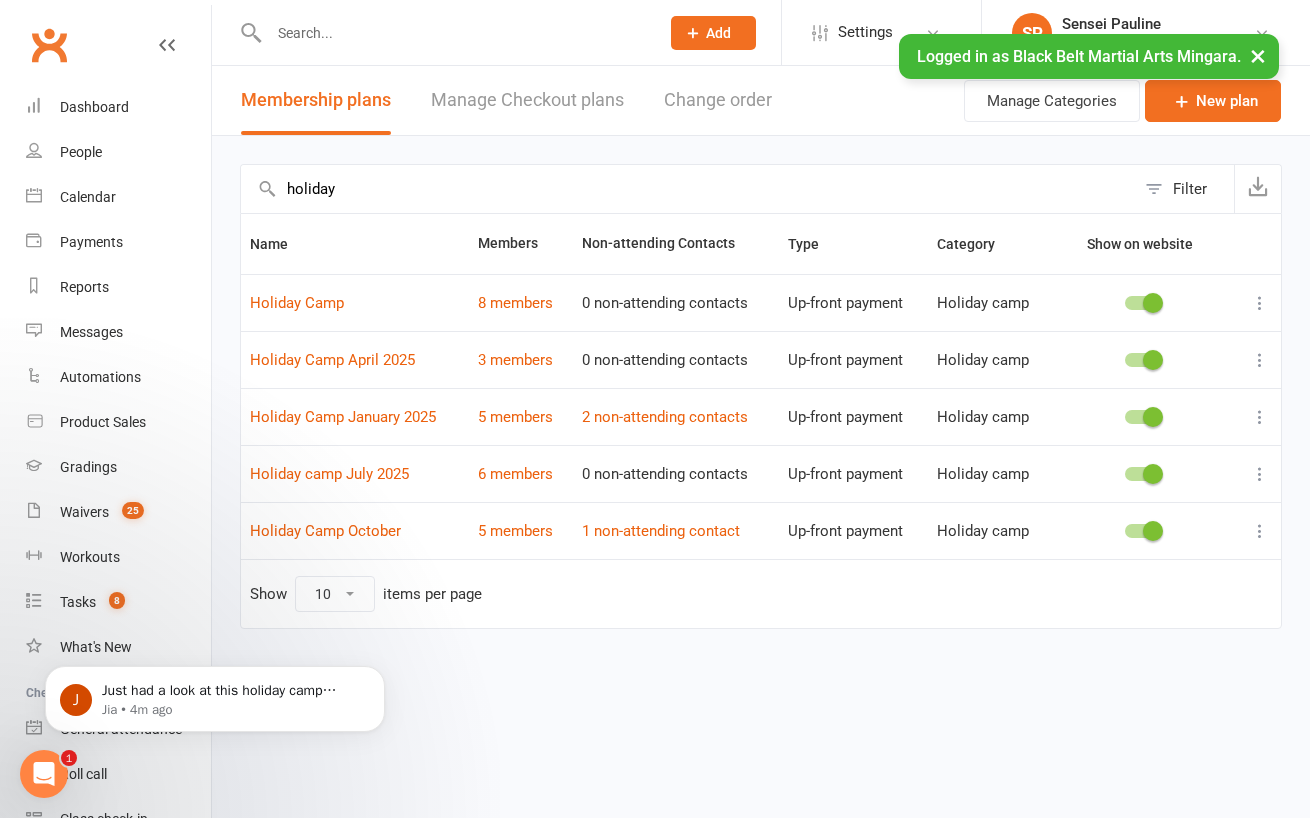 drag, startPoint x: 344, startPoint y: 192, endPoint x: 284, endPoint y: 191, distance: 60.00833 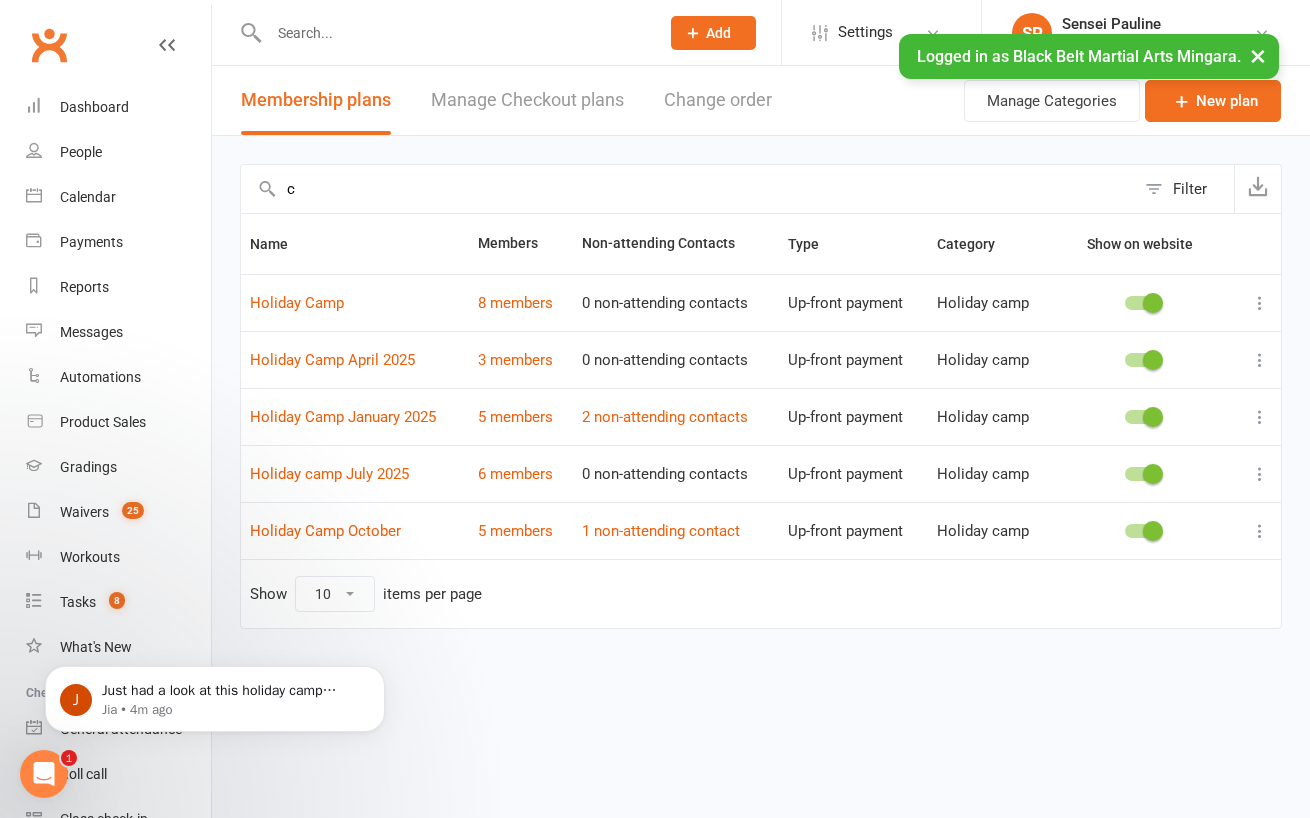 click on "c" at bounding box center (688, 189) 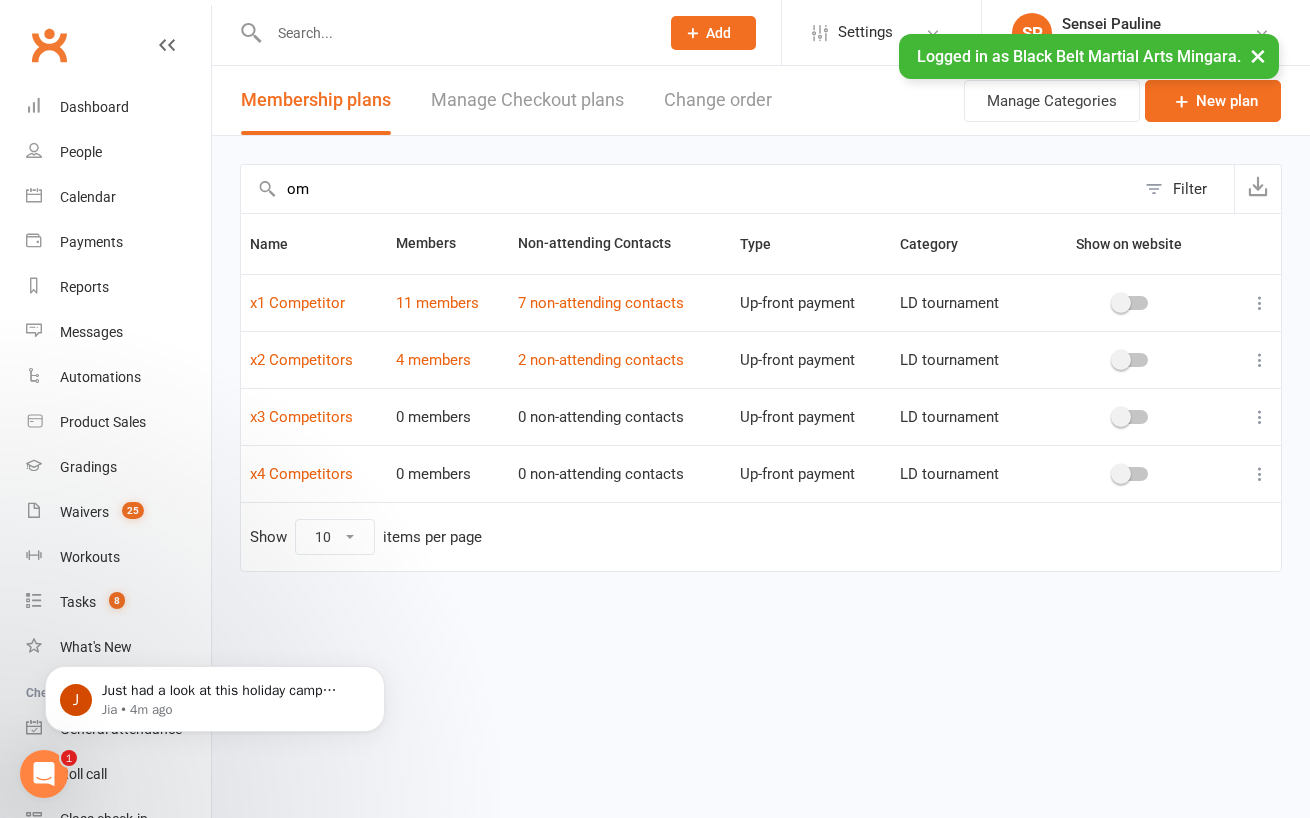 type on "o" 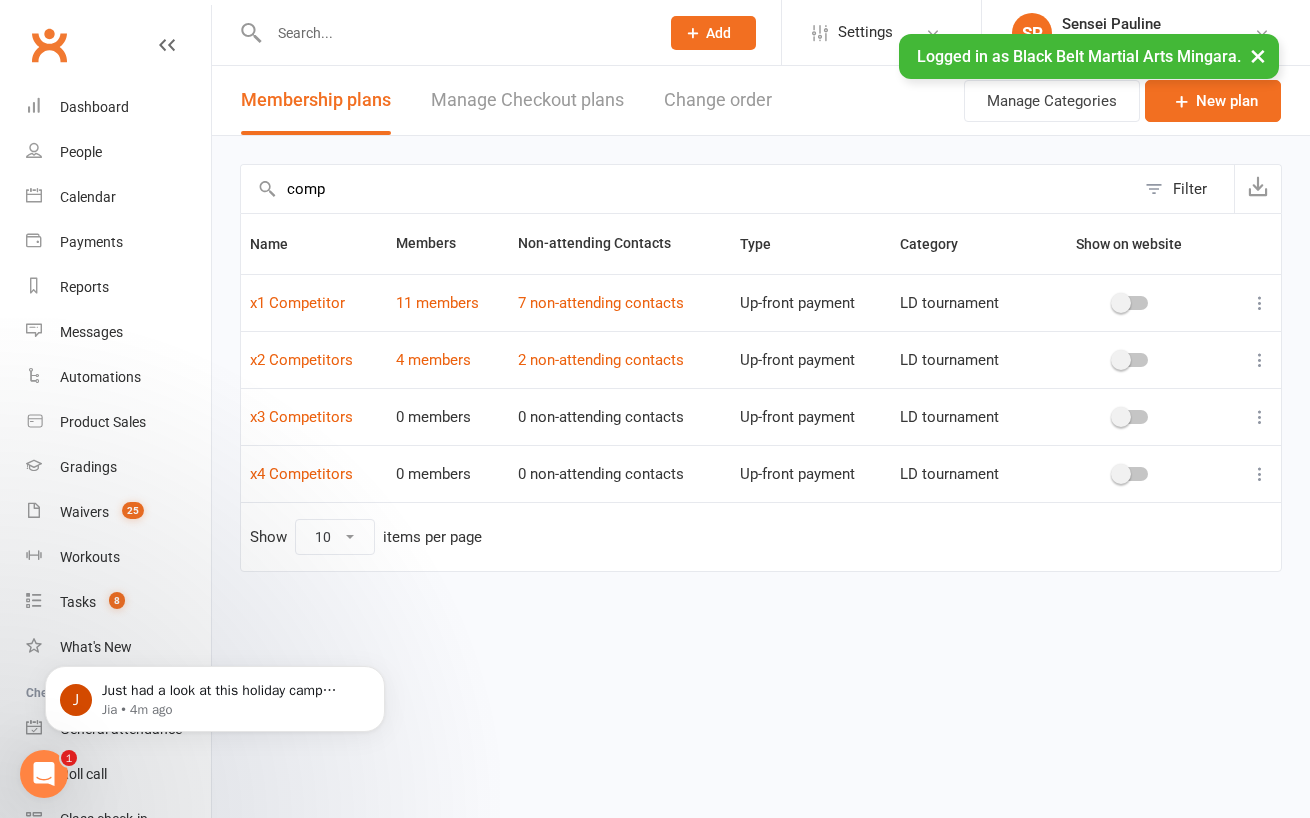 type on "comp" 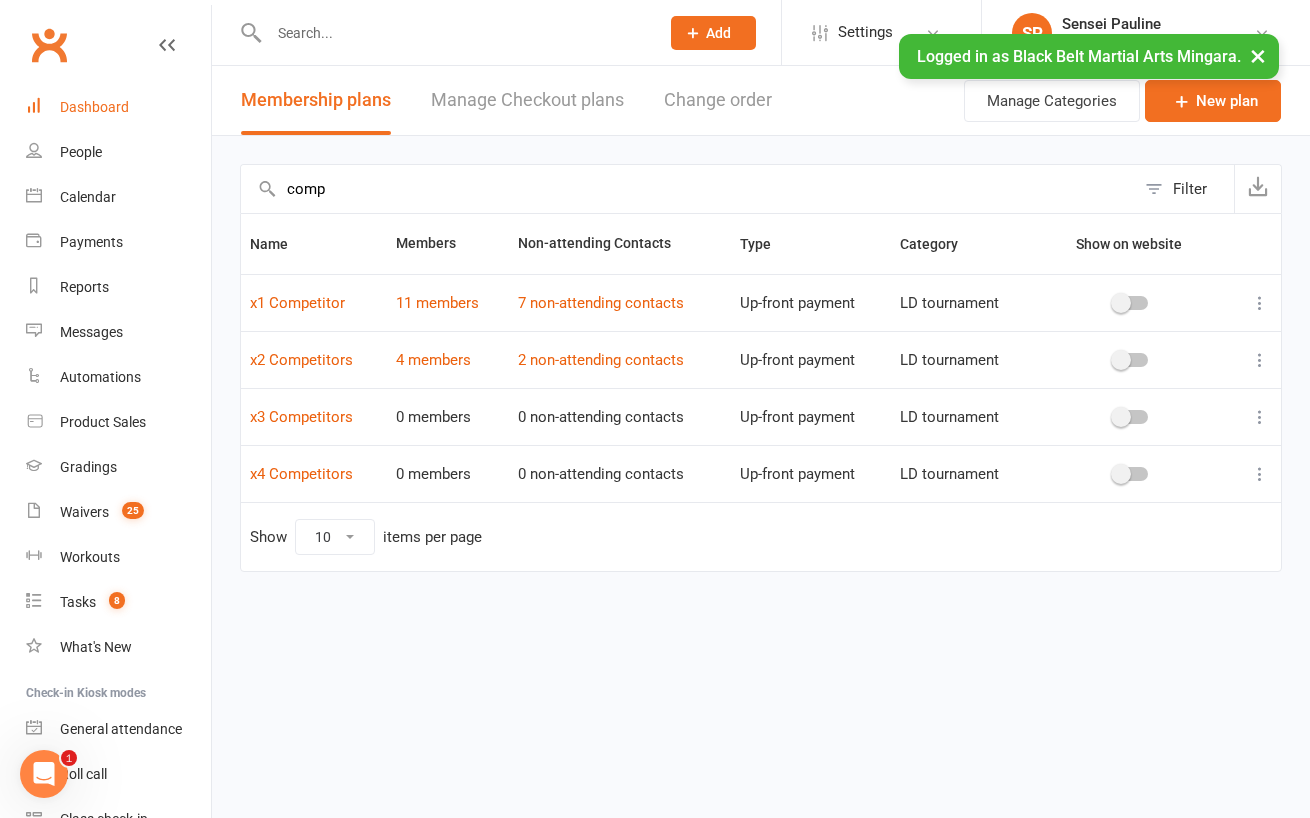 click on "Dashboard" at bounding box center [94, 107] 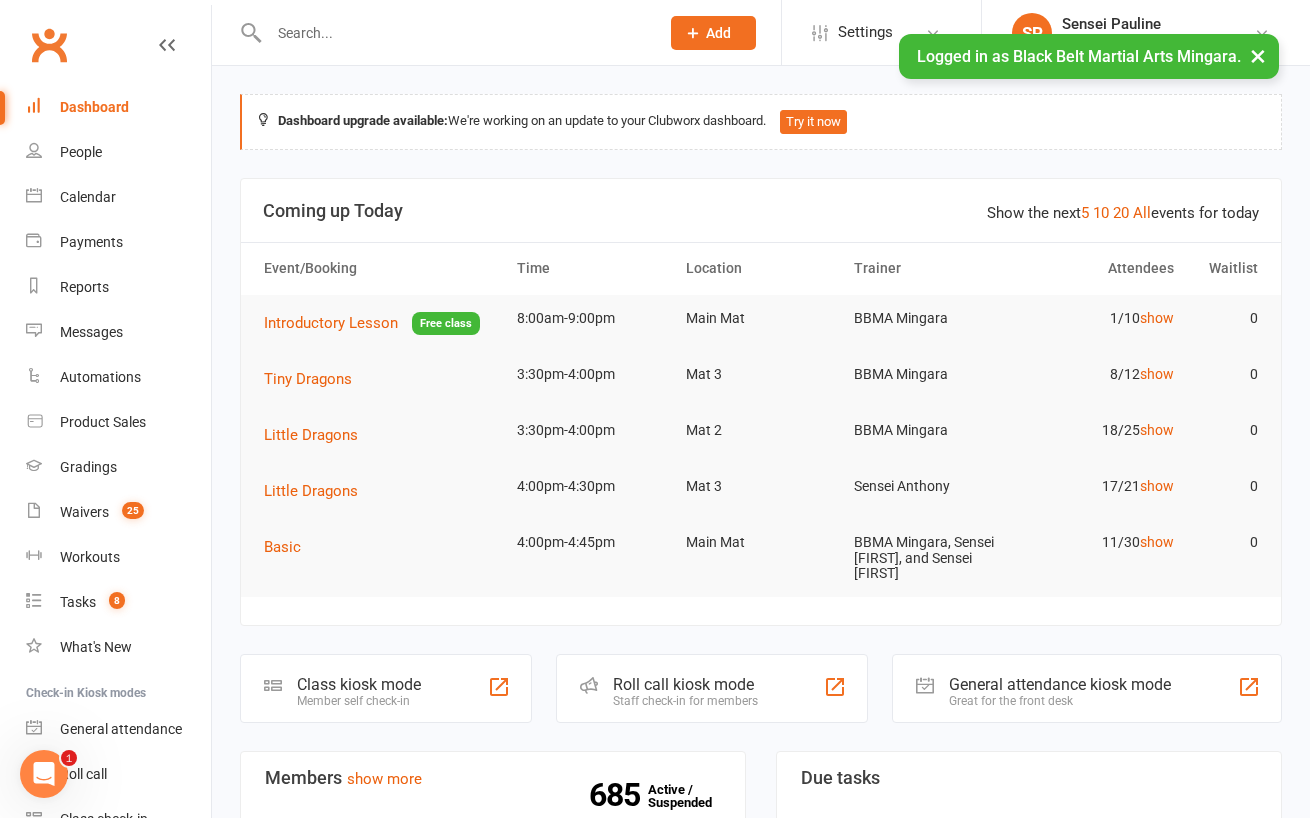 click on "×" at bounding box center [1258, 55] 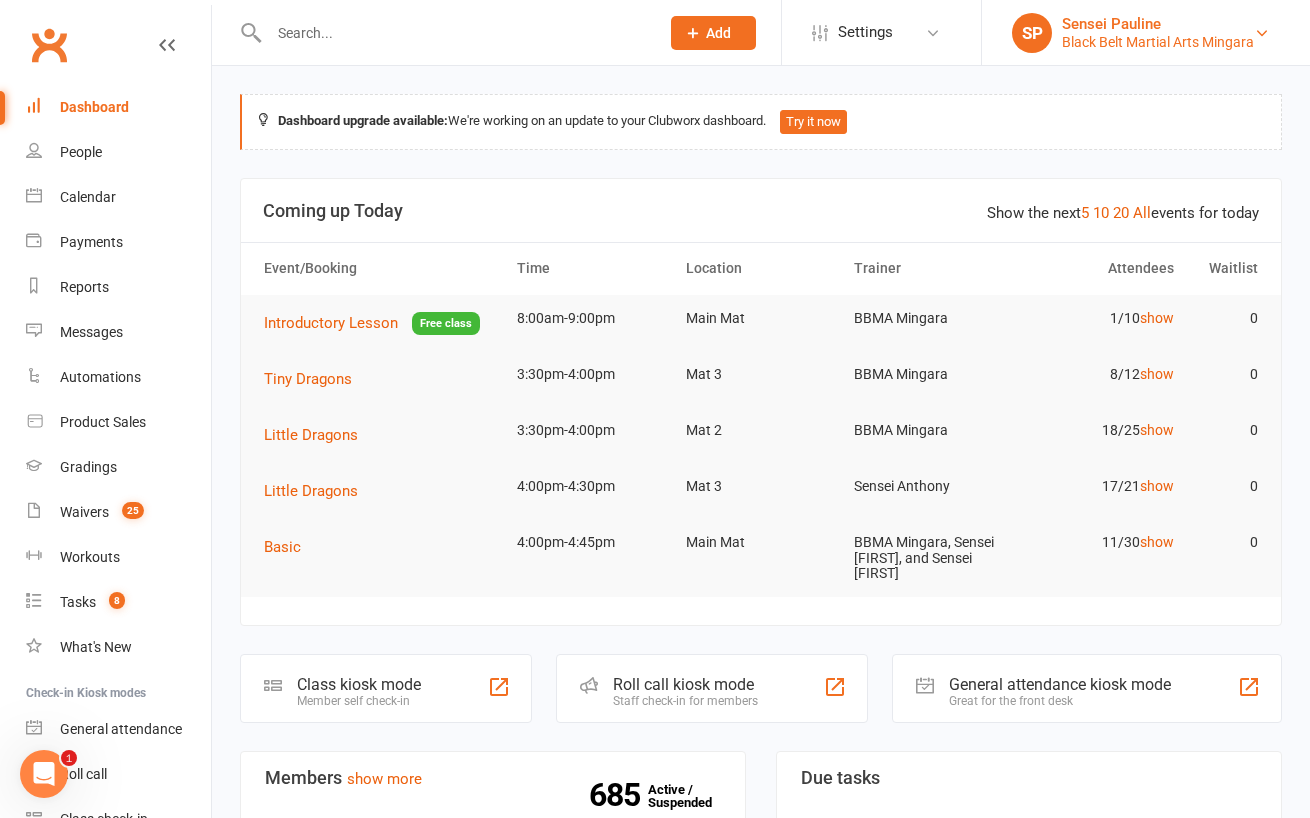 click on "Sensei Pauline" at bounding box center [1158, 24] 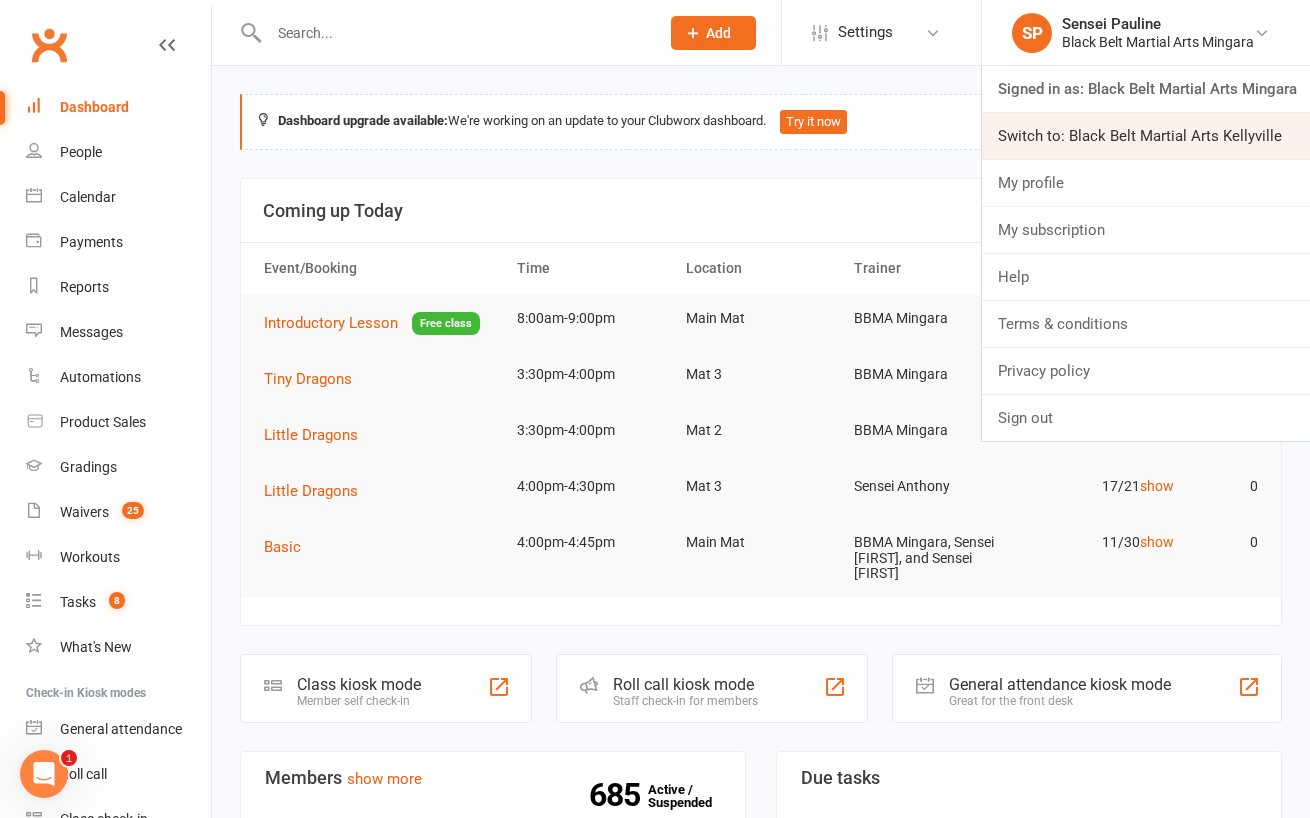 click on "Switch to: Black Belt Martial Arts Kellyville" at bounding box center (1146, 136) 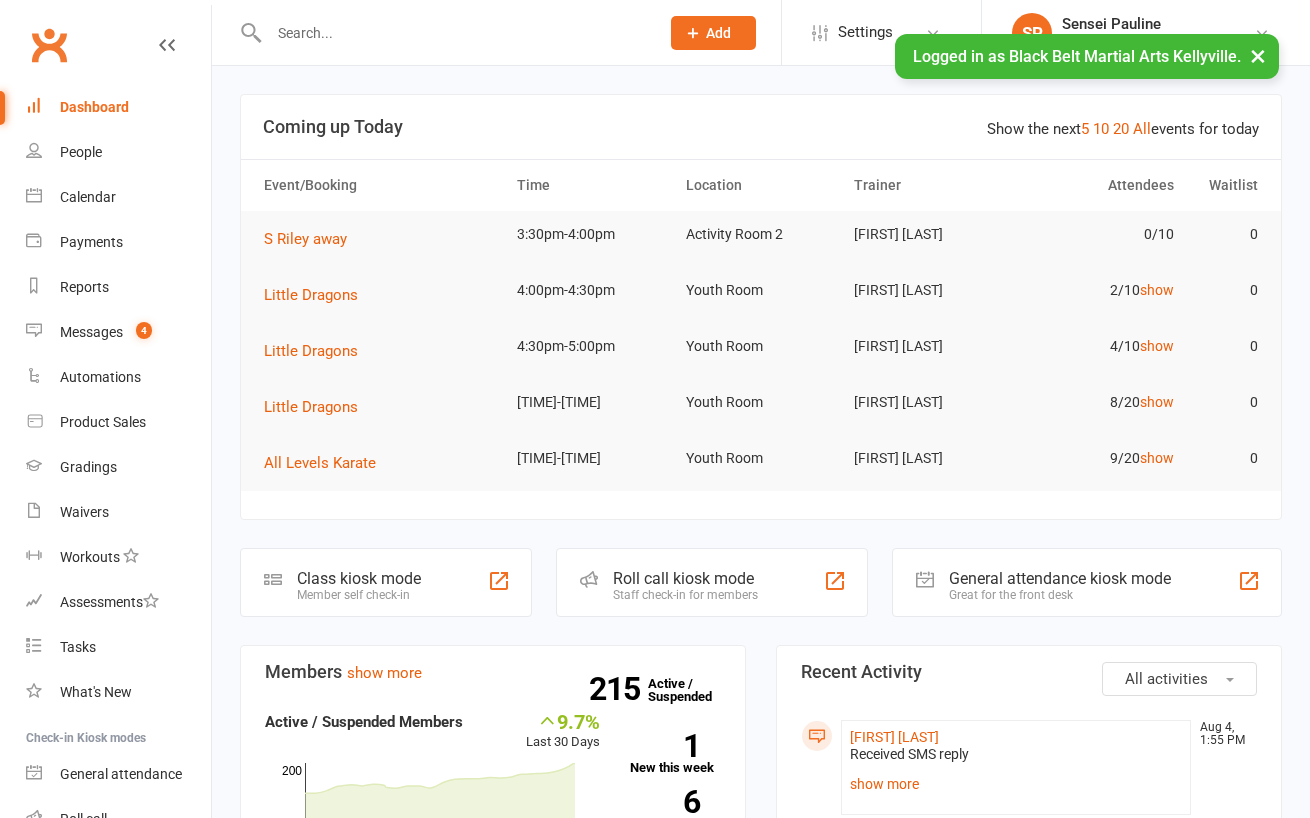 scroll, scrollTop: 0, scrollLeft: 0, axis: both 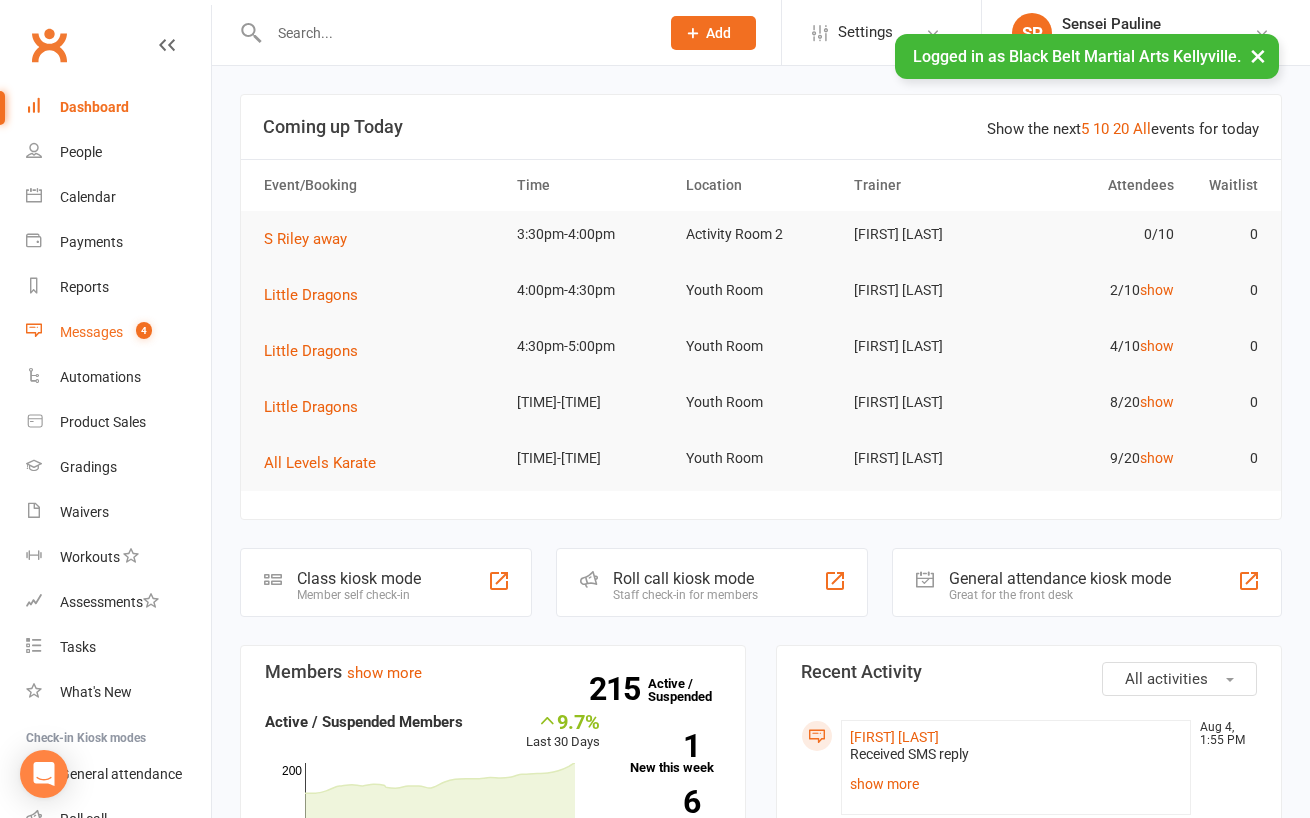 click on "Messages" at bounding box center (91, 332) 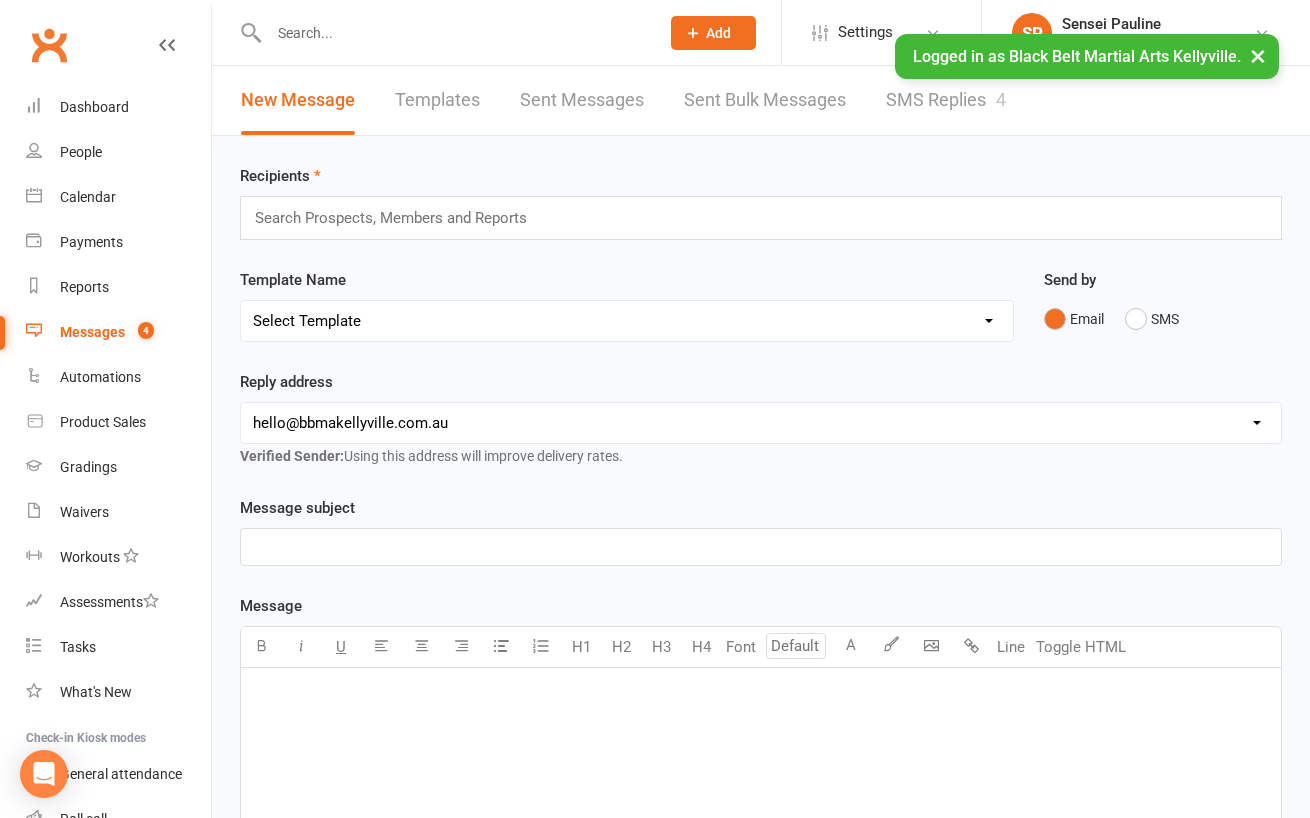 click on "SMS Replies  4" at bounding box center [946, 100] 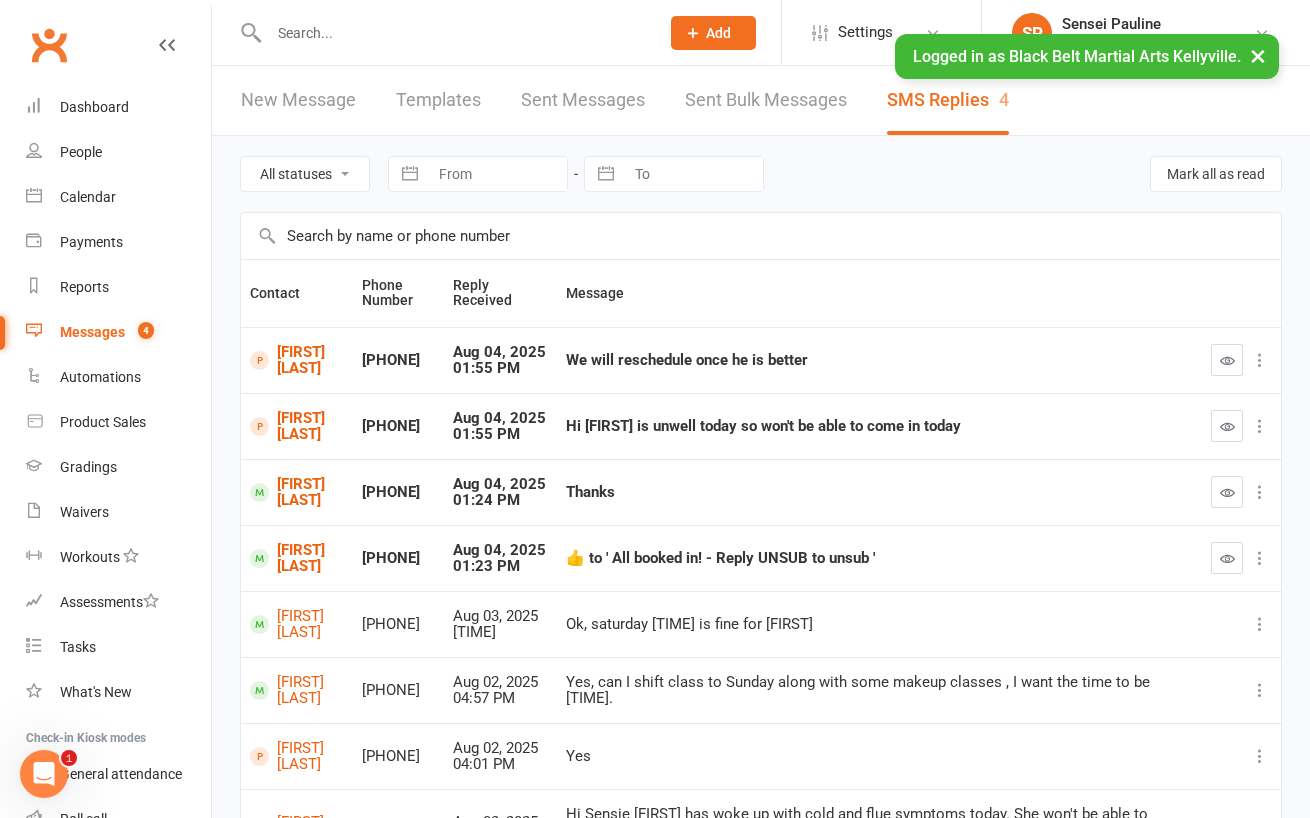 scroll, scrollTop: 0, scrollLeft: 0, axis: both 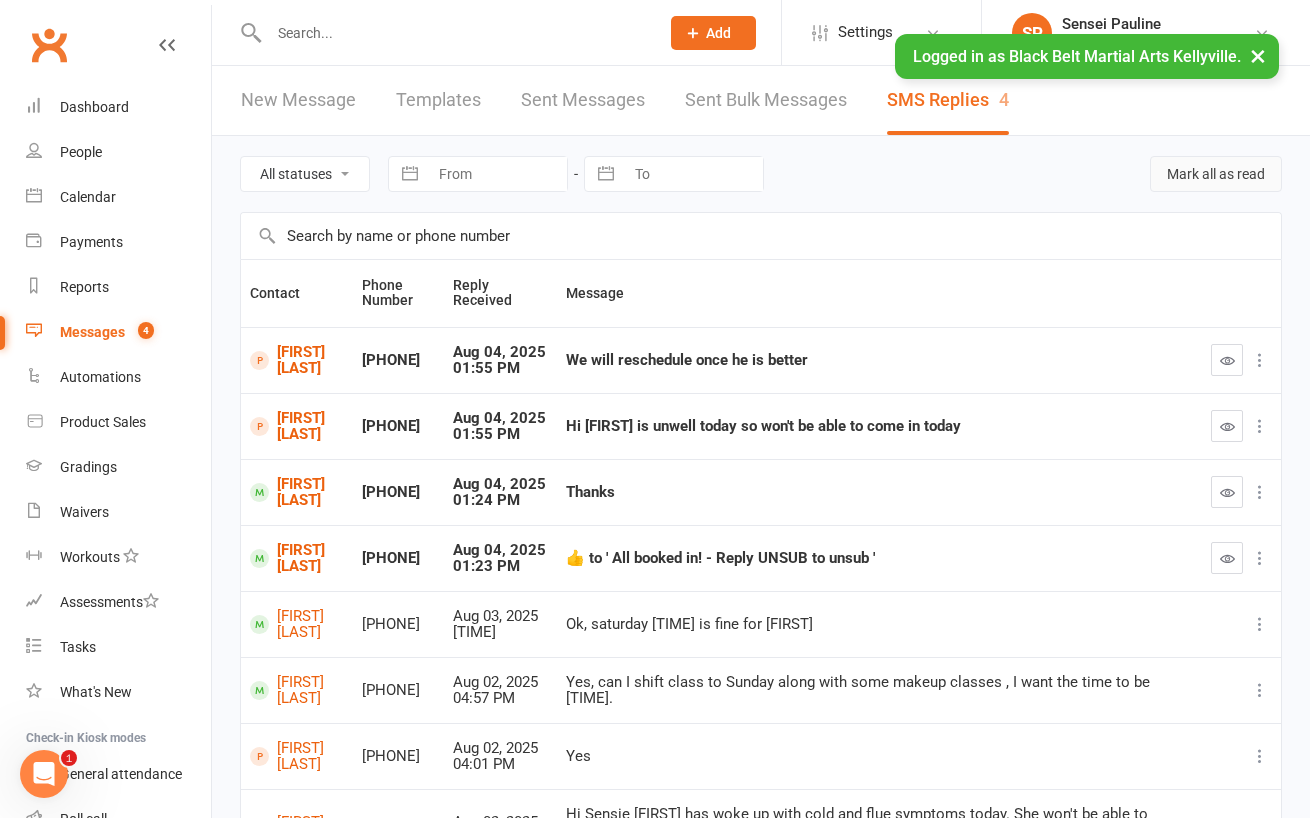 click on "Mark all as read" at bounding box center [1216, 174] 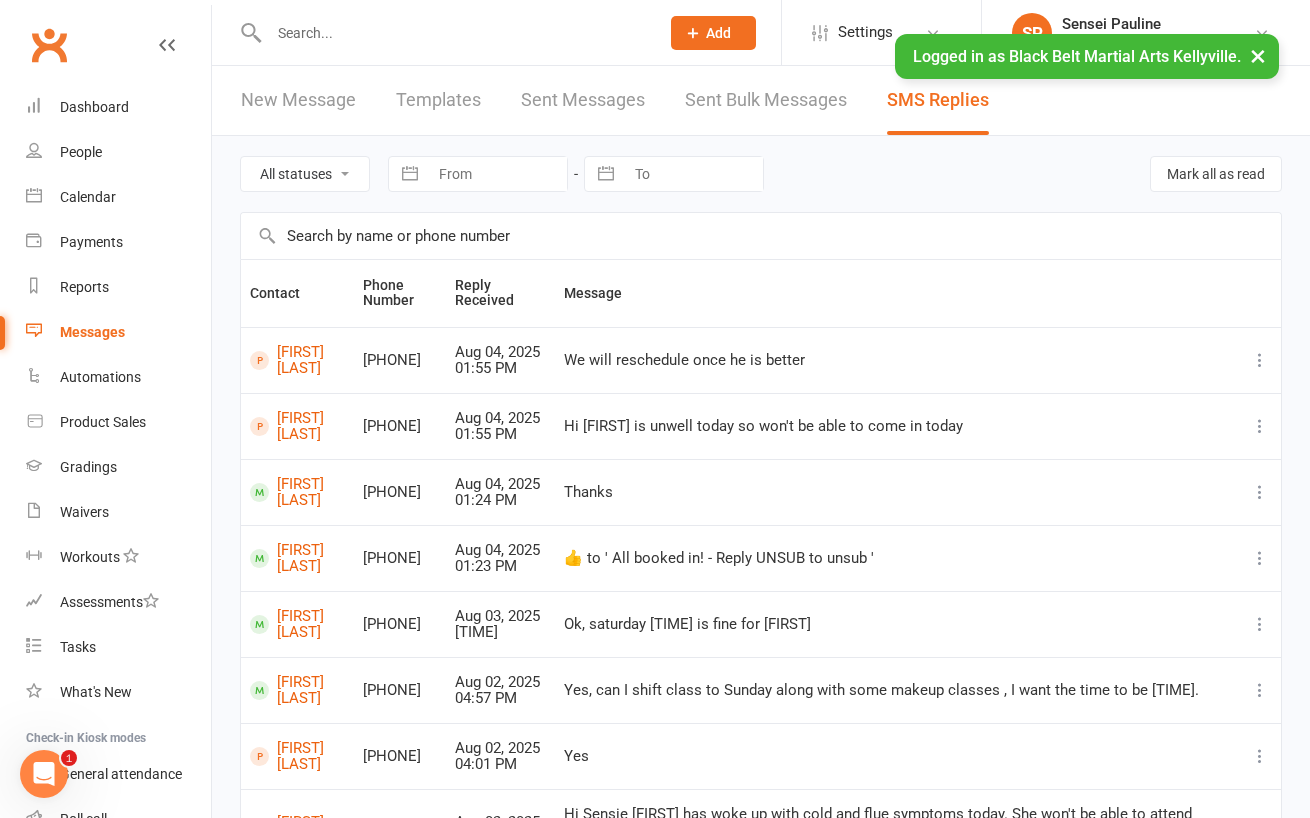 click on "All statuses Read only Unread only Navigate forward to interact with the calendar and select a date. Press the question mark key to get the keyboard shortcuts for changing dates. Navigate forward to interact with the calendar and select a date. Press the question mark key to get the keyboard shortcuts for changing dates. Mark all as read" at bounding box center (761, 174) 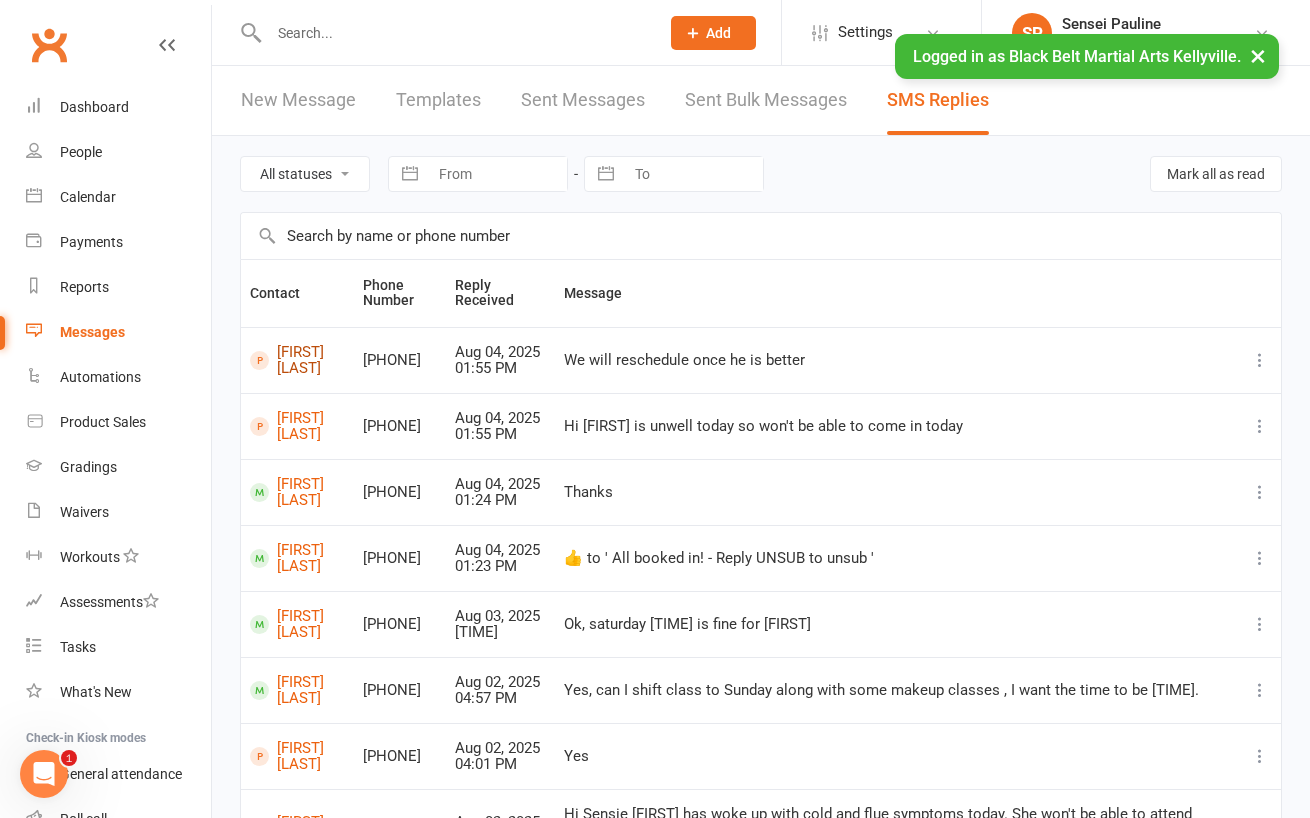 click on "Noah Hossain" at bounding box center [297, 360] 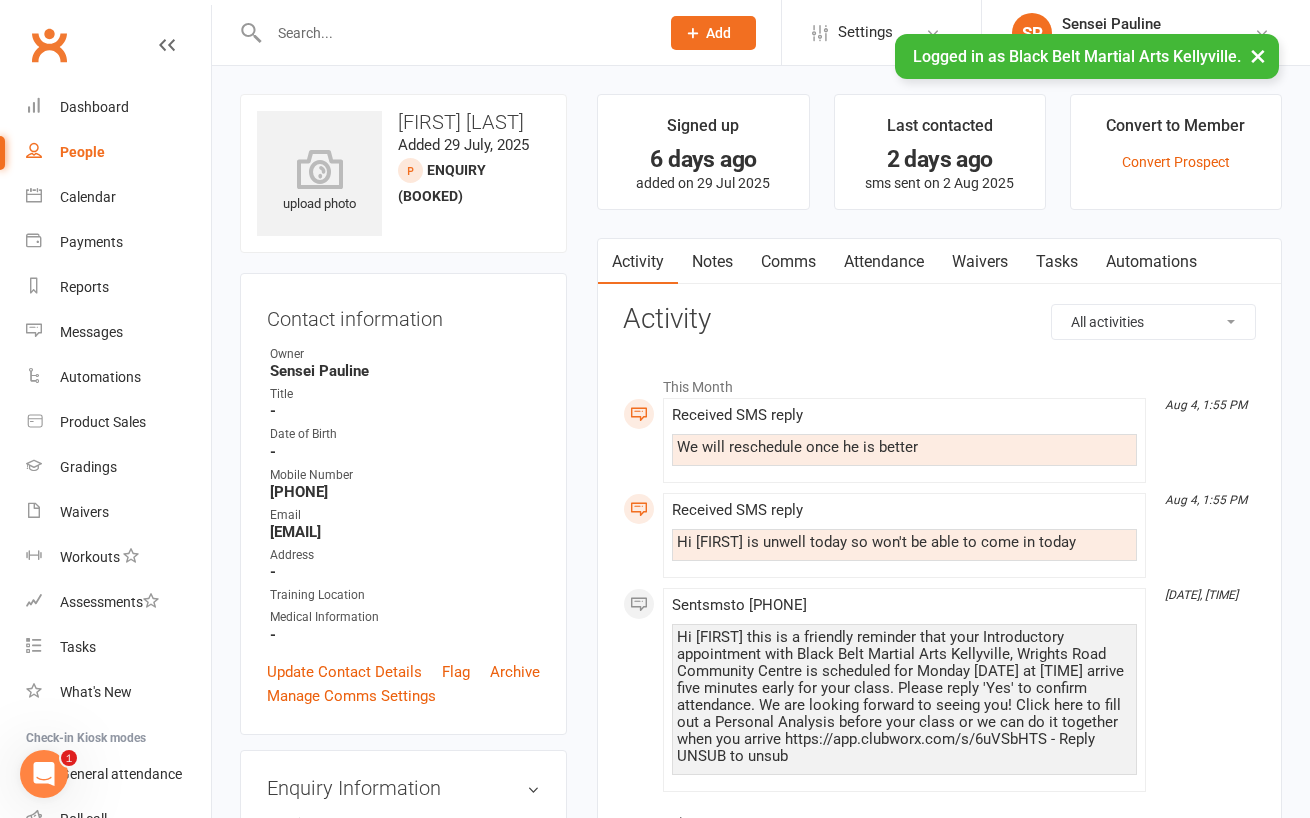 click on "Comms" at bounding box center [788, 262] 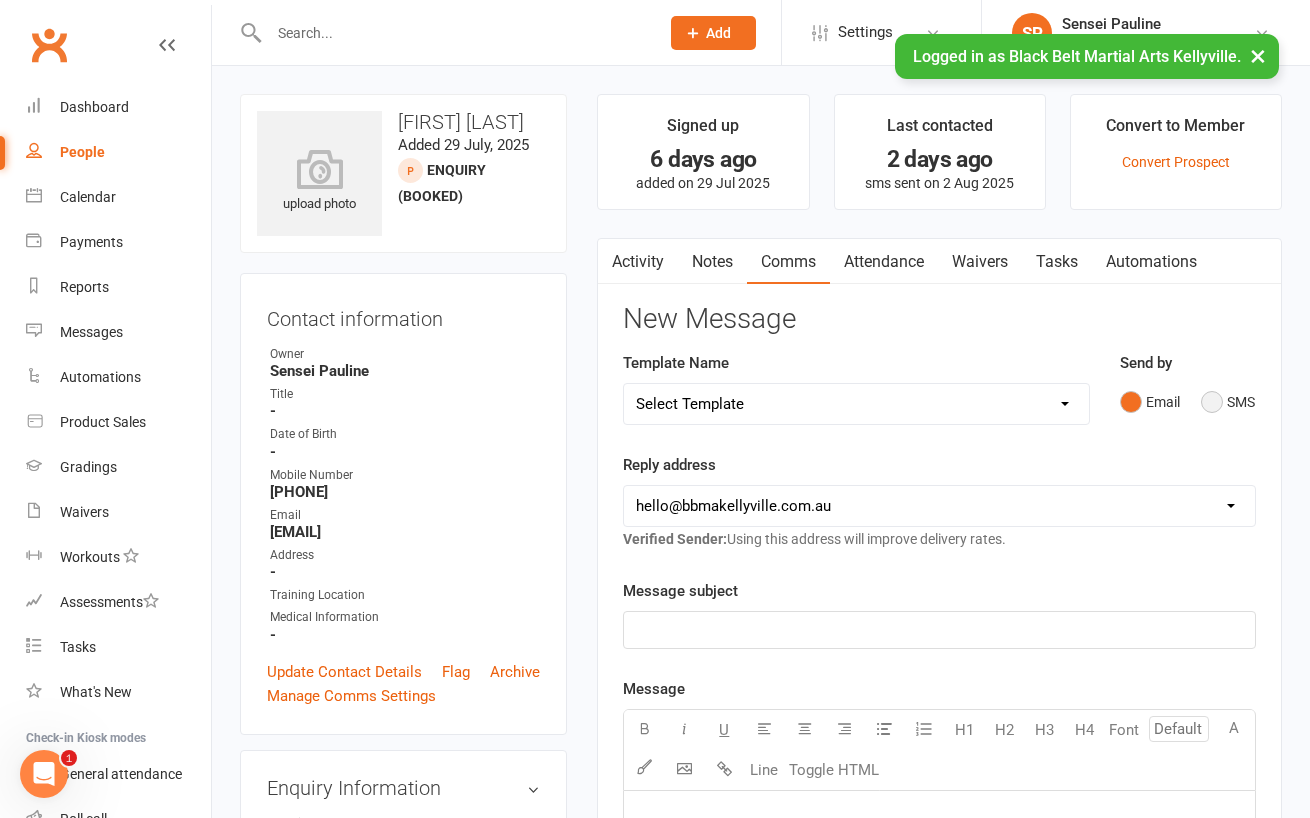 click on "SMS" at bounding box center (1228, 402) 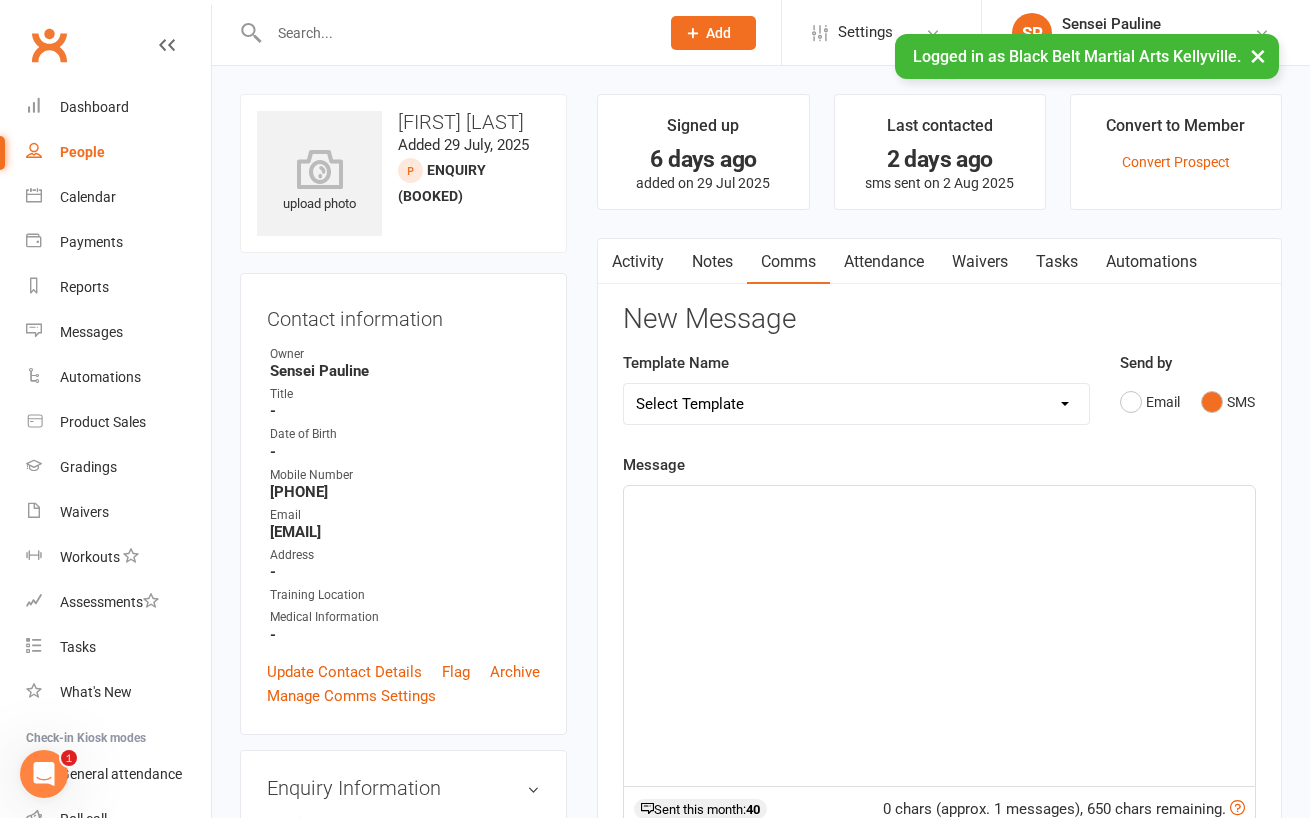 click on "﻿" 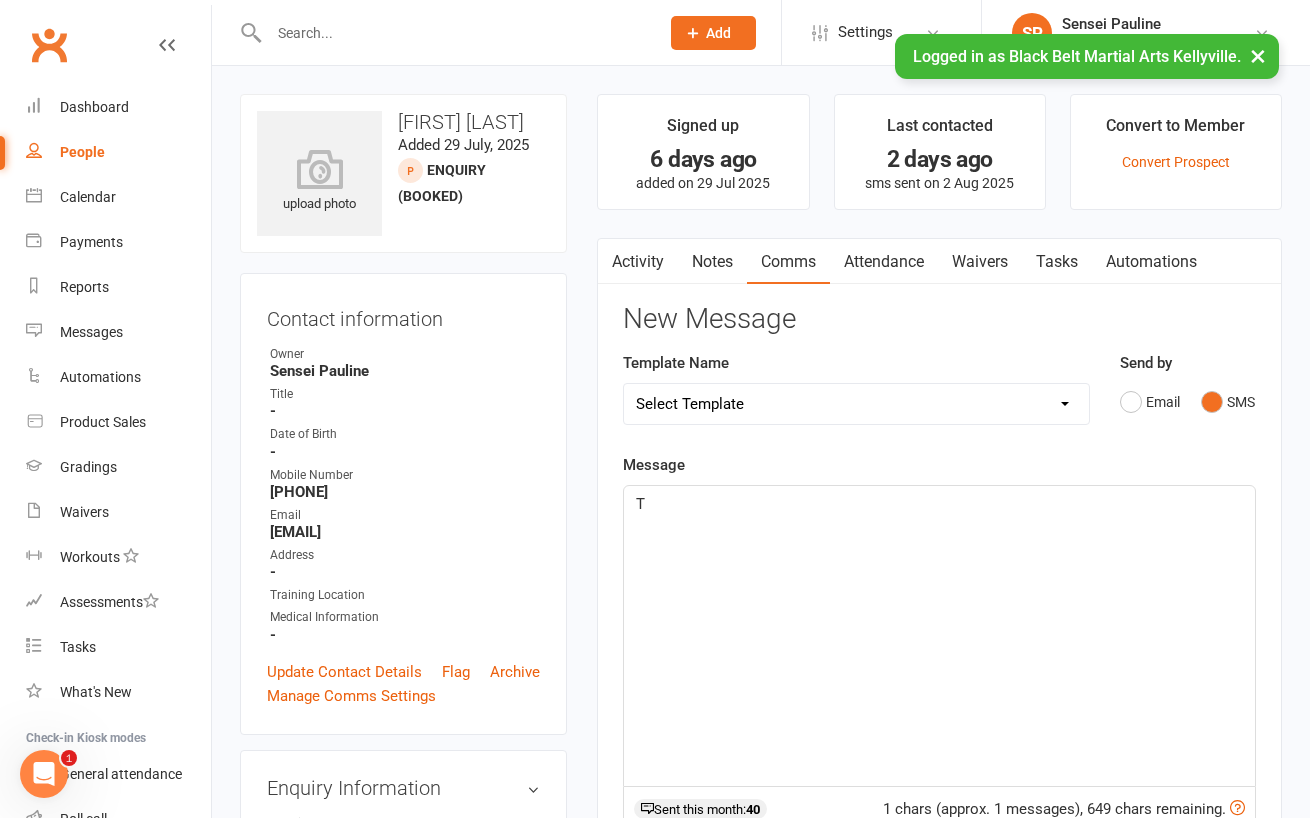 type 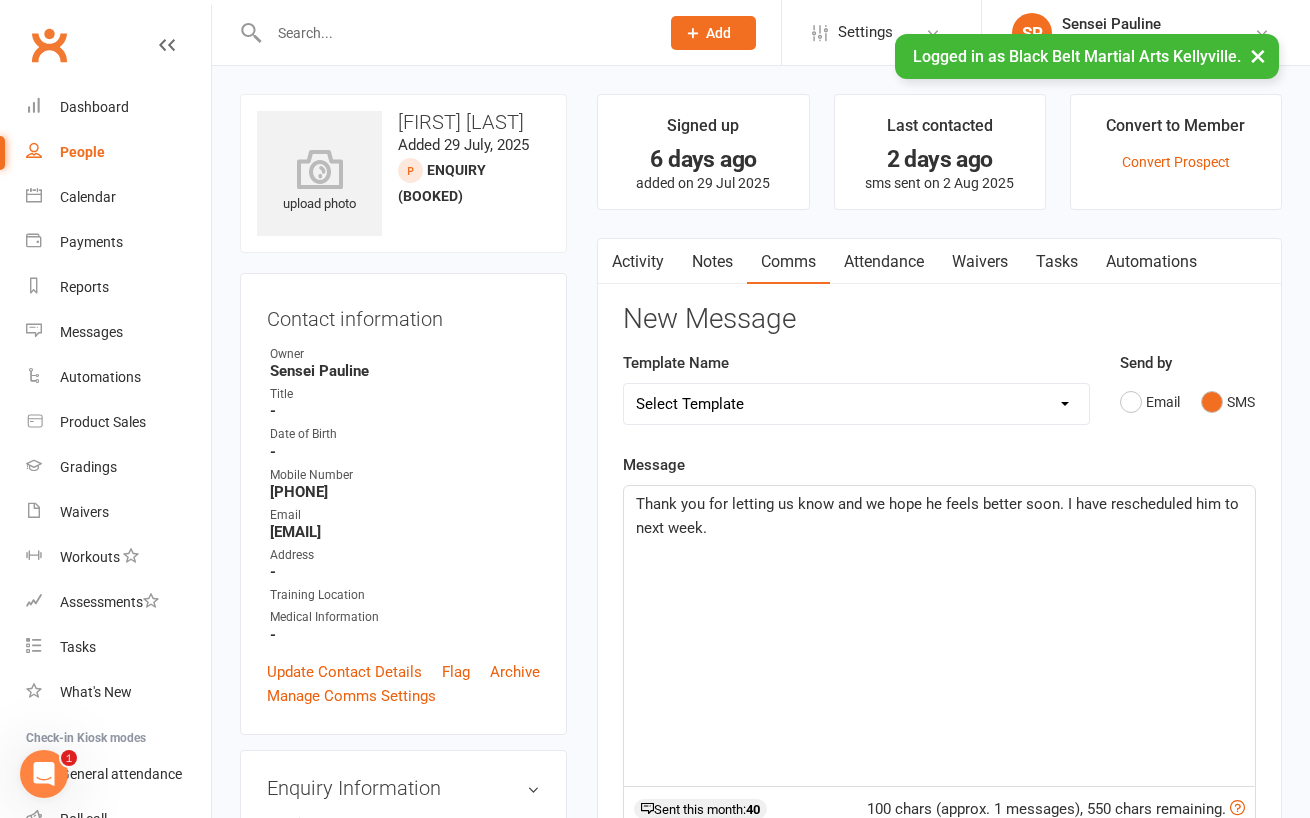 click on "Thank you for letting us know and we hope he feels better soon. I have rescheduled him to next week." 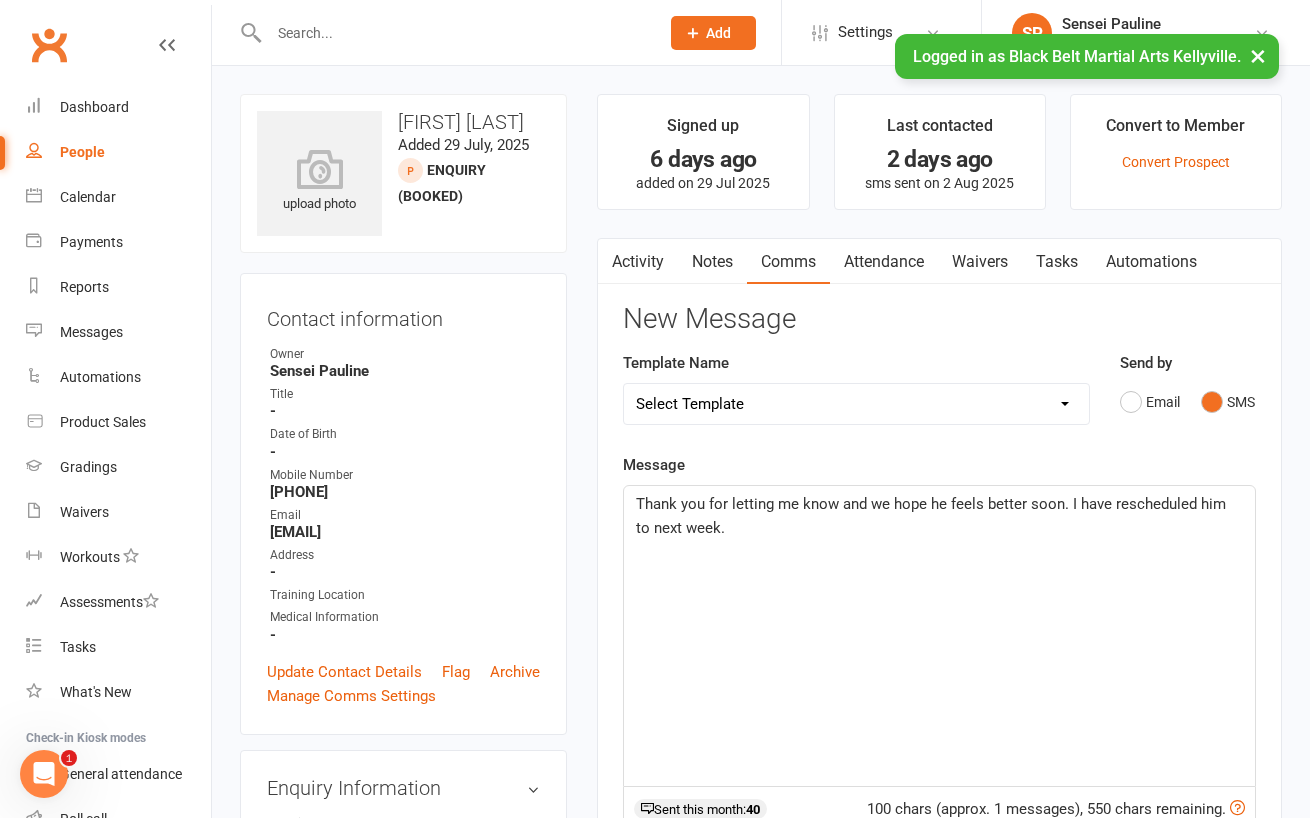 click on "Thank you for letting me know and we hope he feels better soon. I have rescheduled him to next week." 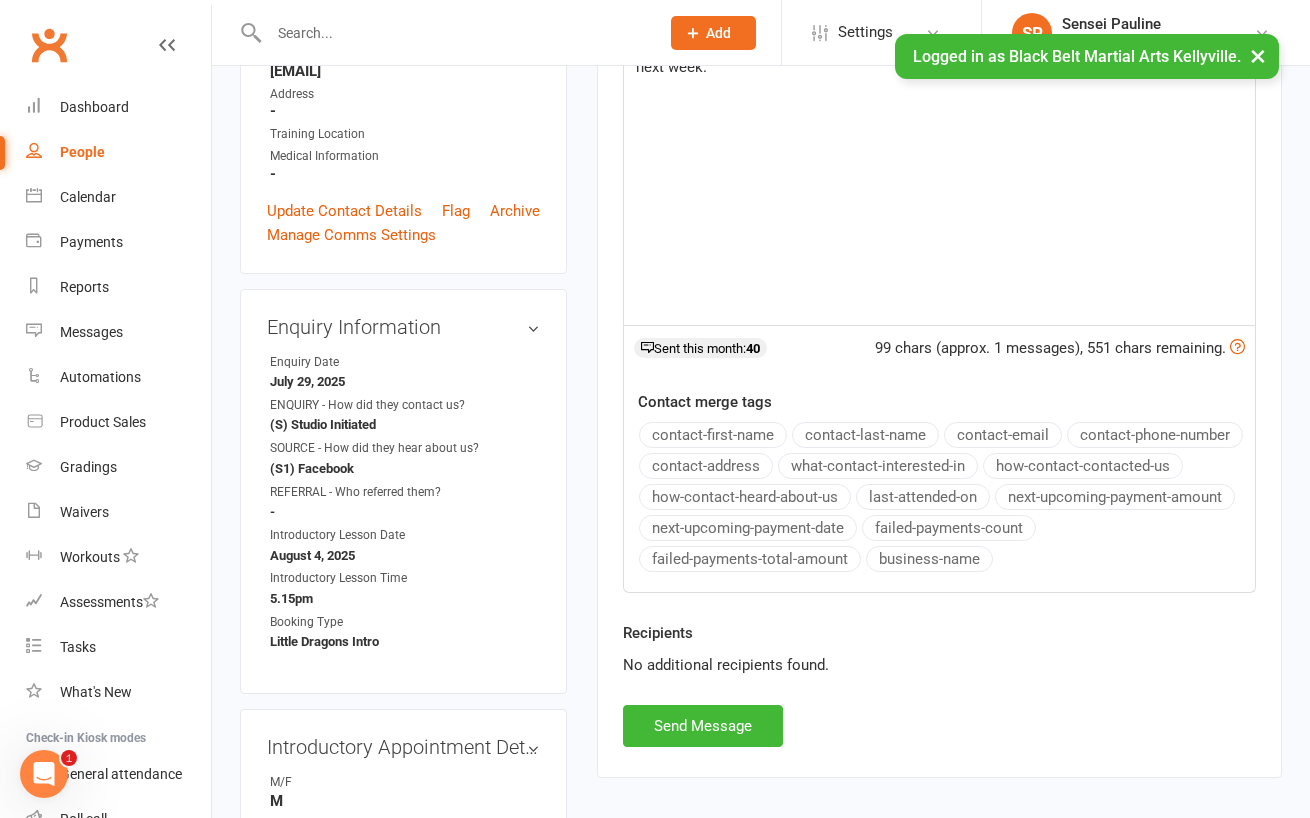 scroll, scrollTop: 641, scrollLeft: 0, axis: vertical 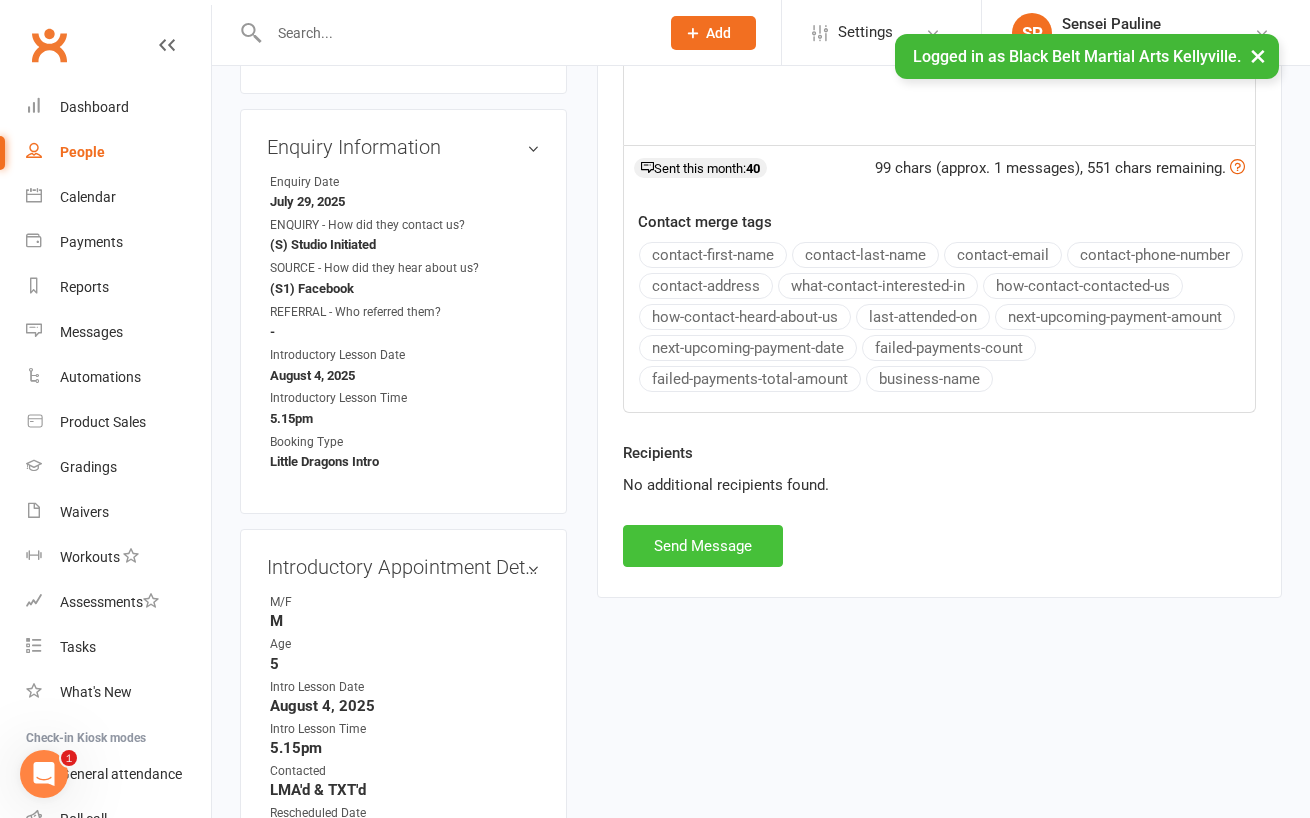 click on "Send Message" at bounding box center [703, 546] 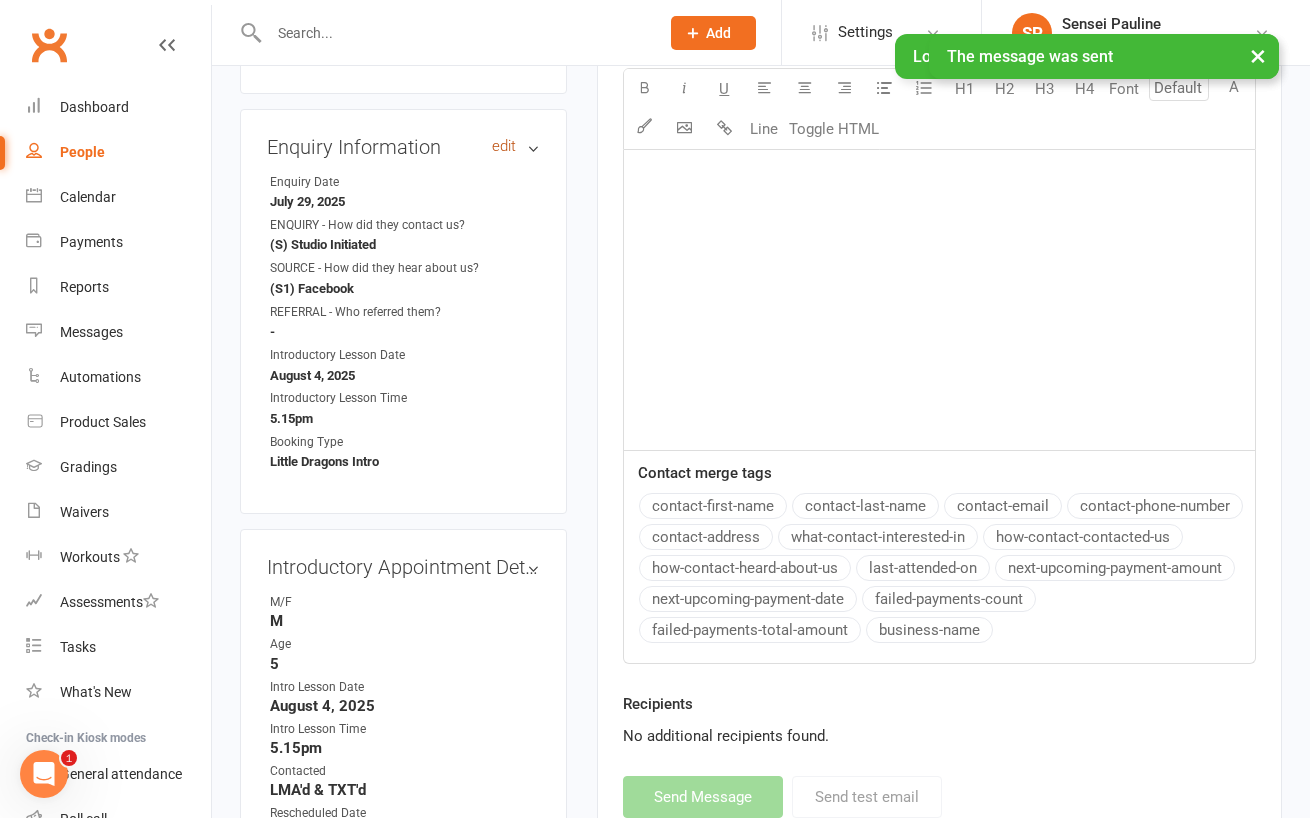 click on "edit" at bounding box center [504, 146] 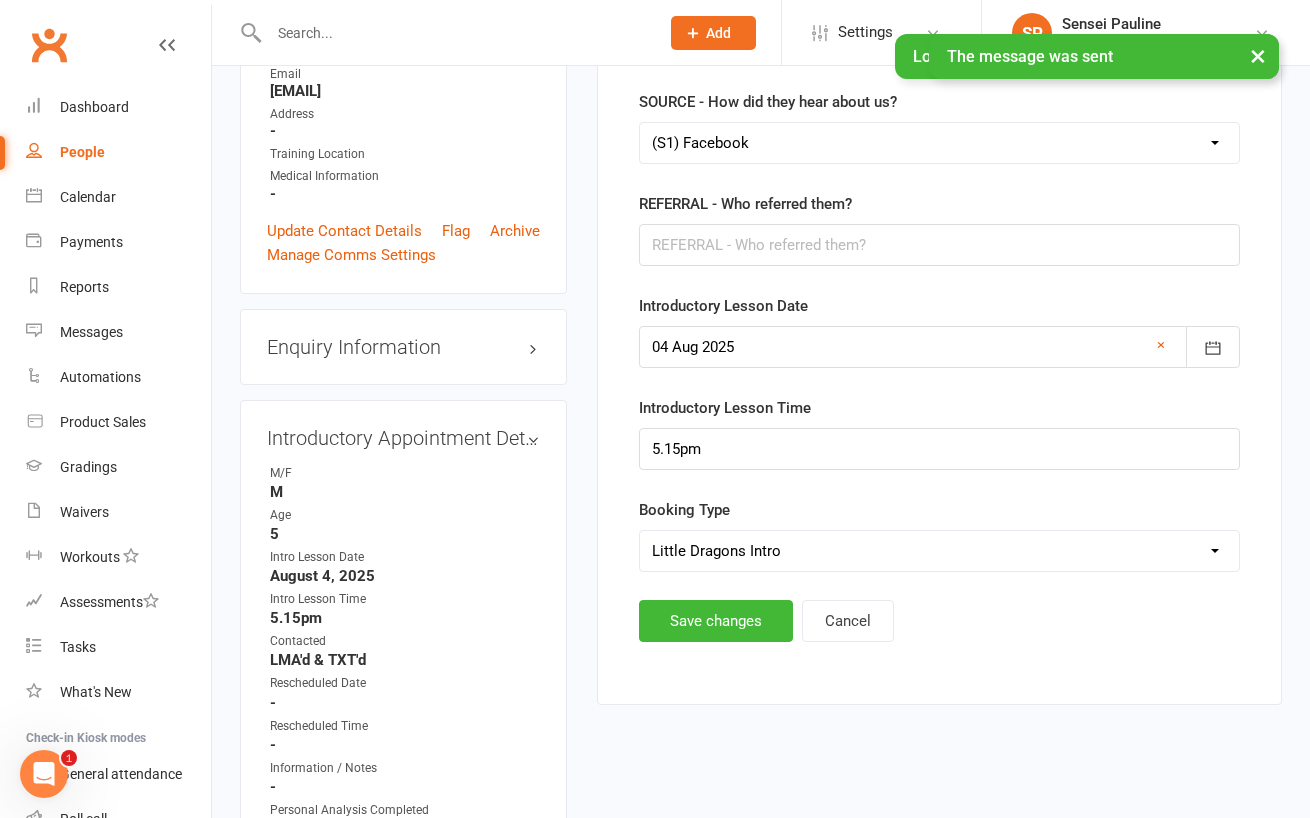 scroll, scrollTop: 442, scrollLeft: 0, axis: vertical 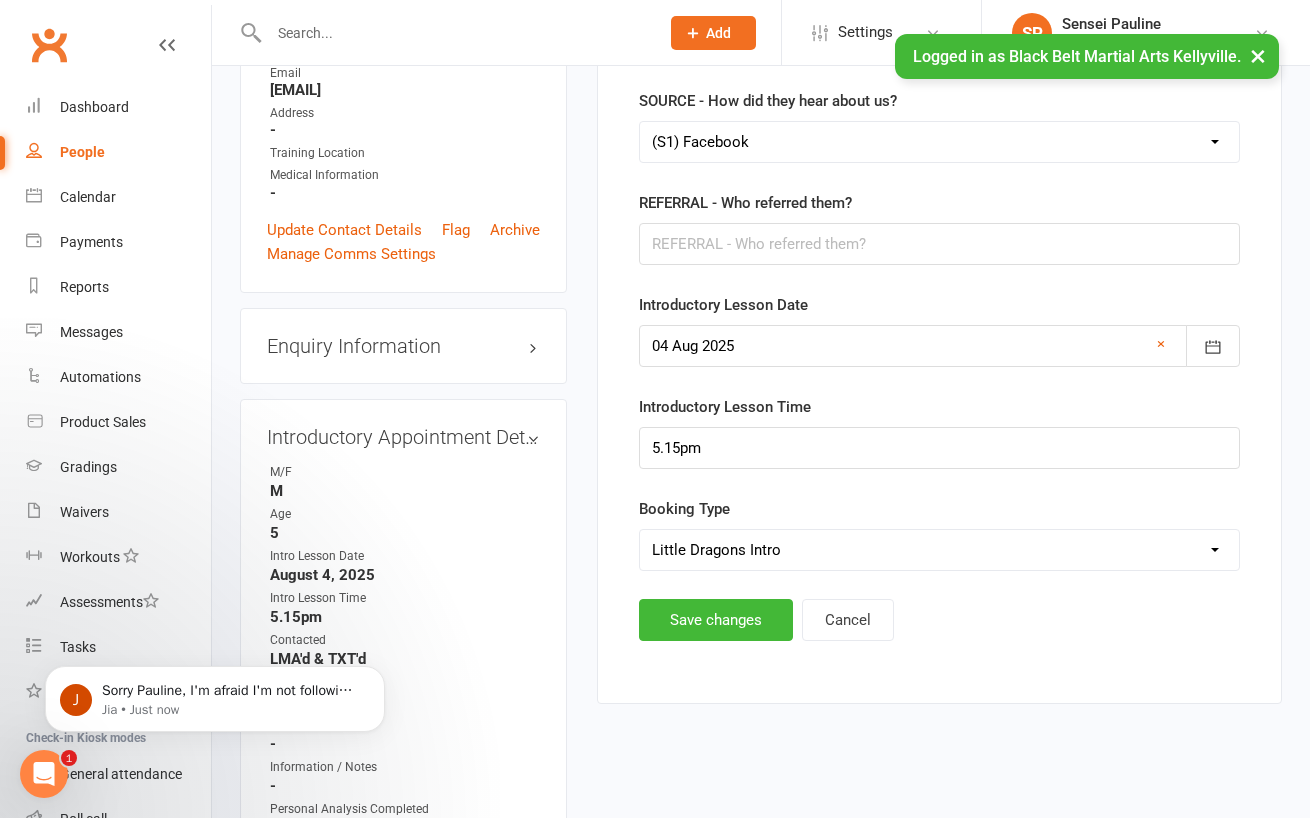 click on "Signed up 6 days ago added on 29 Jul 2025 Last contacted 2 days ago sms sent on 2 Aug 2025 Convert to Member Convert Prospect
Enquiry Information Enquiry Date  29 Jul 2025
July 2025
Sun Mon Tue Wed Thu Fri Sat
27
29
30
01
02
03
04
05
28
06
07
08
09
10
11
12
29
13
14
15
16
17
18
19
30
20
21
22
23
24
25
26
31
27 28" at bounding box center (939, 188) 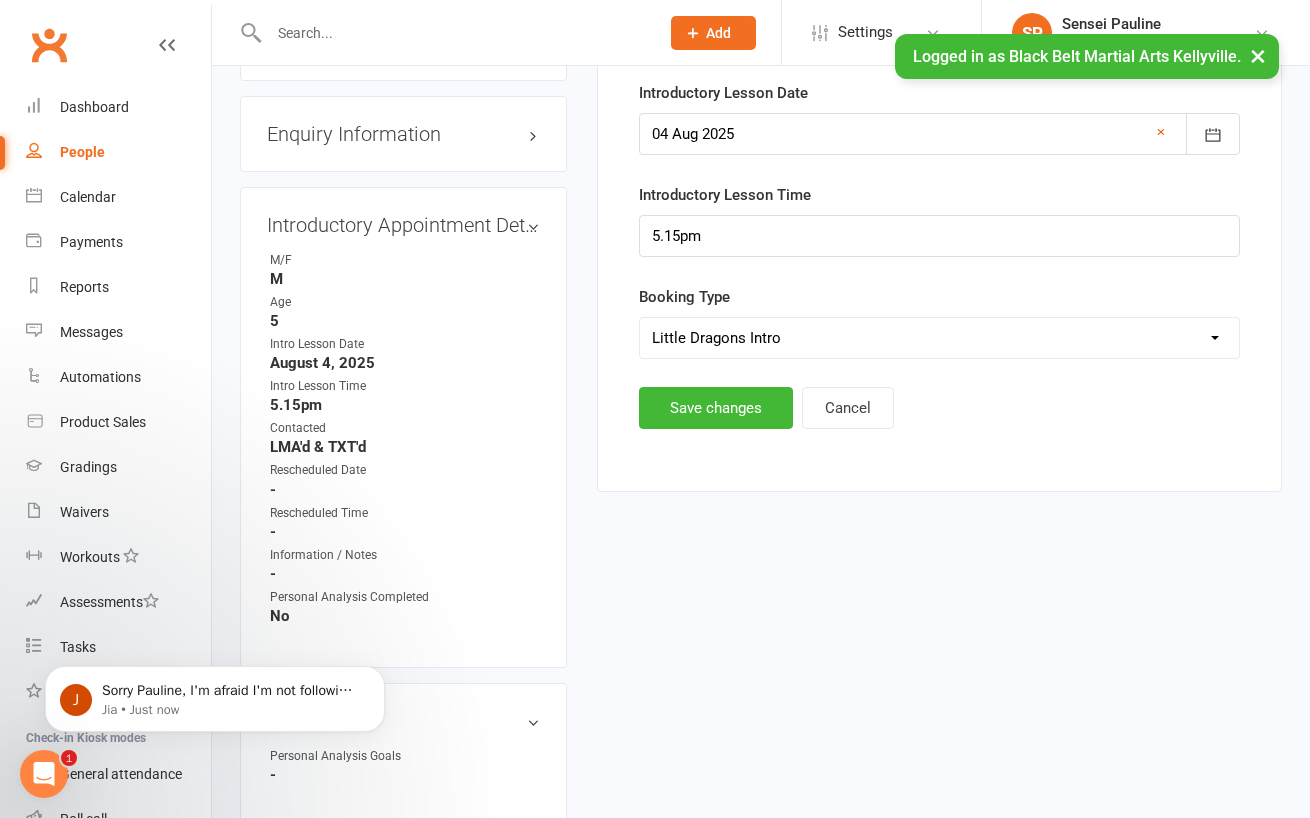 scroll, scrollTop: 688, scrollLeft: 0, axis: vertical 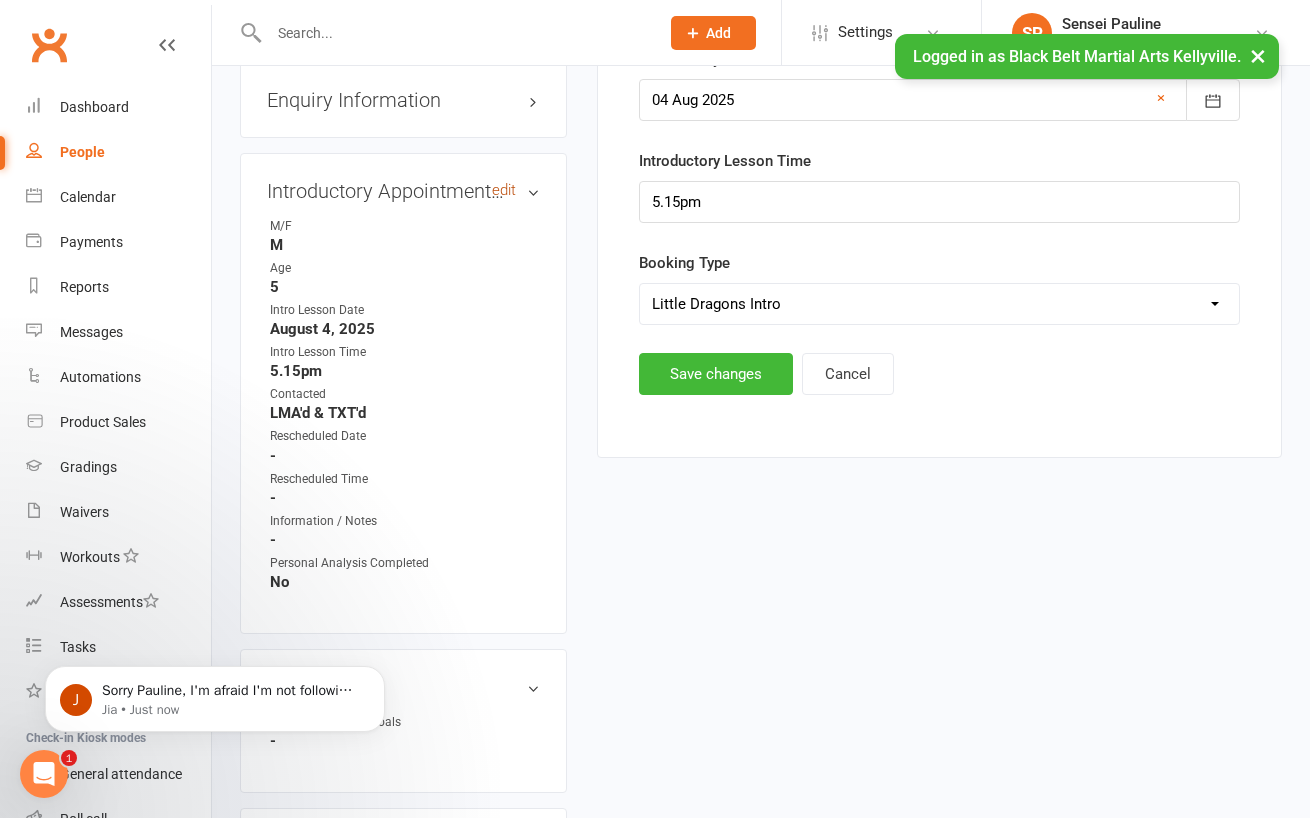 click on "edit" at bounding box center [504, 190] 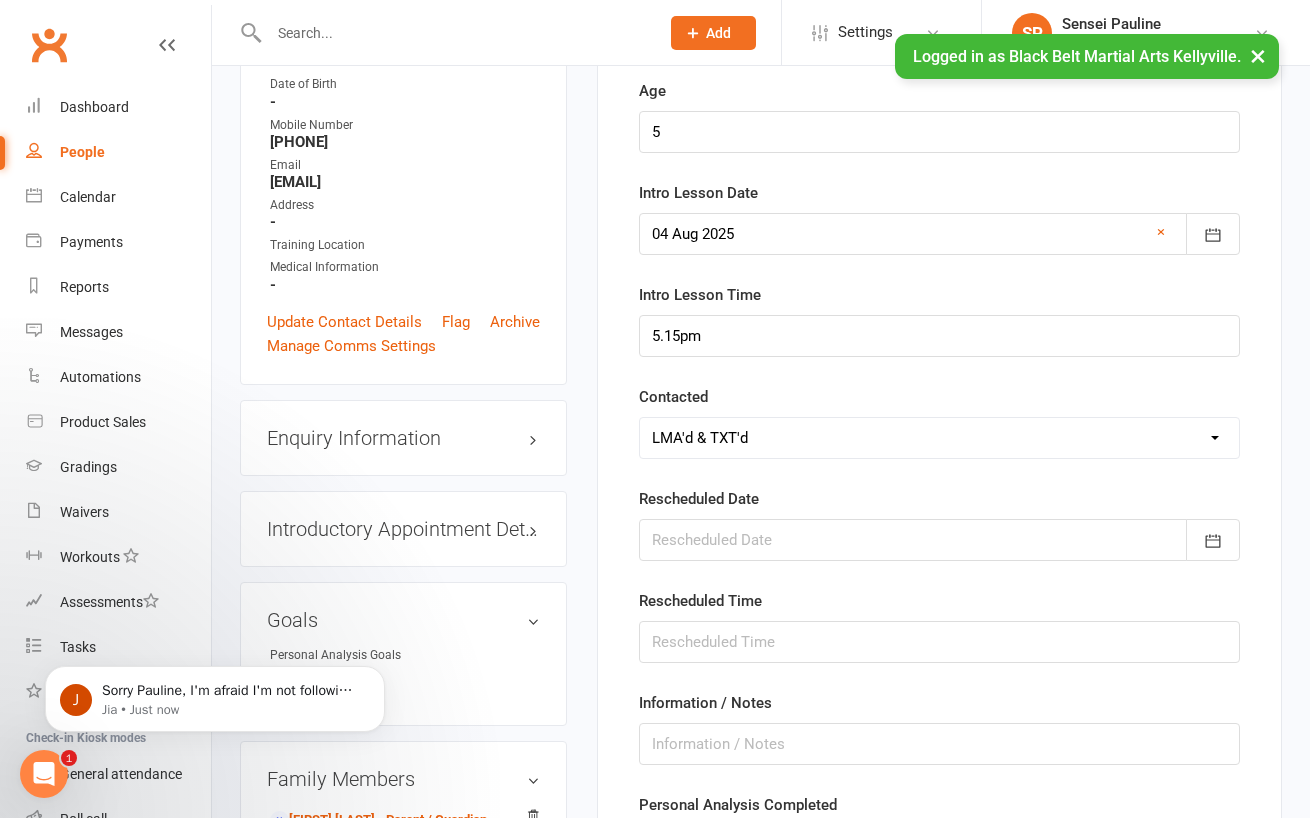 scroll, scrollTop: 326, scrollLeft: 0, axis: vertical 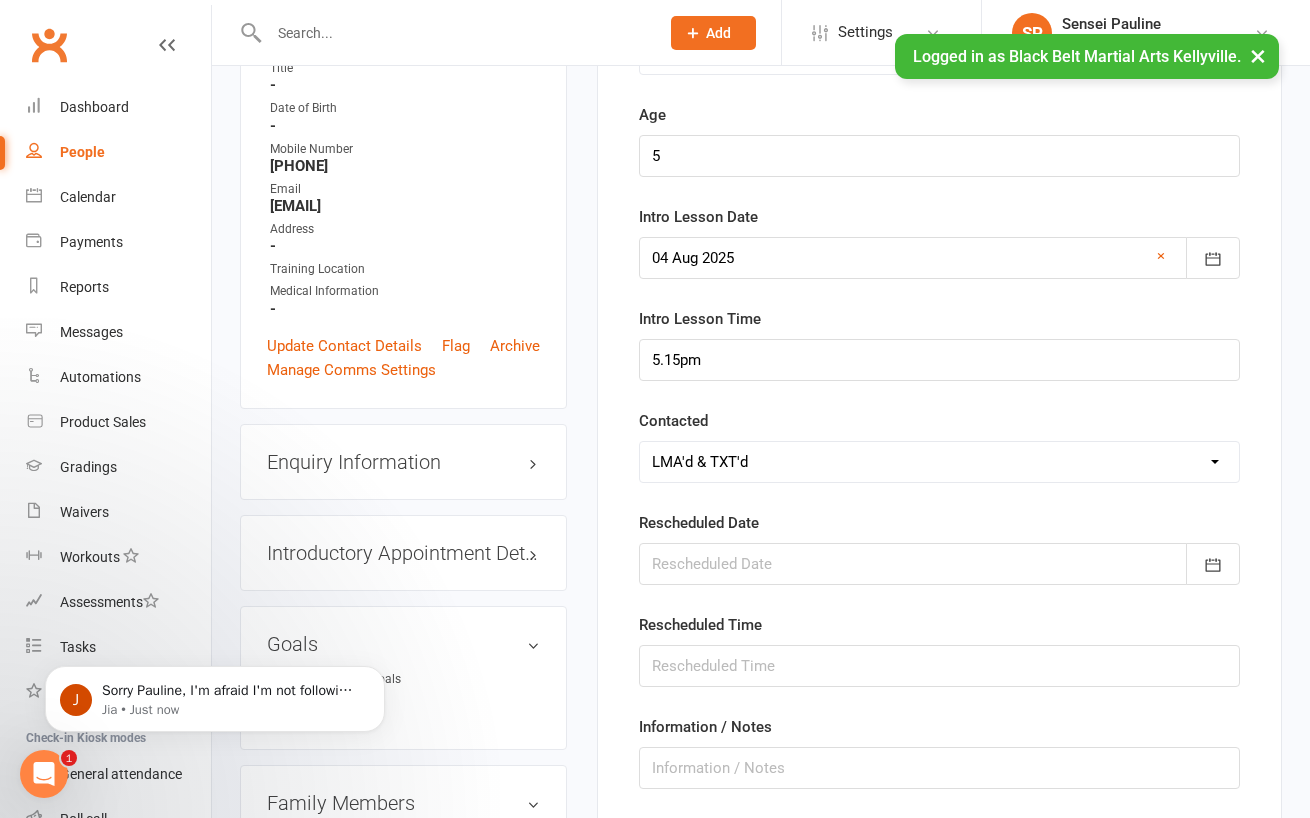 click on "Select Confirmed LMA'd & TXT'd Rescheduled Cancelled" at bounding box center (939, 462) 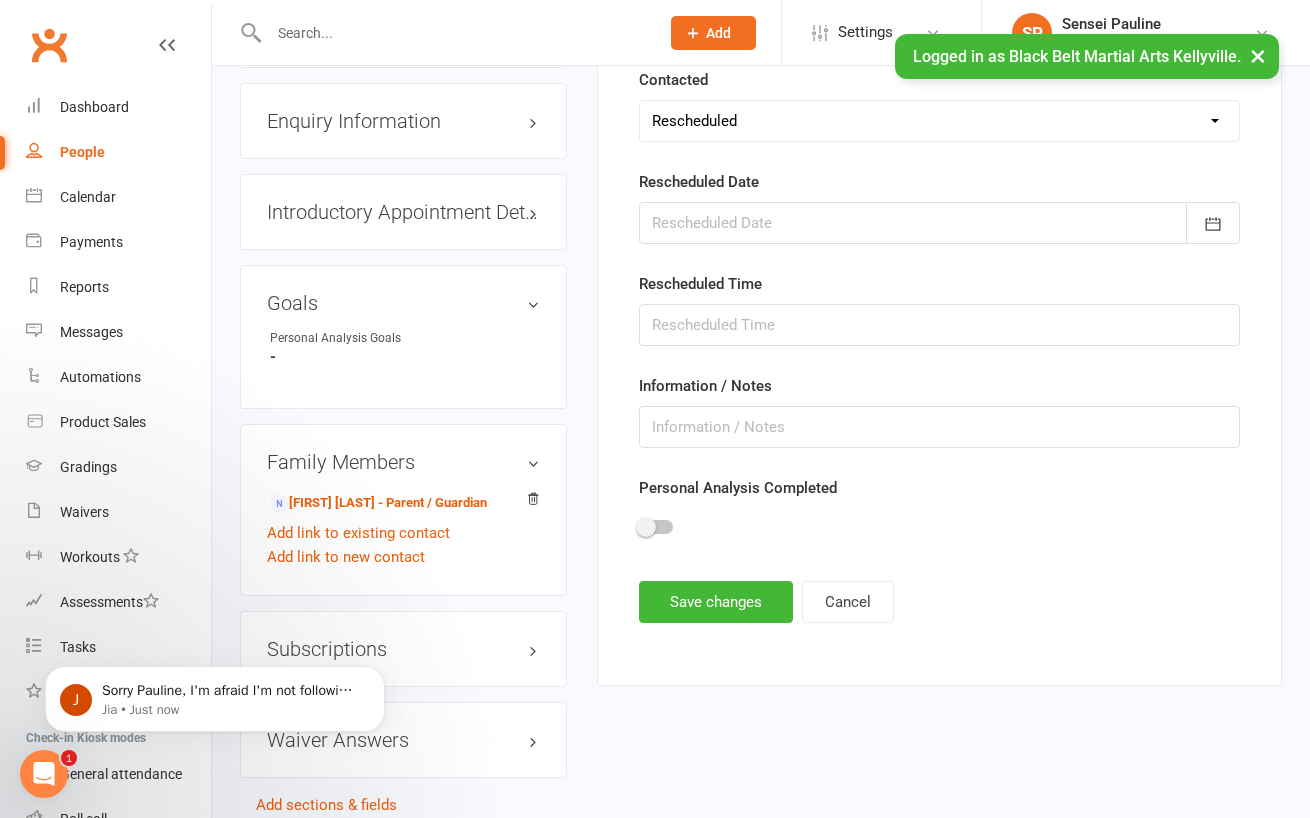 scroll, scrollTop: 663, scrollLeft: 0, axis: vertical 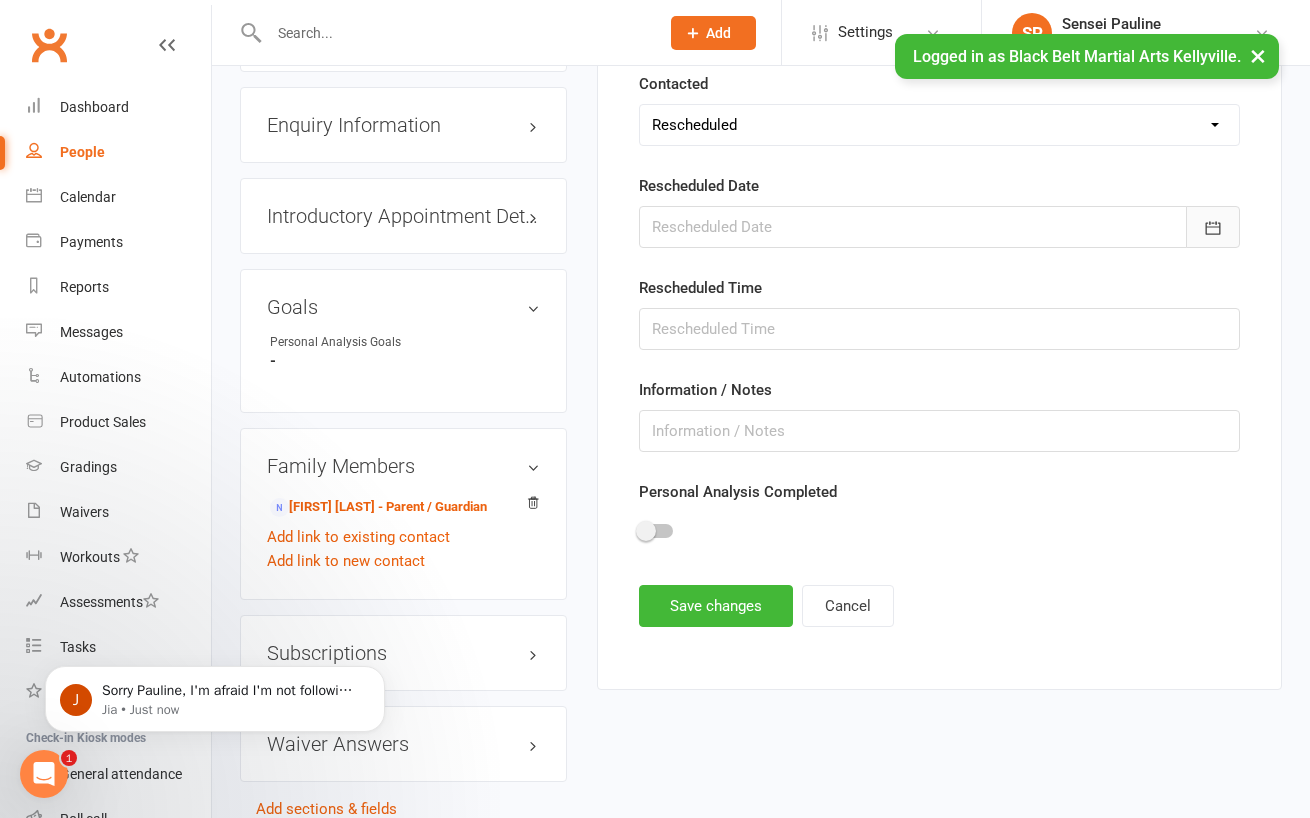 click 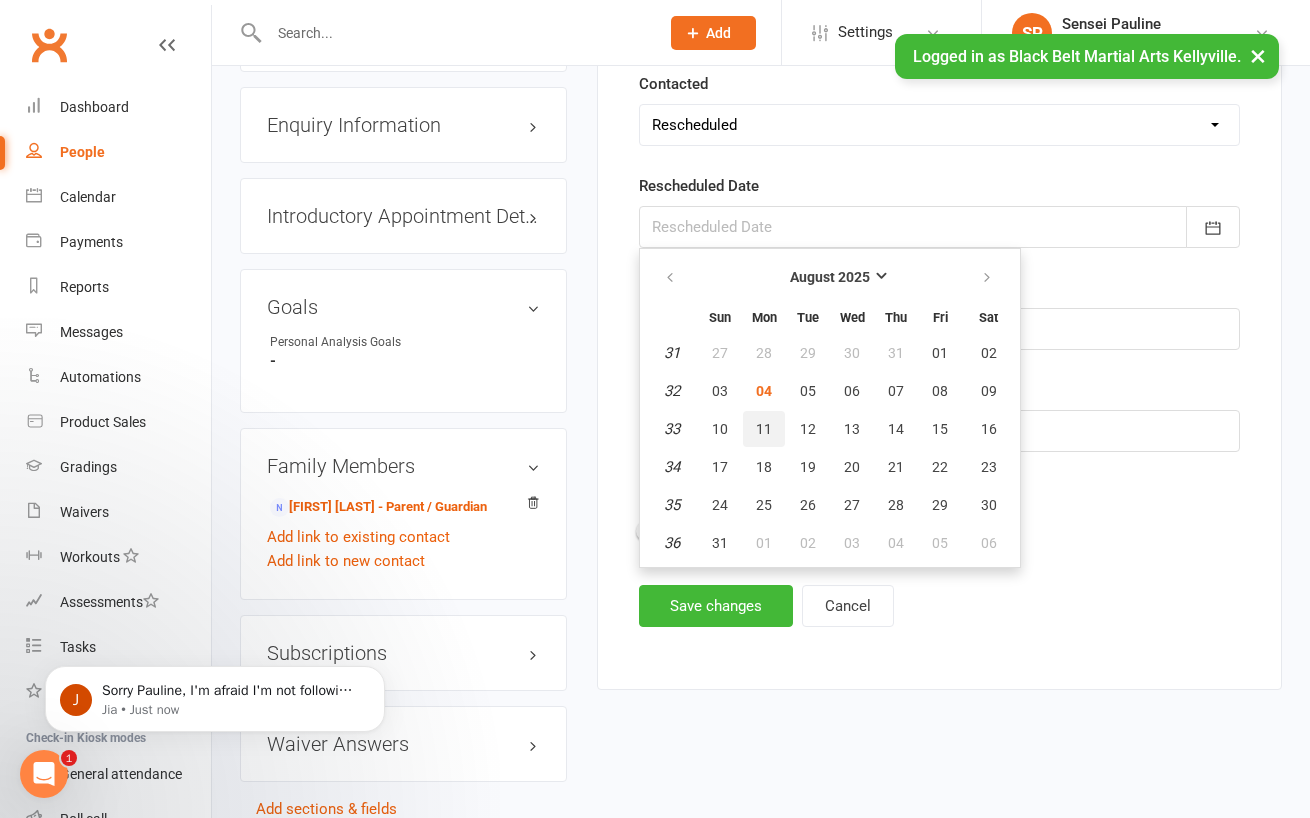 click on "11" at bounding box center (764, 429) 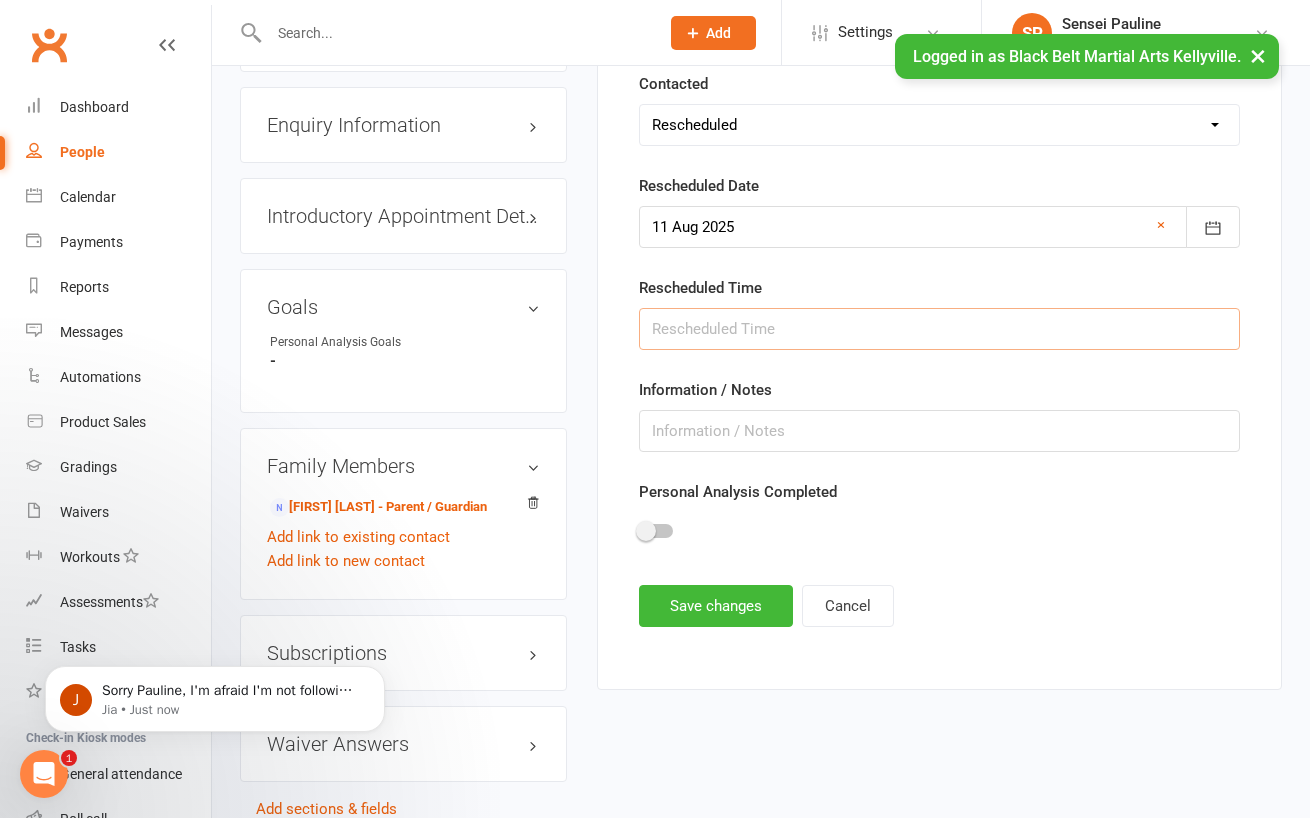 click at bounding box center [939, 329] 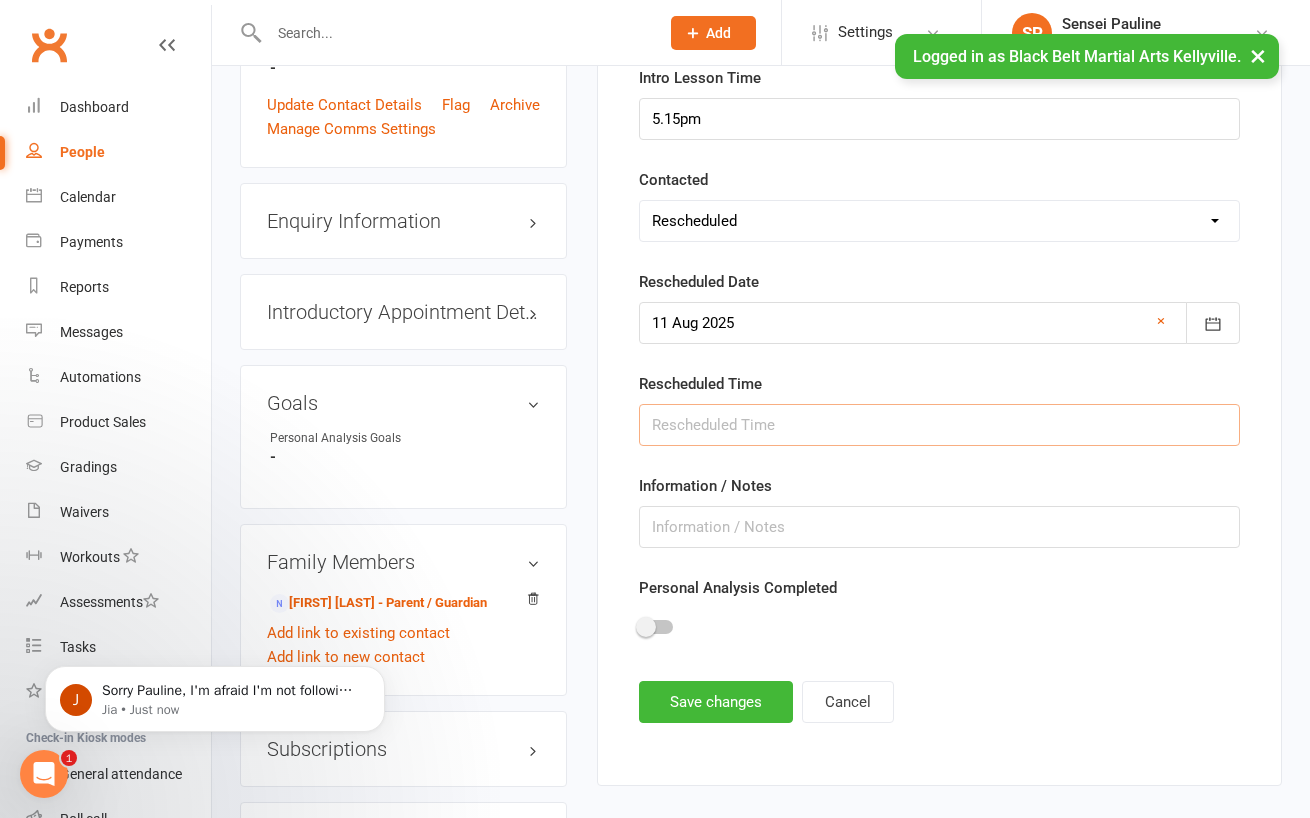 scroll, scrollTop: 586, scrollLeft: 0, axis: vertical 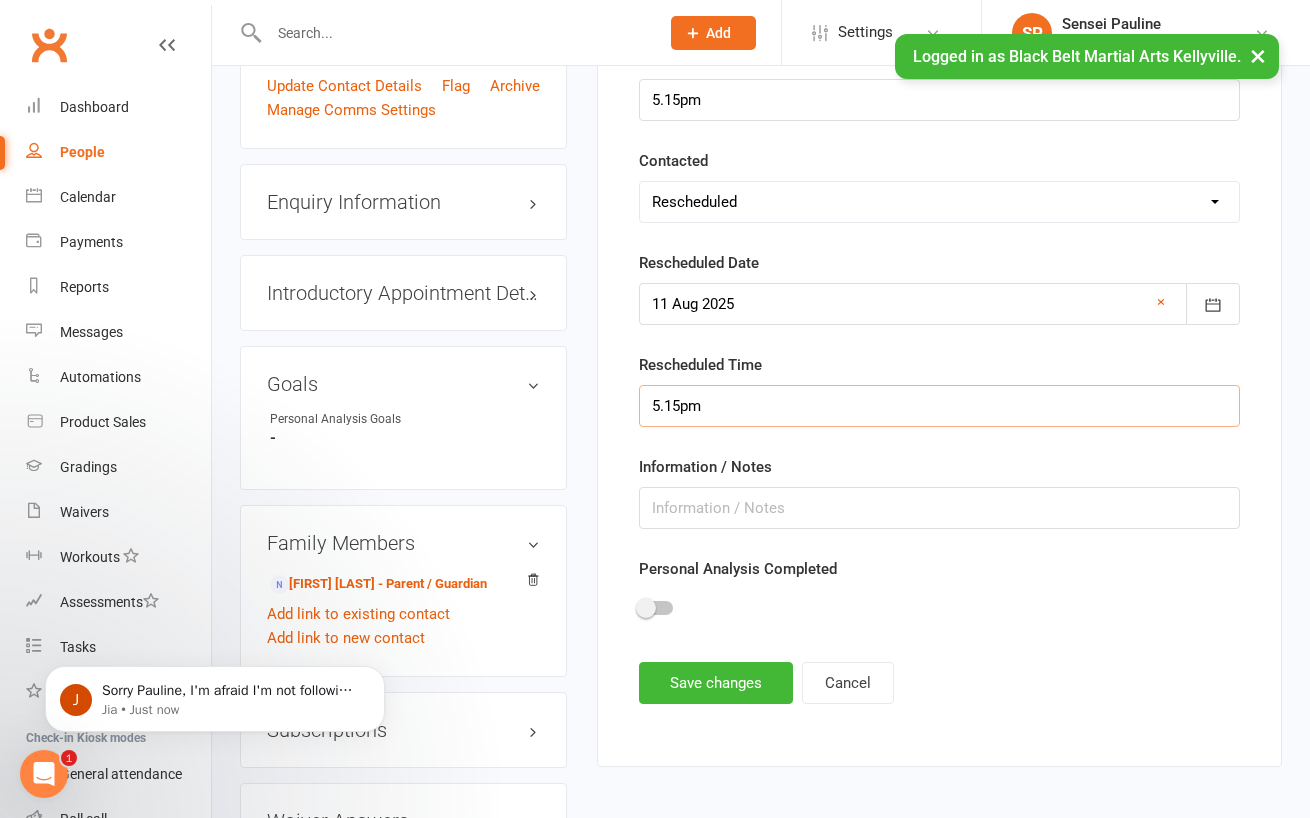 type on "5.15pm" 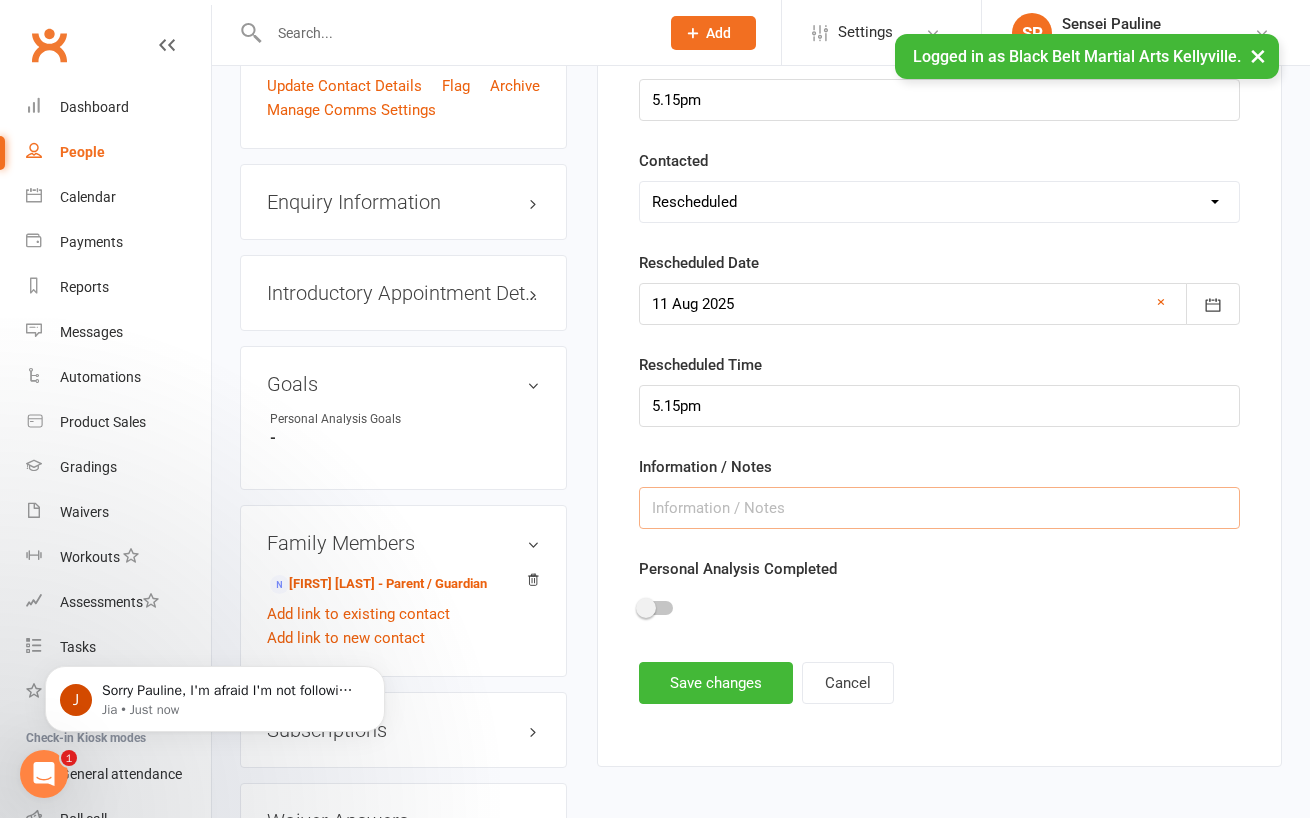 click at bounding box center [939, 508] 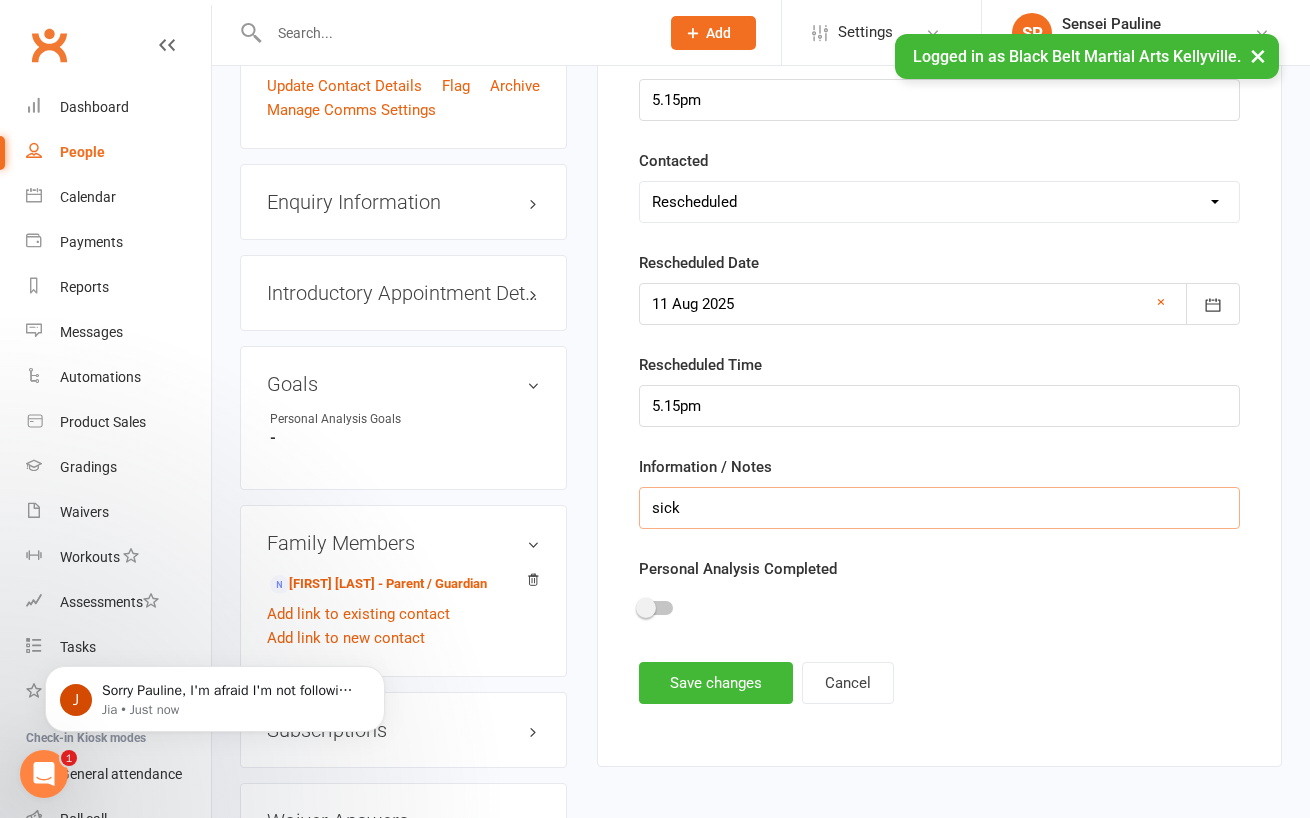 type on "Sick so had to reschedule" 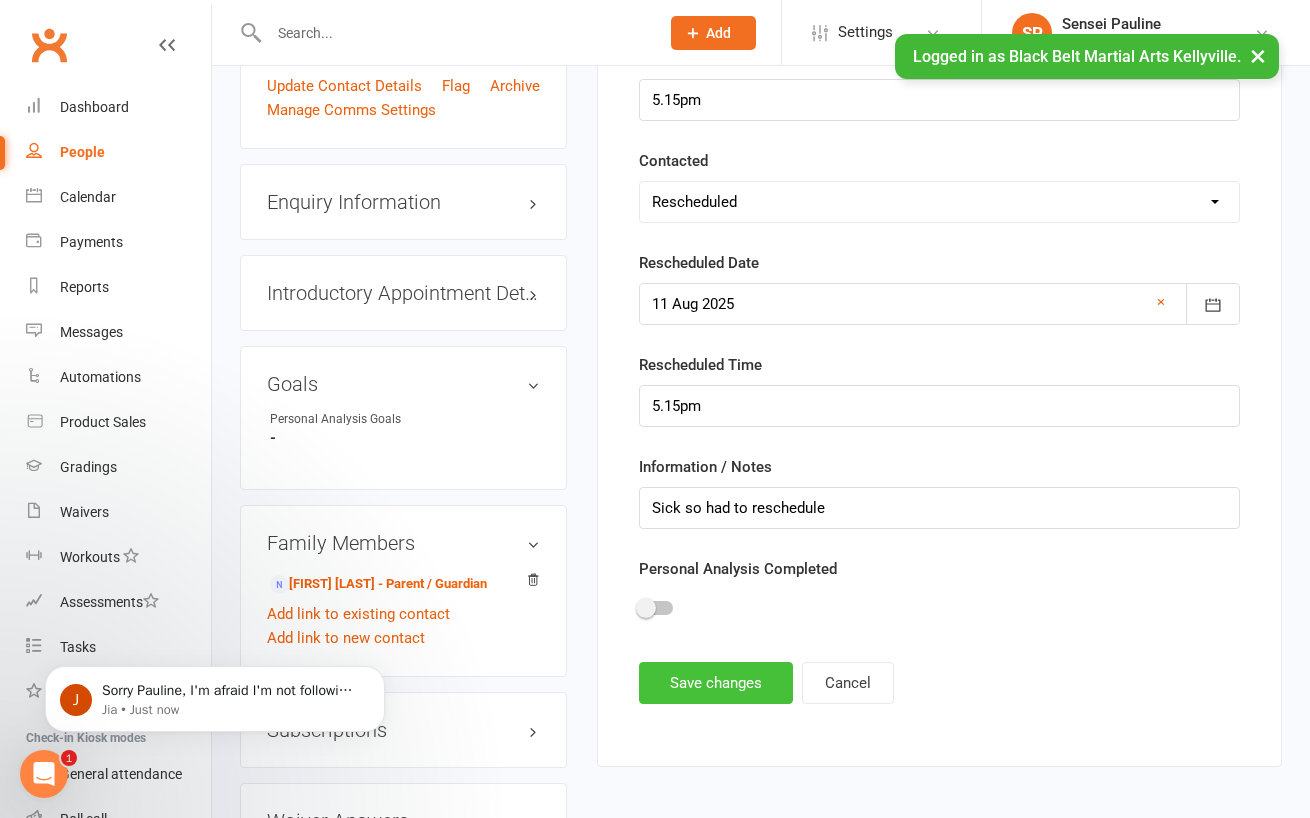 click on "Save changes" at bounding box center [716, 683] 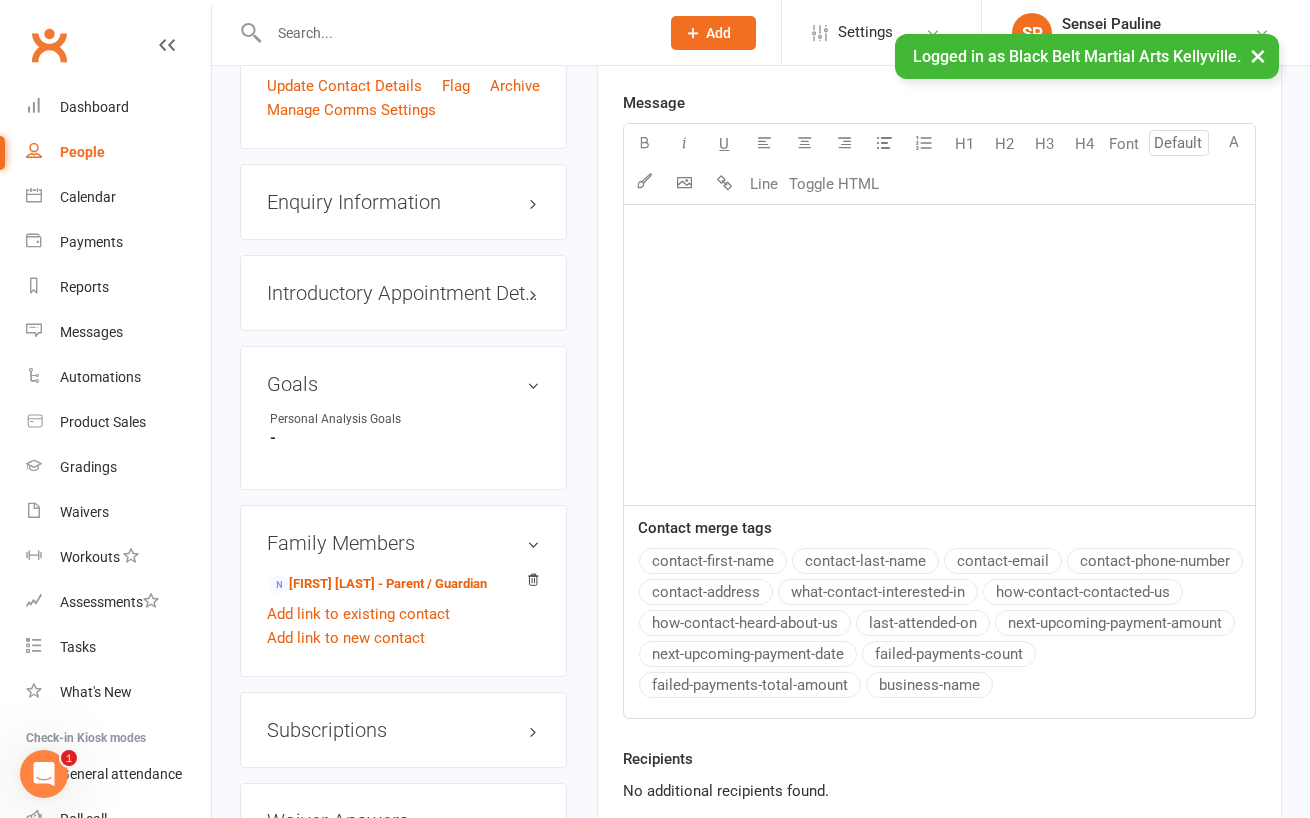 click on "upload photo Noah Hossain Added 29 July, 2025   Enquiry (Booked) prospect Contact information Owner   Sensei Pauline Title  -
Date of Birth  -
Mobile Number  0414161455
Email  anthea.ahmad@hotmail.com
Address  -
Training Location
Medical Information  -
Update Contact Details Flag Archive Manage Comms Settings
Enquiry Information  edit Introductory Appointment Details  edit Goals  edit Personal Analysis Goals -
Family Members   Anthea Stella - Parent / Guardian Add link to existing contact  Add link to new contact
Subscriptions  edit Waiver Answers  edit Add sections & fields Convert to NAC" at bounding box center [403, 215] 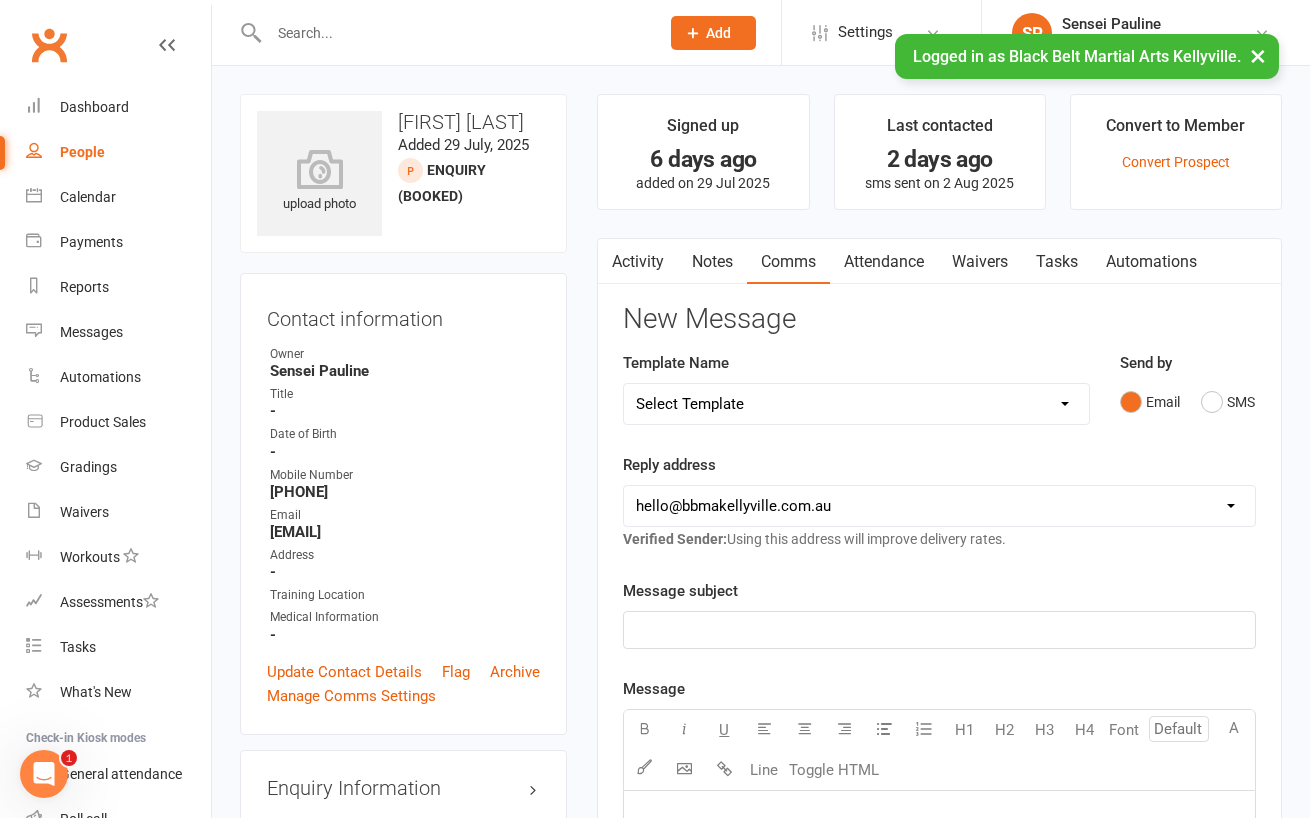 click on "upload photo Noah Hossain Added 29 July, 2025   Enquiry (Booked) prospect Contact information Owner   Sensei Pauline Title  -
Date of Birth  -
Mobile Number  0414161455
Email  anthea.ahmad@hotmail.com
Address  -
Training Location
Medical Information  -
Update Contact Details Flag Archive Manage Comms Settings
Enquiry Information  edit Introductory Appointment Details  edit Goals  edit Personal Analysis Goals -
Family Members   Anthea Stella - Parent / Guardian Add link to existing contact  Add link to new contact
Subscriptions  edit Waiver Answers  edit Add sections & fields Convert to NAC" at bounding box center (403, 801) 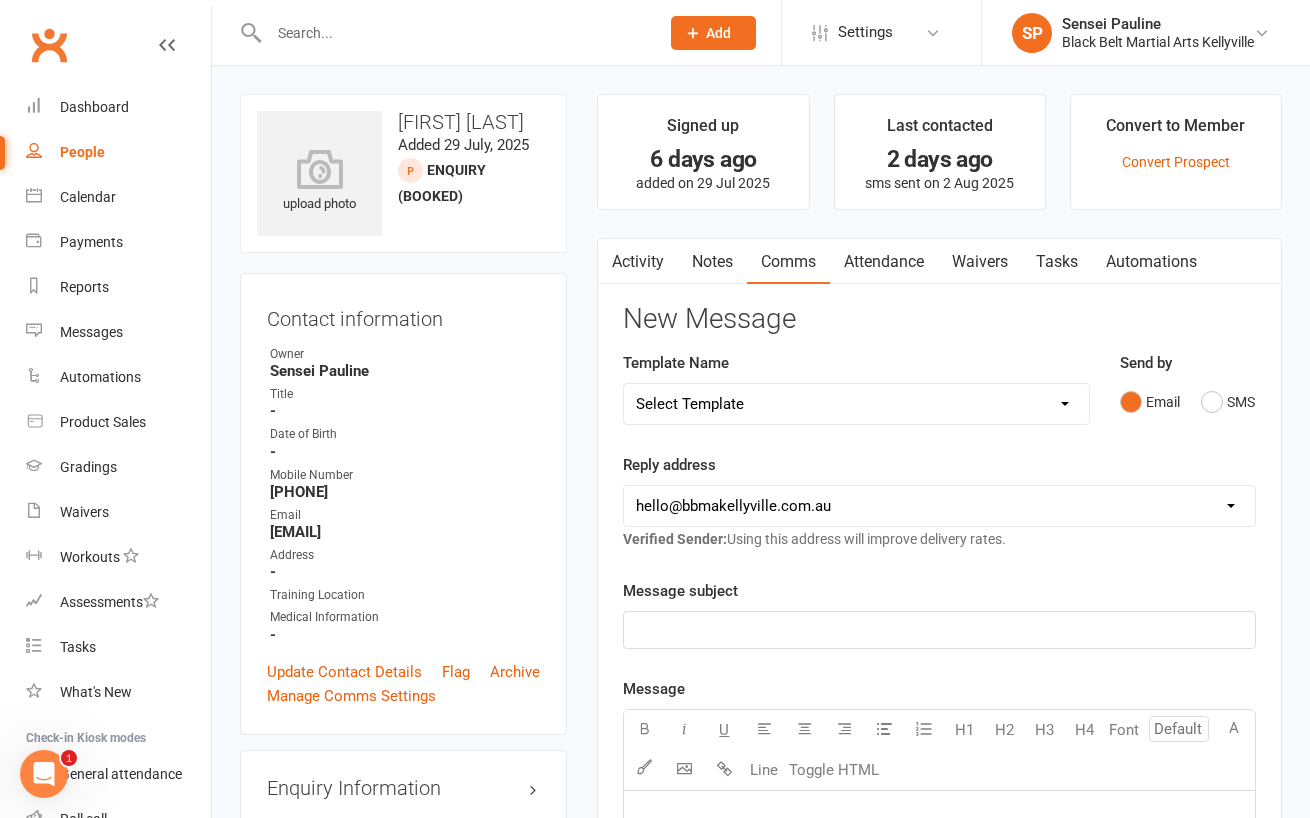 click on "upload photo Noah Hossain Added 29 July, 2025   Enquiry (Booked) prospect Contact information Owner   Sensei Pauline Title  -
Date of Birth  -
Mobile Number  0414161455
Email  anthea.ahmad@hotmail.com
Address  -
Training Location
Medical Information  -
Update Contact Details Flag Archive Manage Comms Settings
Enquiry Information  edit Introductory Appointment Details  edit Goals  edit Personal Analysis Goals -
Family Members   Anthea Stella - Parent / Guardian Add link to existing contact  Add link to new contact
Subscriptions  edit Waiver Answers  edit Add sections & fields Convert to NAC" at bounding box center (403, 801) 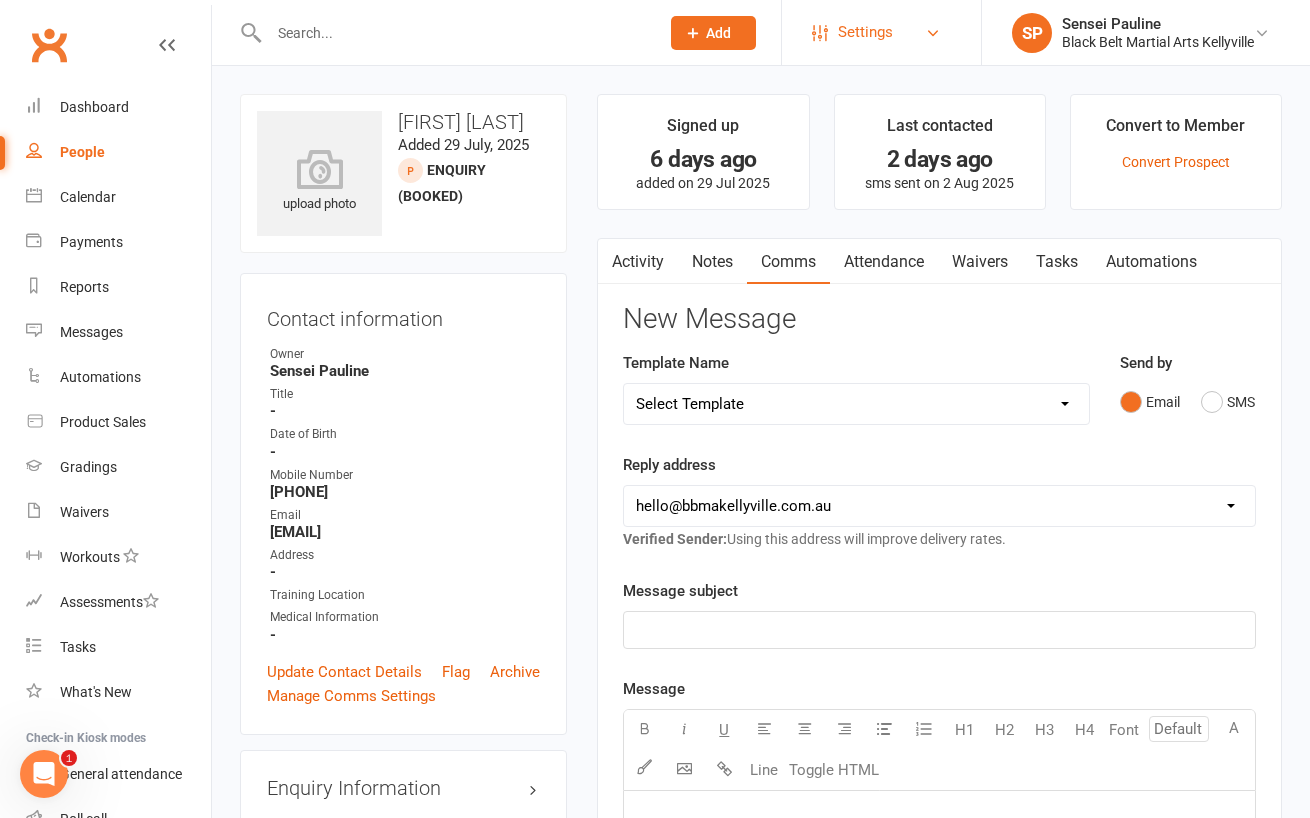 click on "Settings" at bounding box center (881, 32) 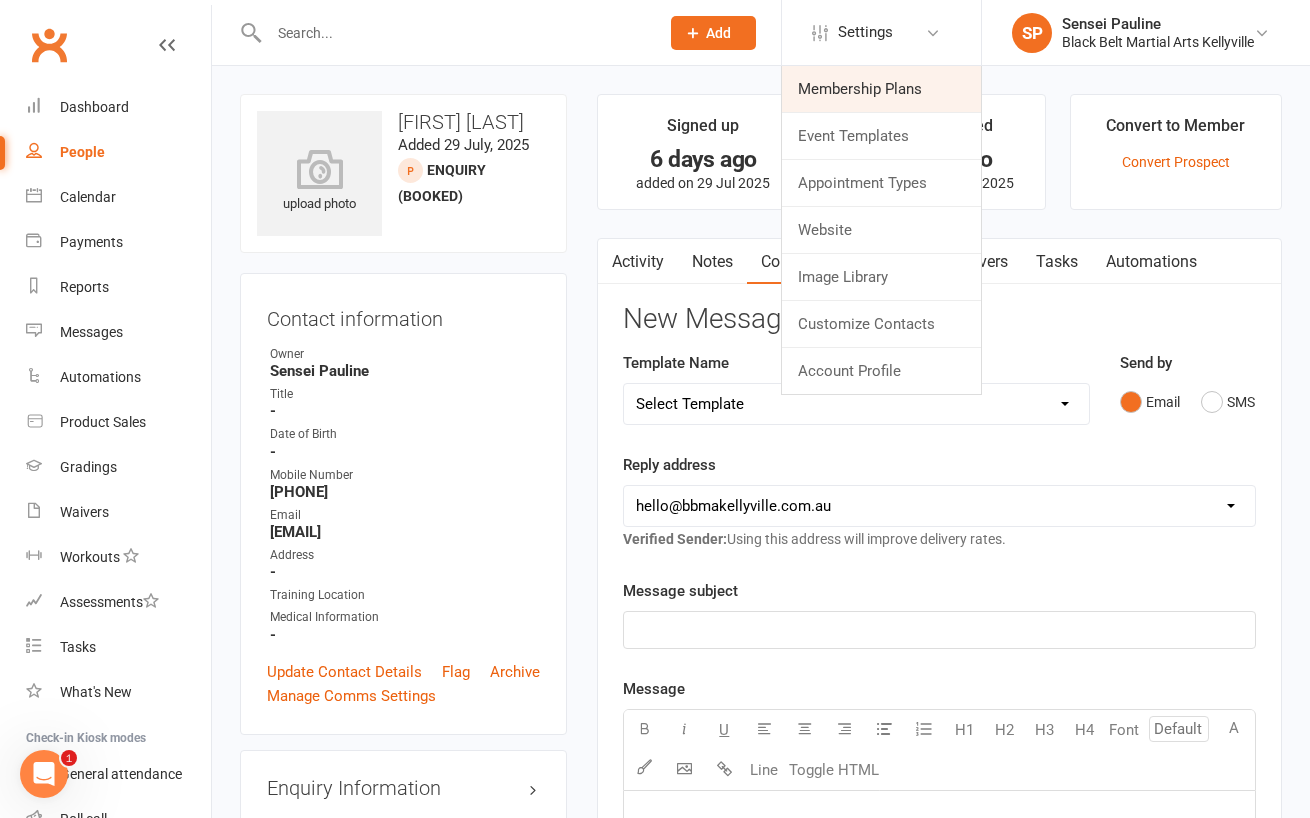 click on "Membership Plans" at bounding box center (881, 89) 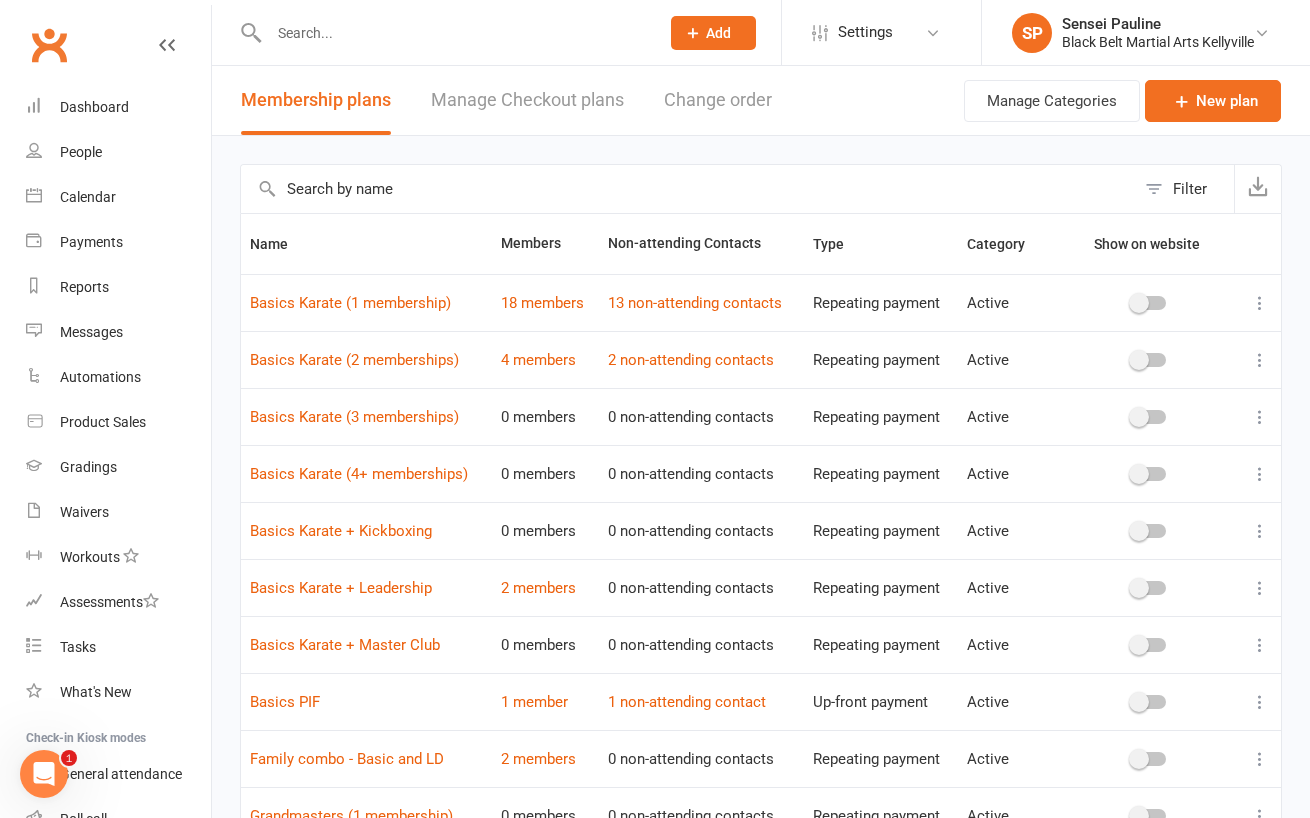 click at bounding box center (688, 189) 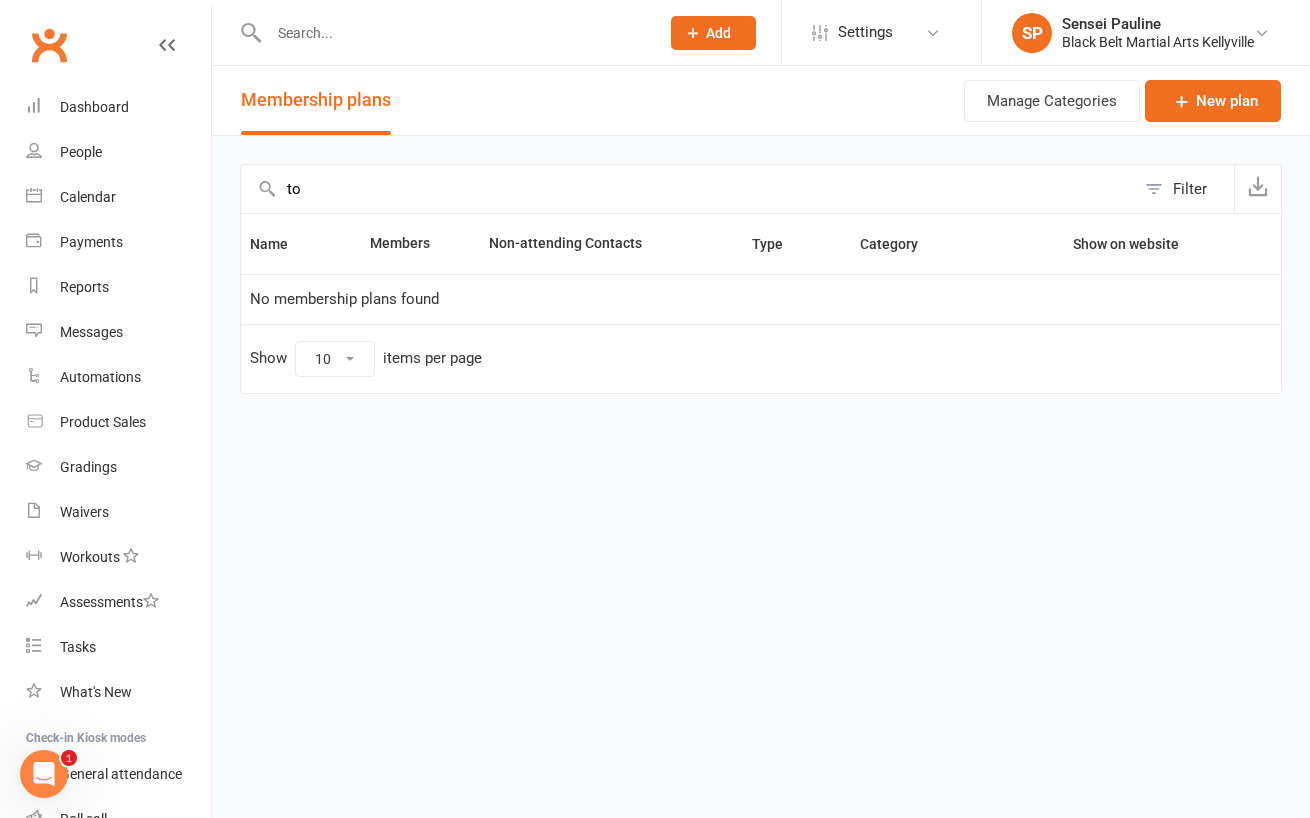 type on "t" 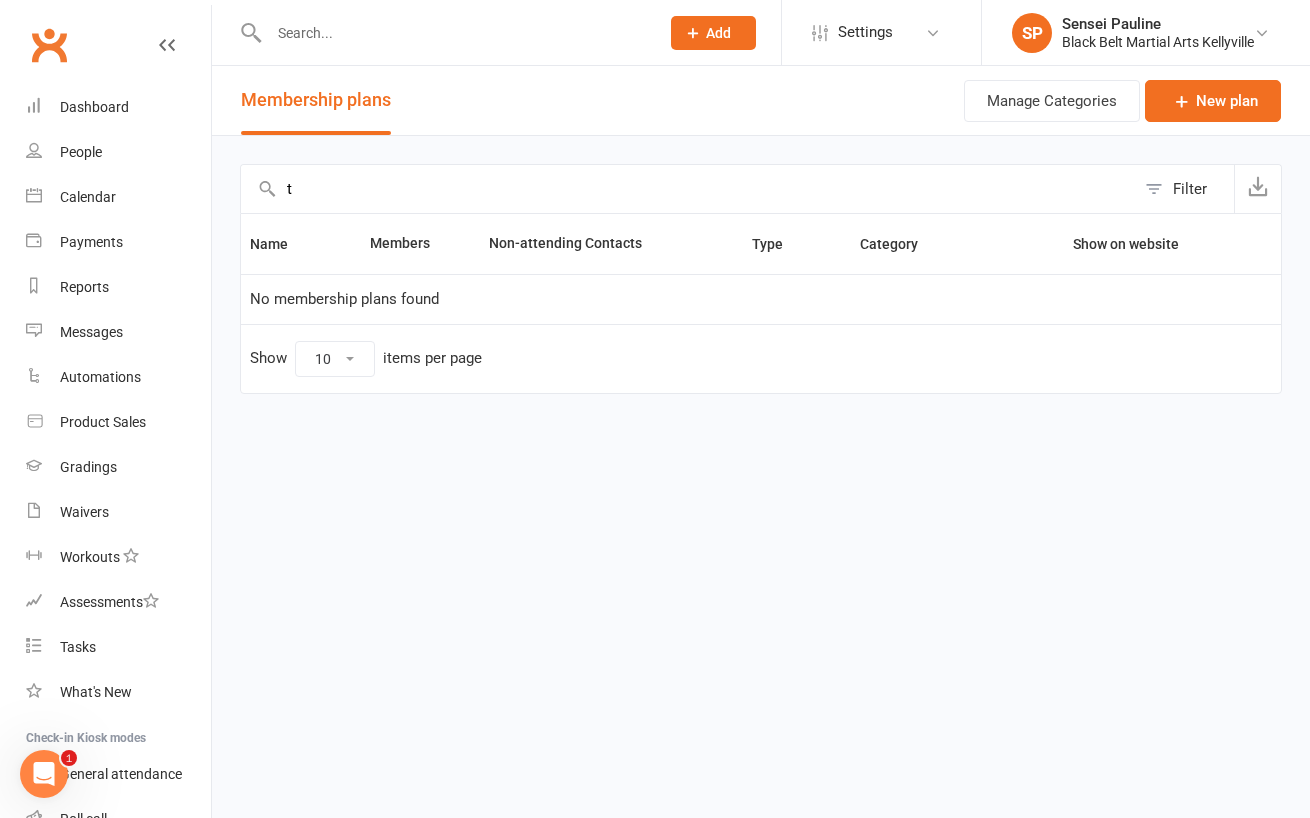 type 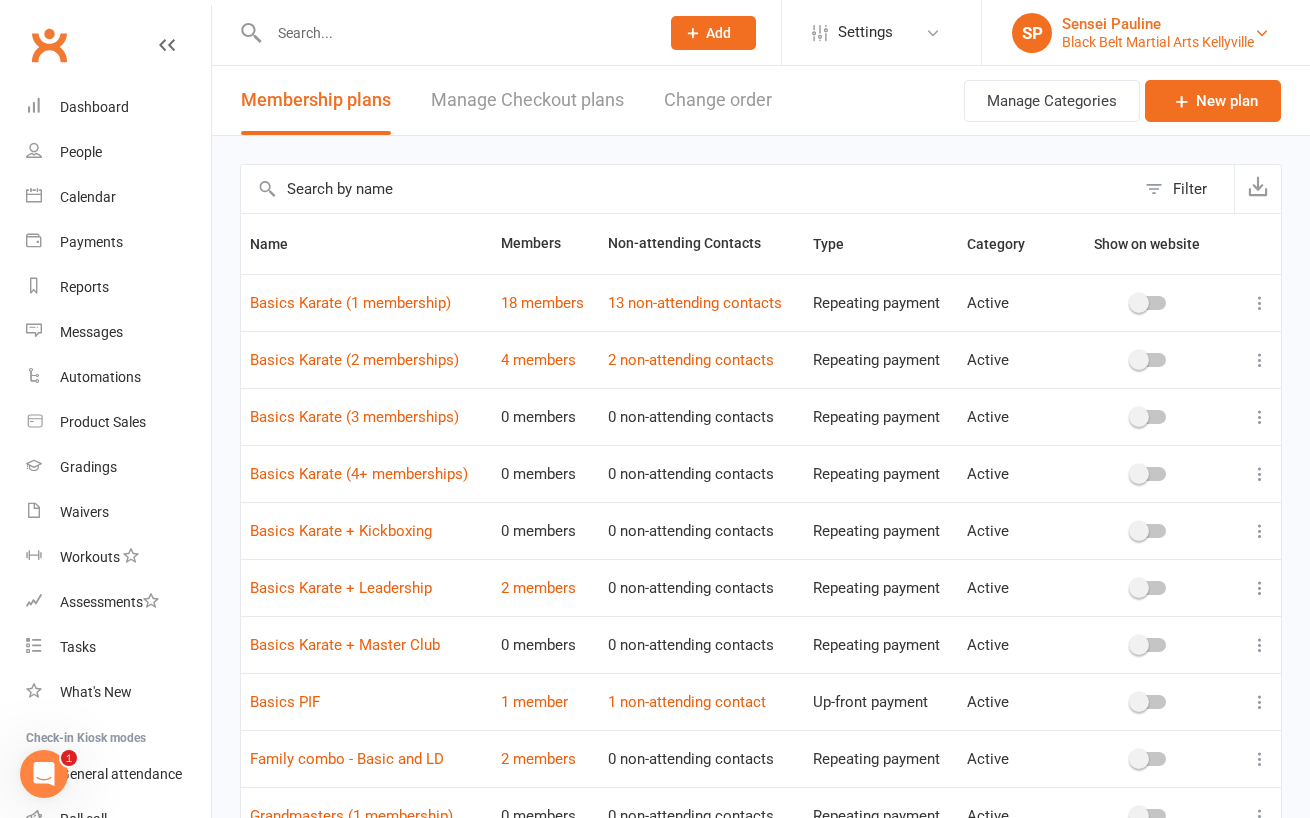 click on "Black Belt Martial Arts Kellyville" at bounding box center (1158, 42) 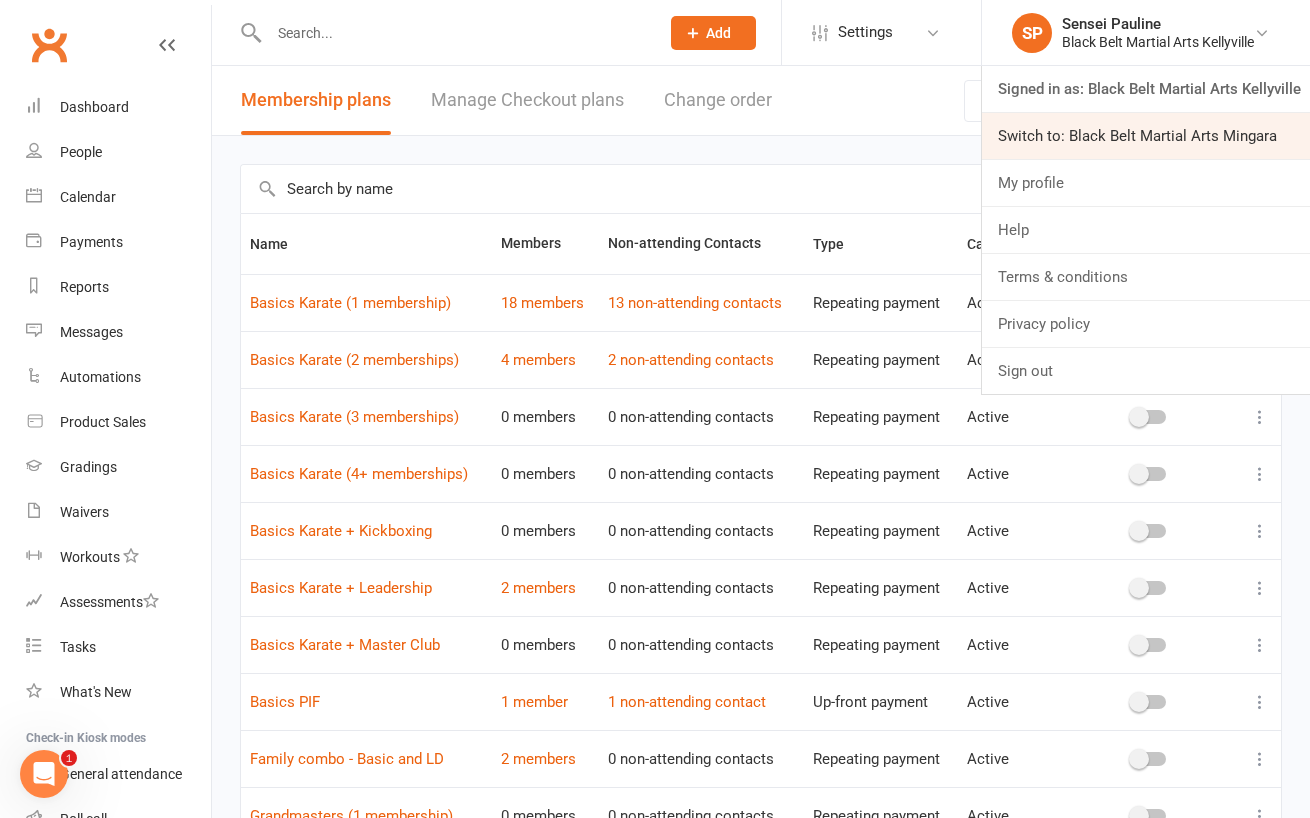 click on "Switch to: Black Belt Martial Arts Mingara" at bounding box center (1146, 136) 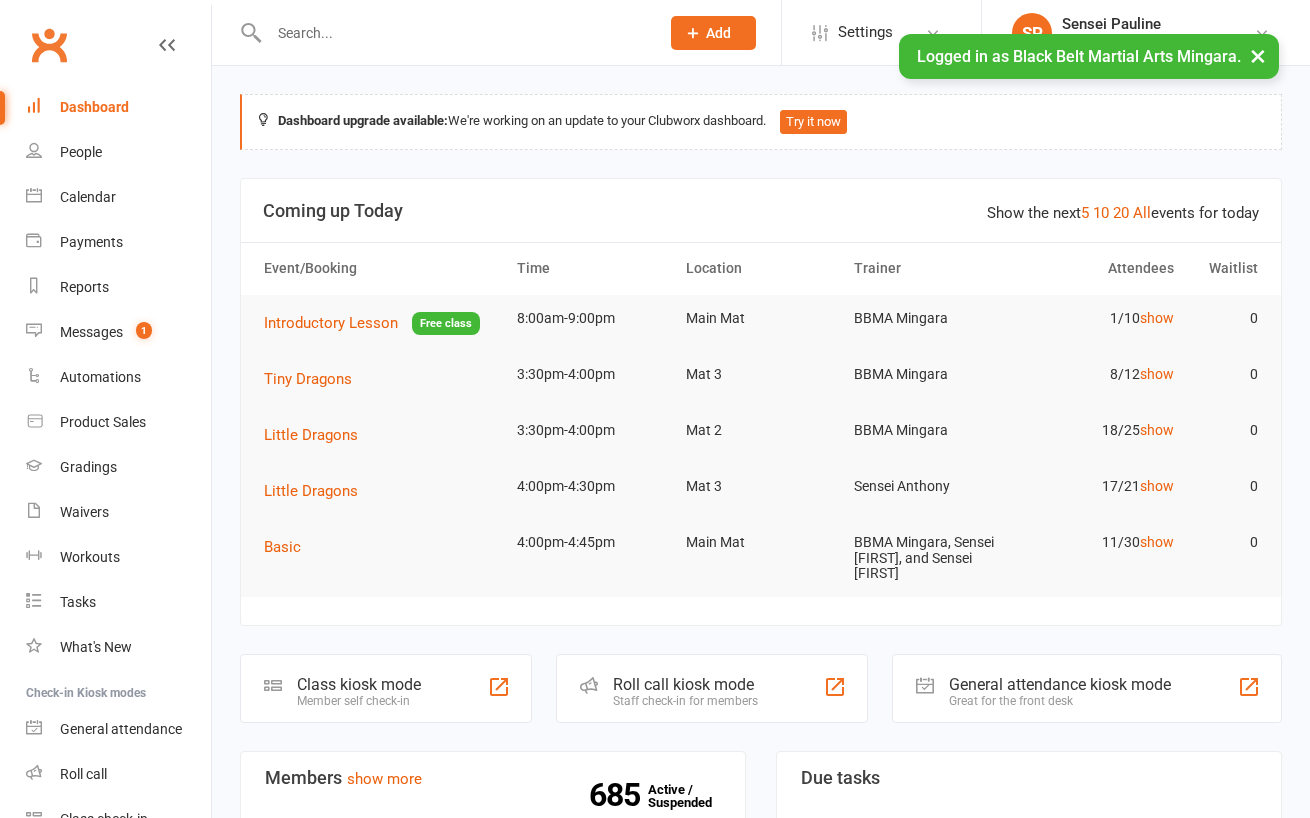 scroll, scrollTop: 0, scrollLeft: 0, axis: both 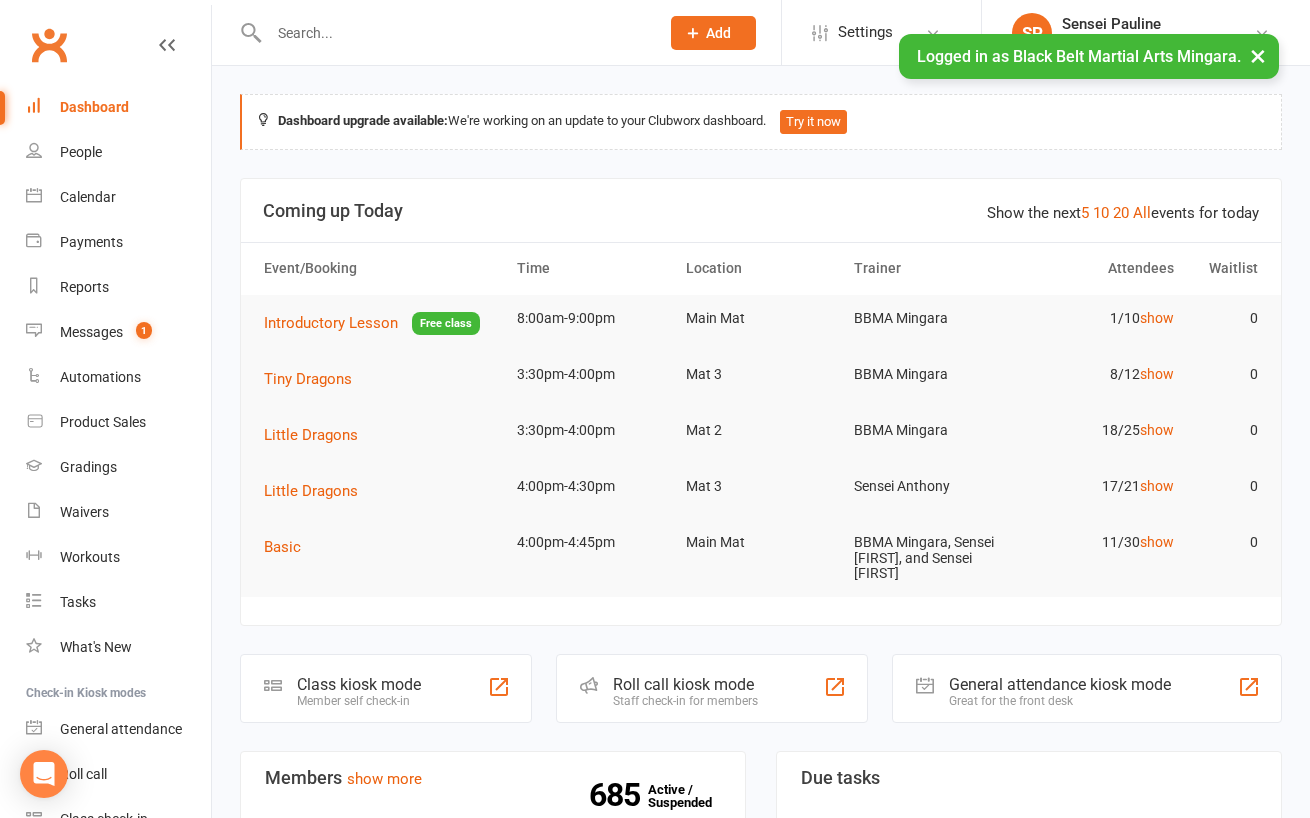 click on "Dashboard upgrade available:  We're working on an update to your Clubworx dashboard. Try it now Show the next  5   10   20   All  events for today Coming up Today Event/Booking Time Location Trainer Attendees Waitlist Introductory Lesson  Free class 8:00am-9:00pm Main Mat BBMA Mingara 1/10  show 0  Tiny Dragons  3:30pm-4:00pm Mat 3 BBMA Mingara 8/12  show 0  Little Dragons  3:30pm-4:00pm Mat 2 BBMA Mingara 18/25  show 0  Little Dragons  4:00pm-4:30pm Mat 3 Sensei [FIRST] 17/21  show 0  Basic  4:00pm-4:45pm Main Mat BBMA Mingara, Sensei [FIRST], and Sensei [FIRST] 11/30  show 0
Class kiosk mode Member self check-in Roll call kiosk mode Staff check-in for members General attendance kiosk mode Great for the front desk Kiosk modes:  General attendance  General attendance Class Roll call
Members  show more 1.2% Last 30 Days Active / Suspended Members Apr Jul Month 07-Feb 04-Aug  0 200 400 600 685 Active / Suspended 0 New this week 4 New this month 1 Canx. this month
Attendance 0 Right Now (in session) 25 95" at bounding box center [761, 1644] 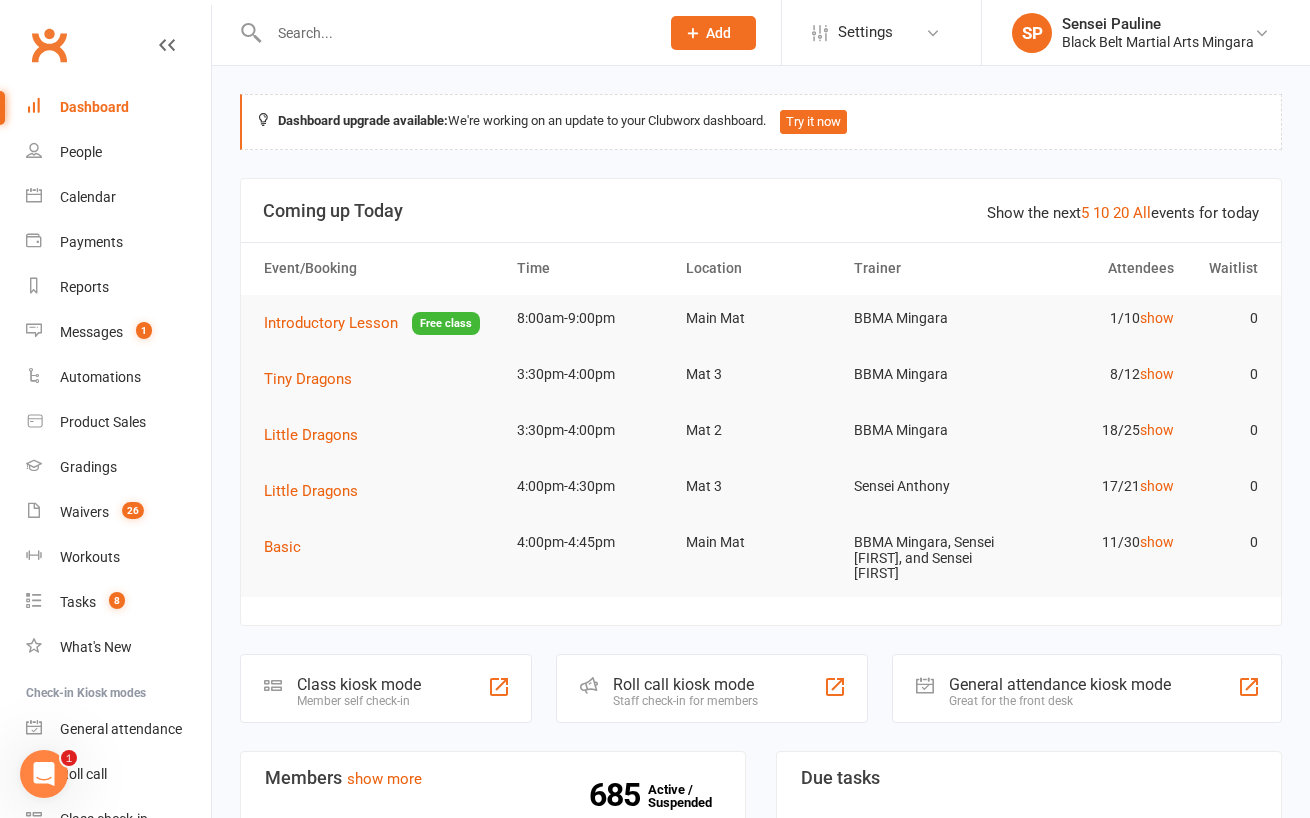 scroll, scrollTop: 0, scrollLeft: 0, axis: both 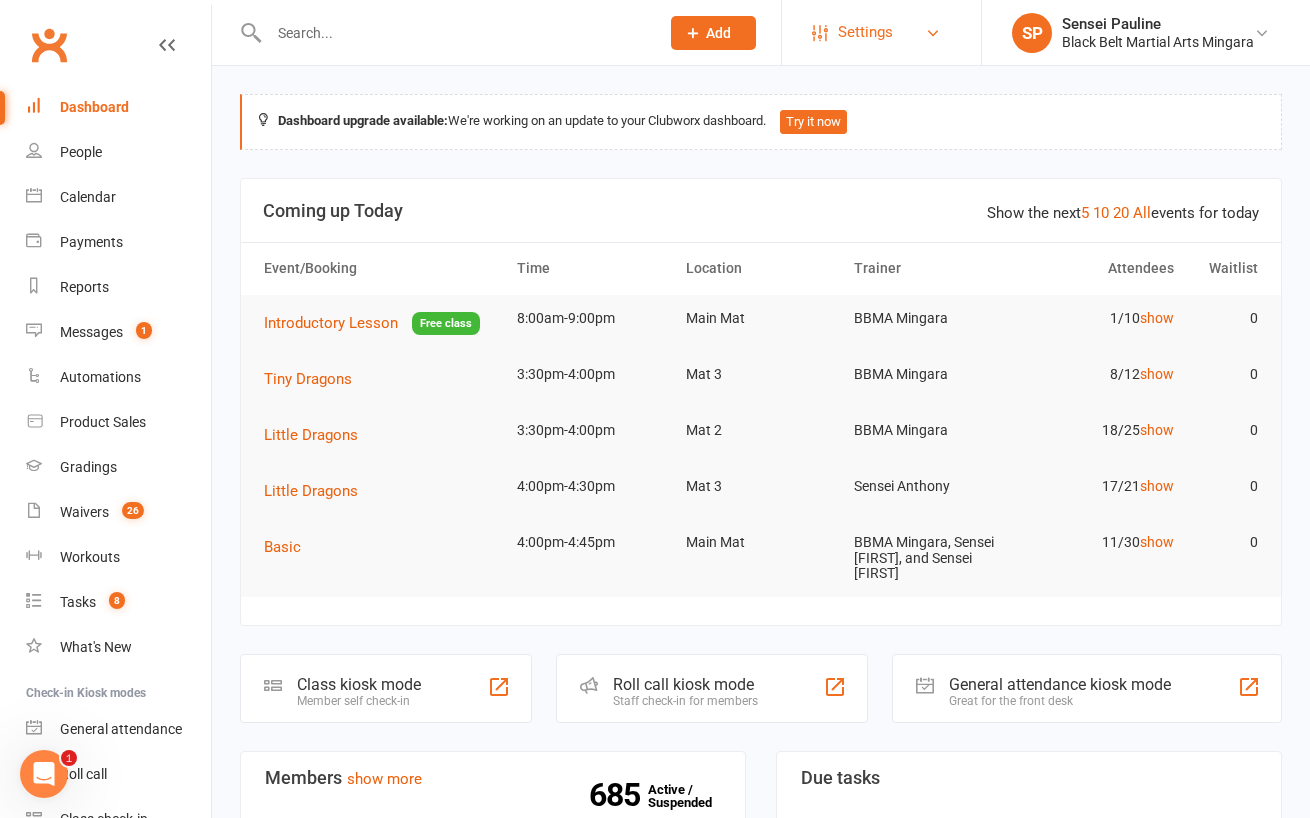 click on "Settings" at bounding box center [881, 32] 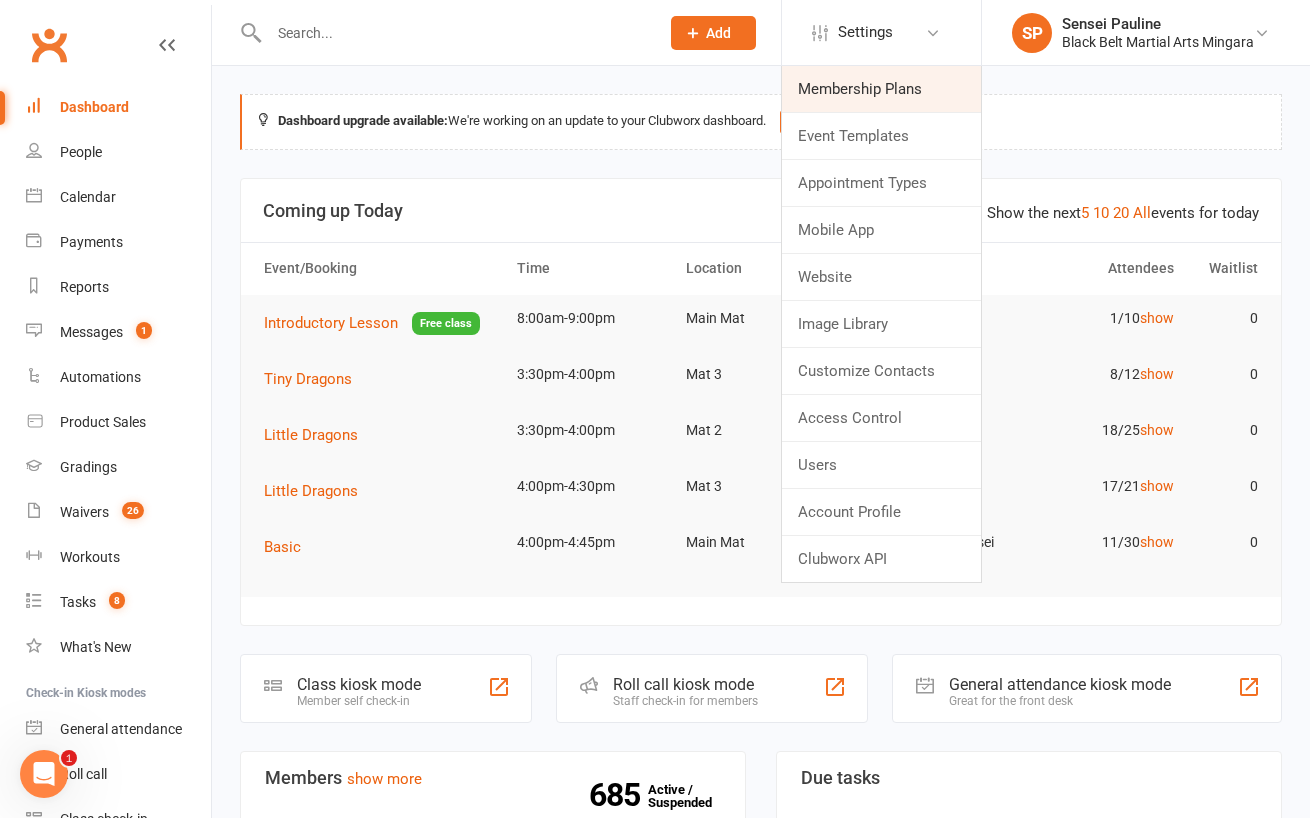 click on "Membership Plans" at bounding box center (881, 89) 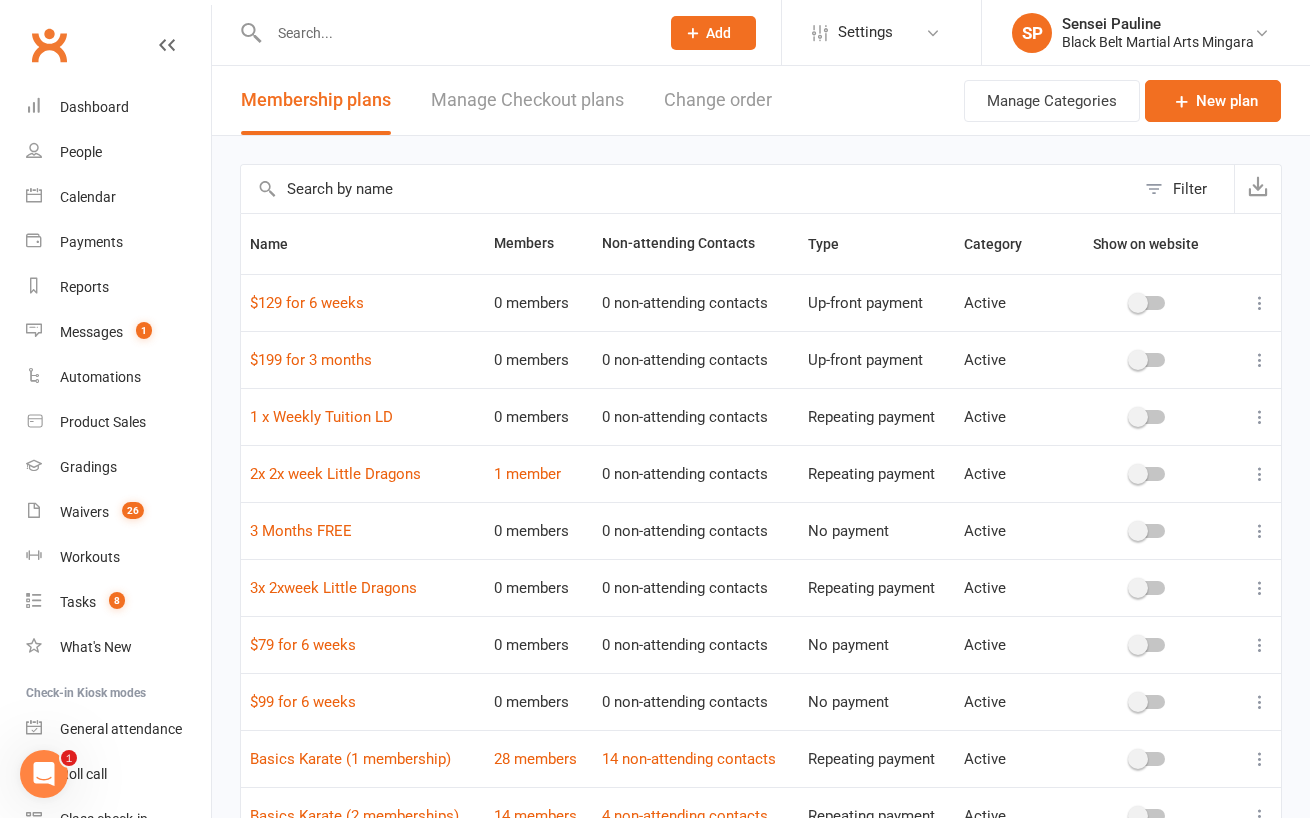 click at bounding box center (688, 189) 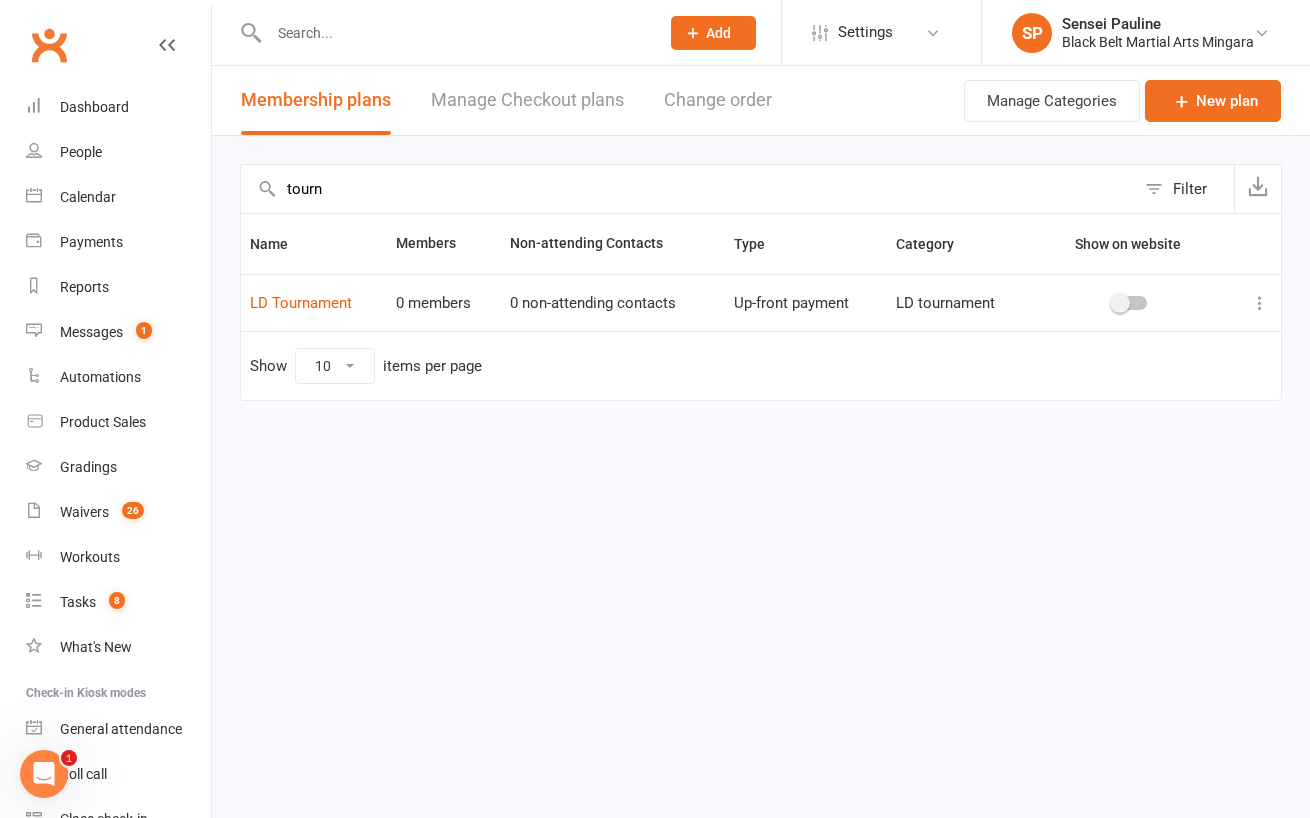 type on "tourn" 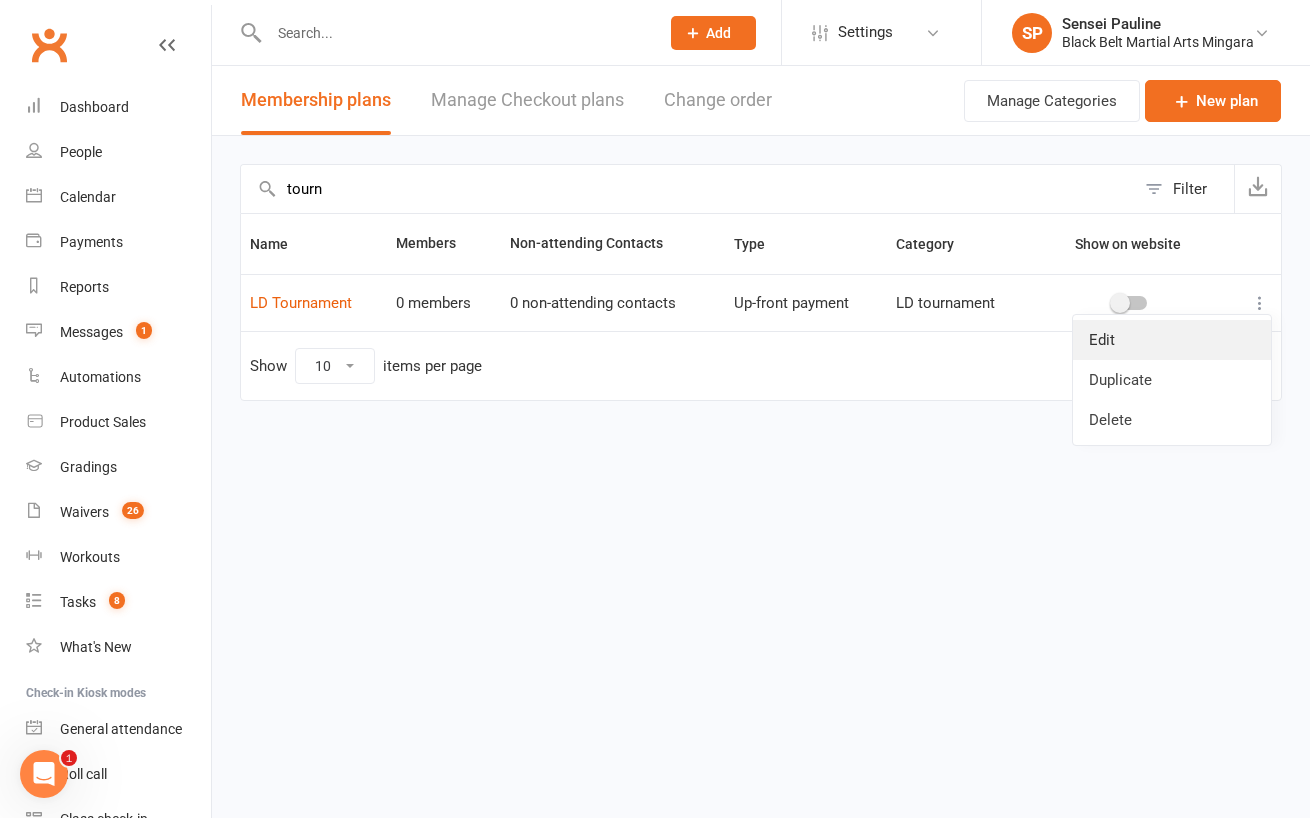 click on "Edit" at bounding box center [1172, 340] 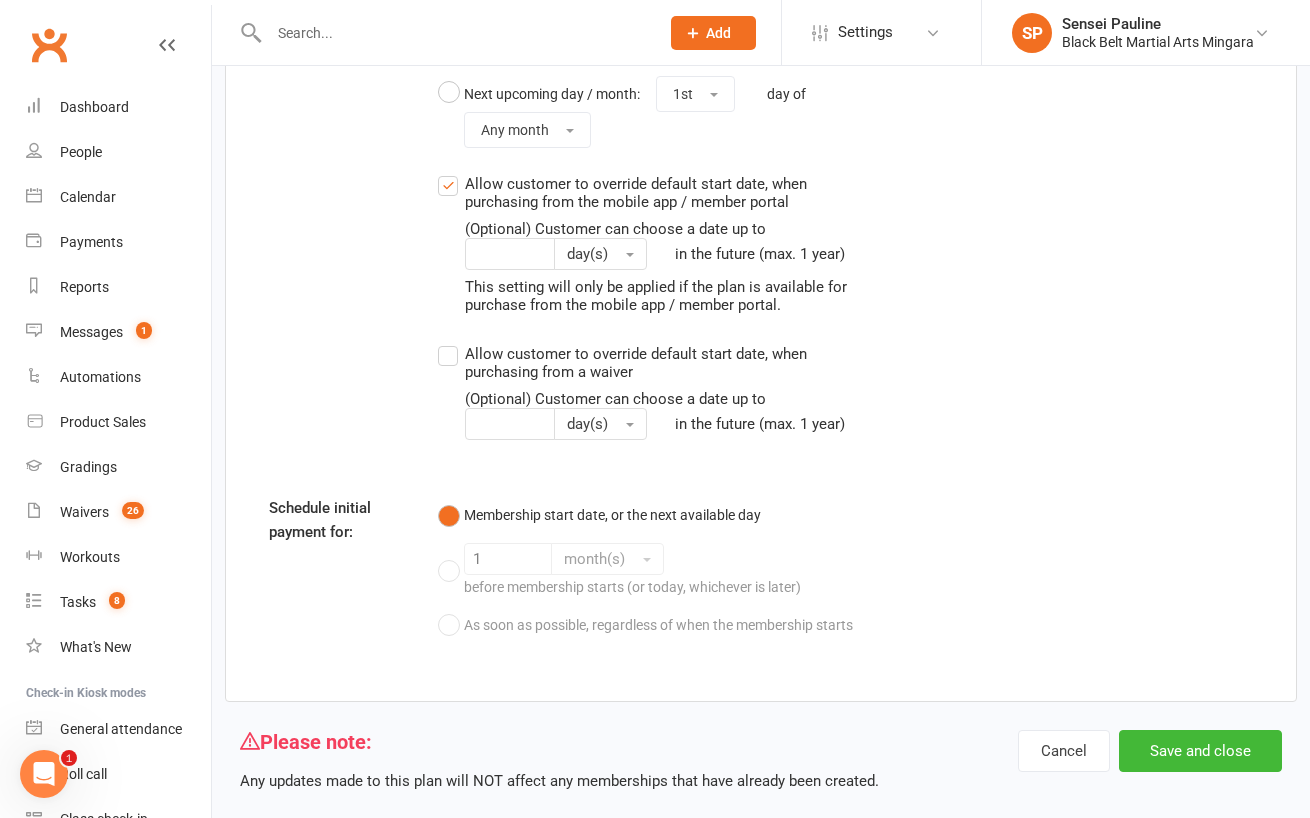 scroll, scrollTop: 2030, scrollLeft: 0, axis: vertical 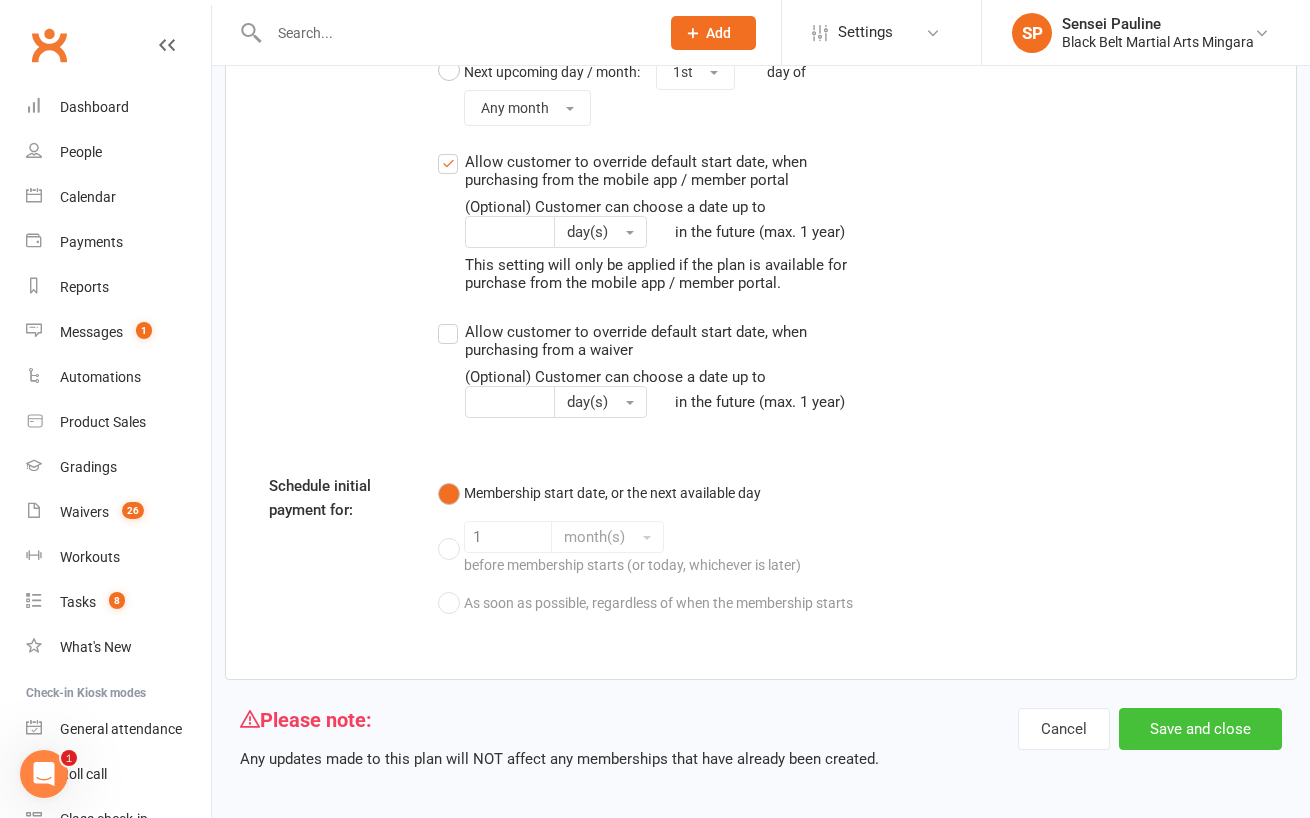 click on "Save and close" at bounding box center (1200, 729) 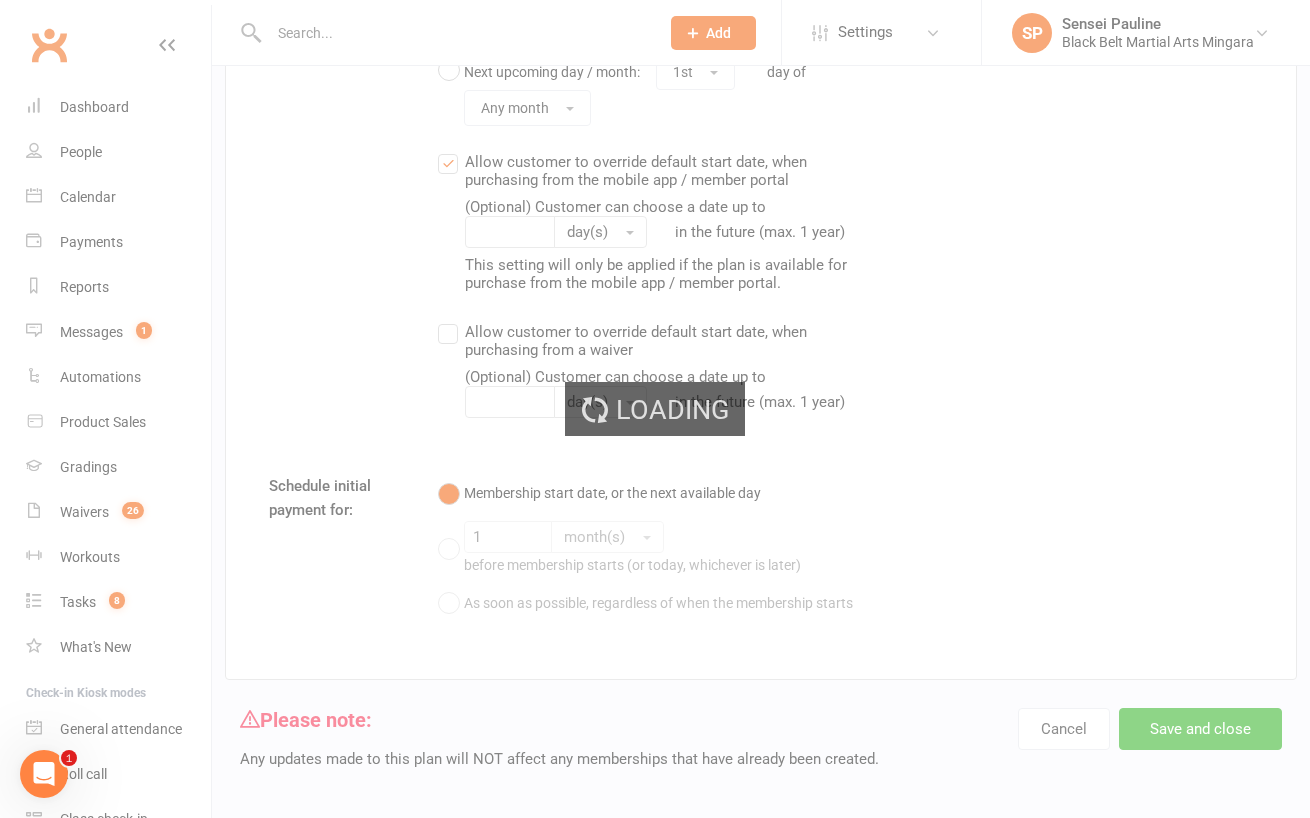 scroll, scrollTop: 0, scrollLeft: 0, axis: both 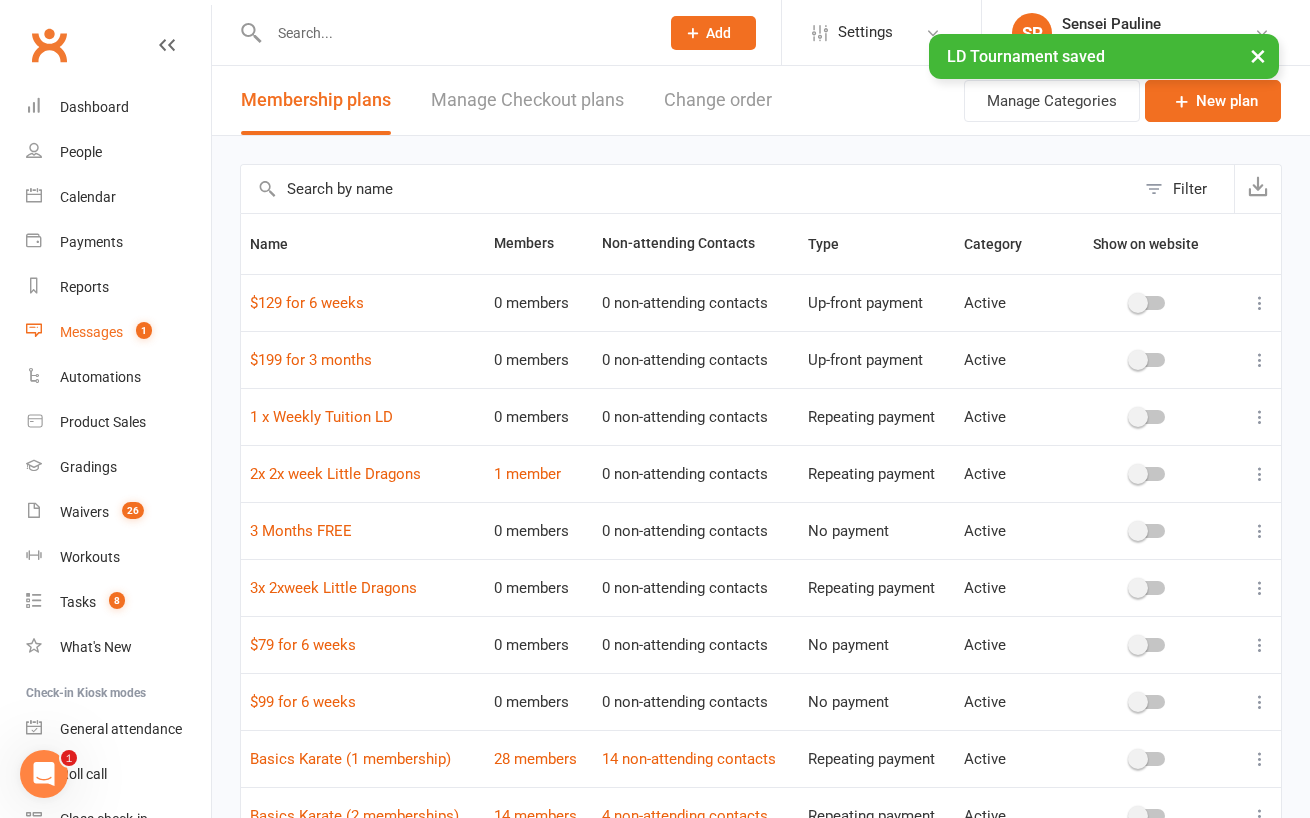 click on "Messages" at bounding box center (91, 332) 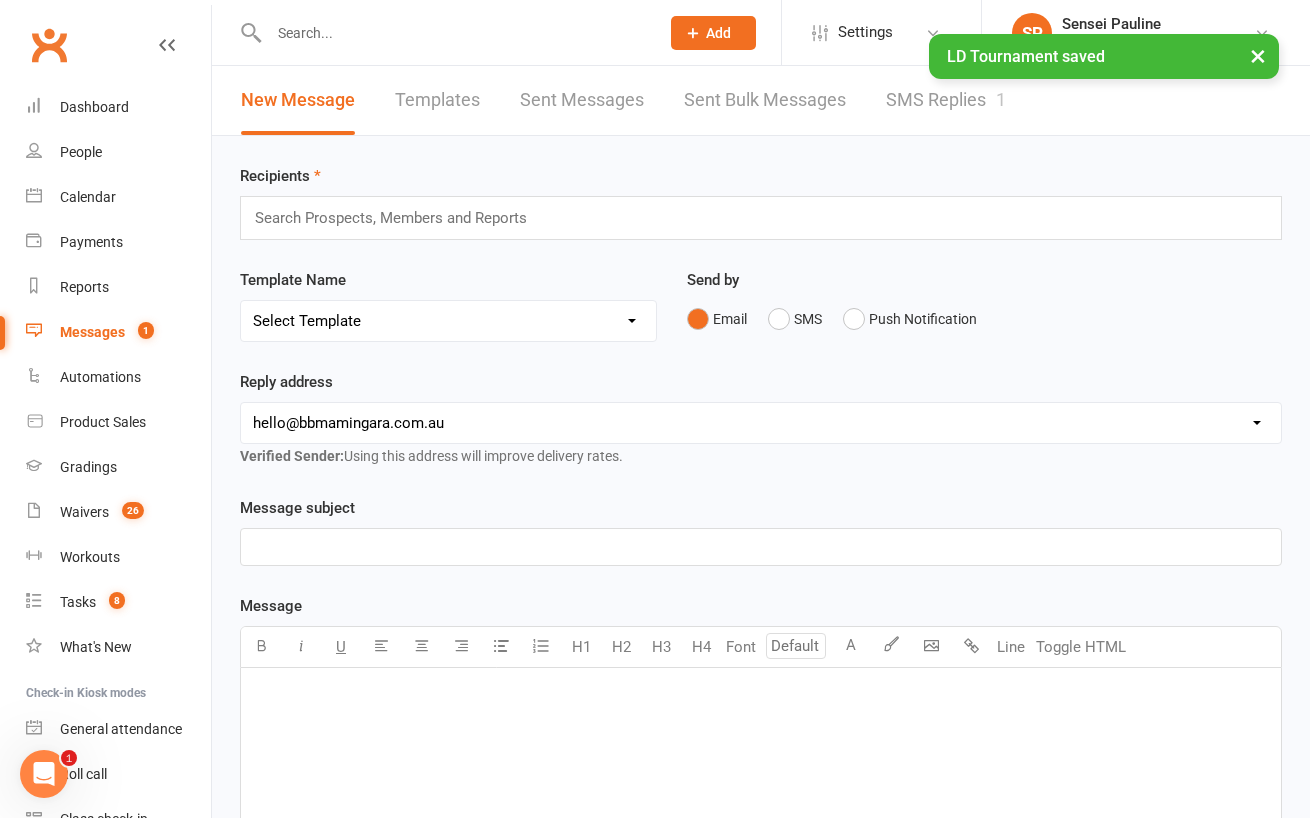 click on "SMS Replies  1" at bounding box center (946, 100) 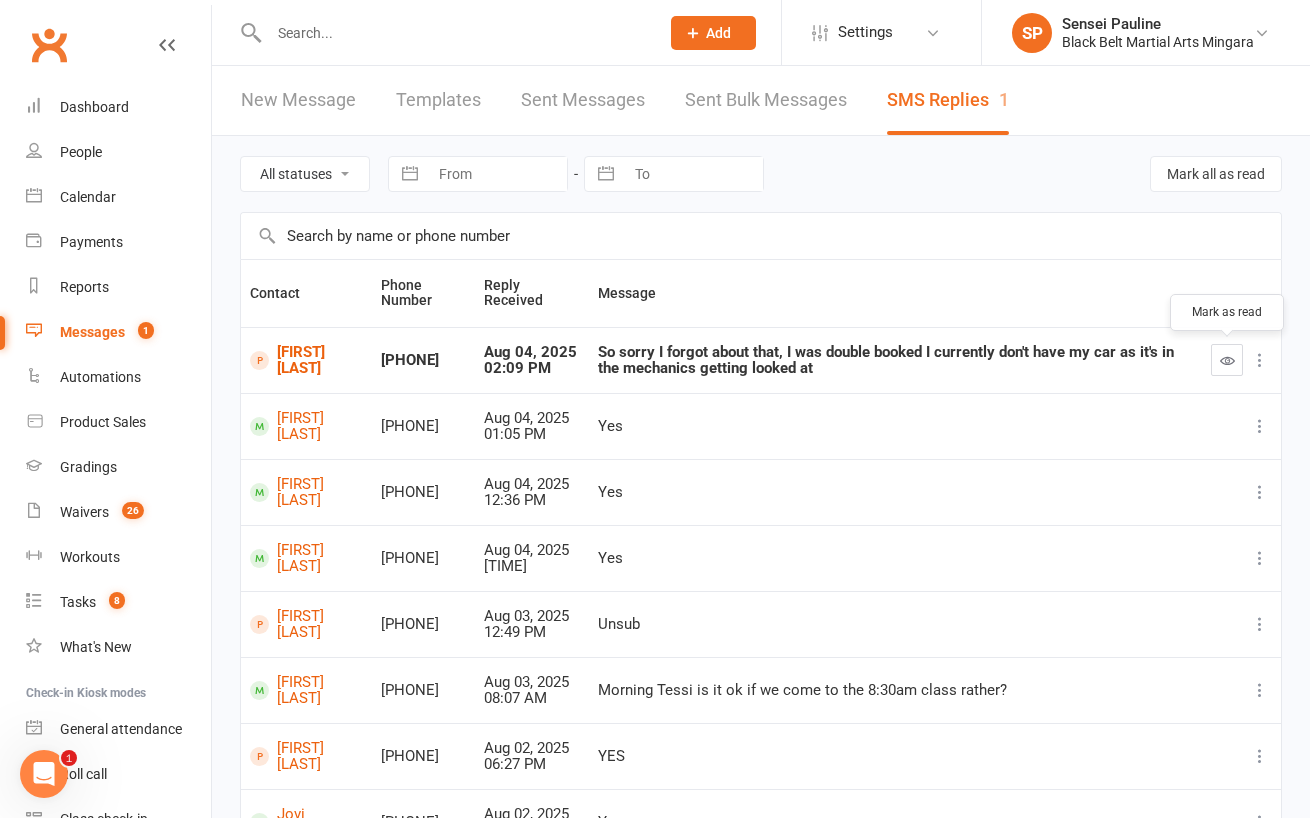 click at bounding box center [1227, 360] 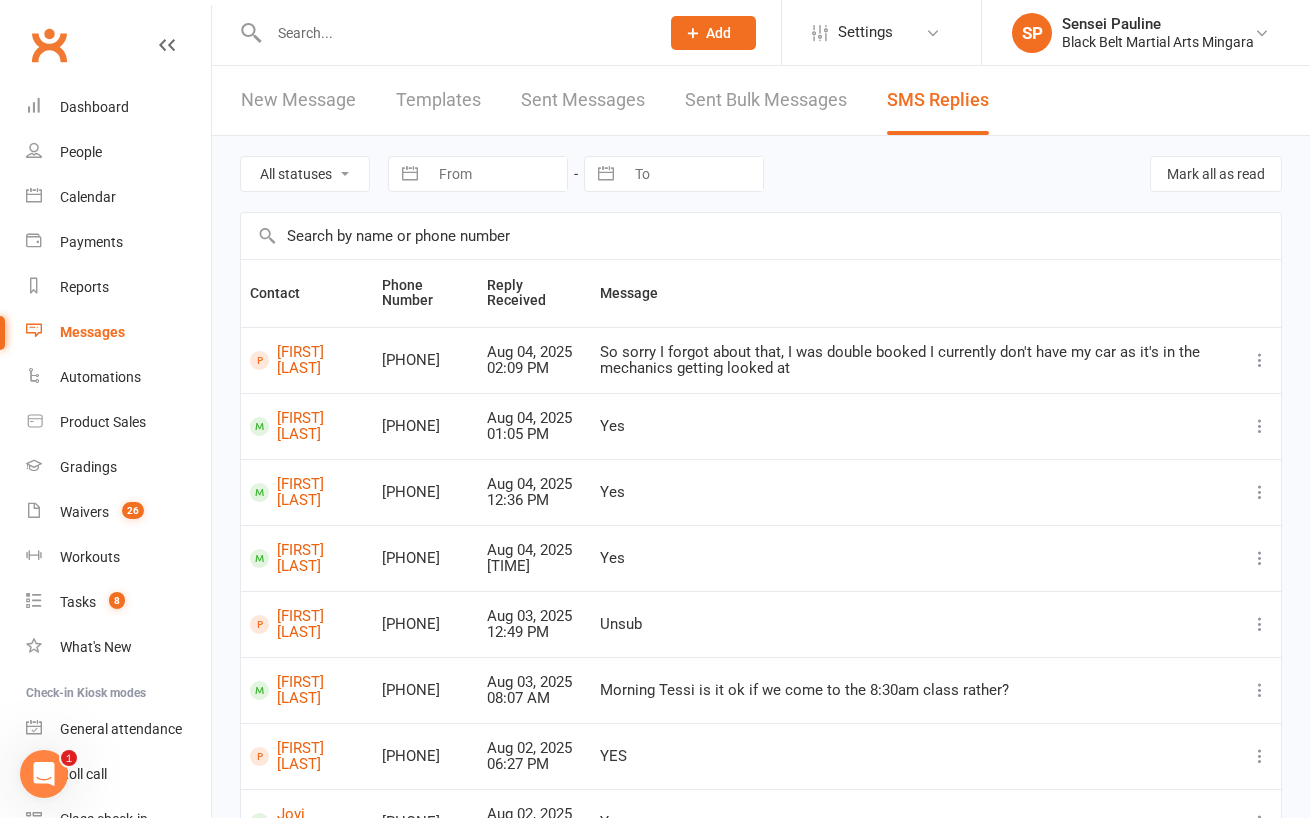 click on "All statuses Read only Unread only Navigate forward to interact with the calendar and select a date. Press the question mark key to get the keyboard shortcuts for changing dates. Navigate forward to interact with the calendar and select a date. Press the question mark key to get the keyboard shortcuts for changing dates. Mark all as read Contact Phone Number Reply Received Message Aron Kecek [PHONE] [DATE] [TIME] So sorry I forgot about that, I was double booked I currently don't have my car as it's in the mechanics getting looked at Charli Kersten [PHONE] [DATE] [TIME] Yes Harrison Bligh [PHONE] [DATE] [TIME] Yes Landon jones [PHONE] [DATE] [TIME] Yes Anusha Bajgain [PHONE] [DATE] [TIME] Unsub Bodhi Felsch [PHONE] [DATE] [TIME] Morning Tessi is it ok if we come to the 8:30am class rather? Nathaniel Mall [PHONE] [DATE] [TIME] YES Jovi Christian [PHONE] [DATE] [TIME] Yes" at bounding box center (761, 622) 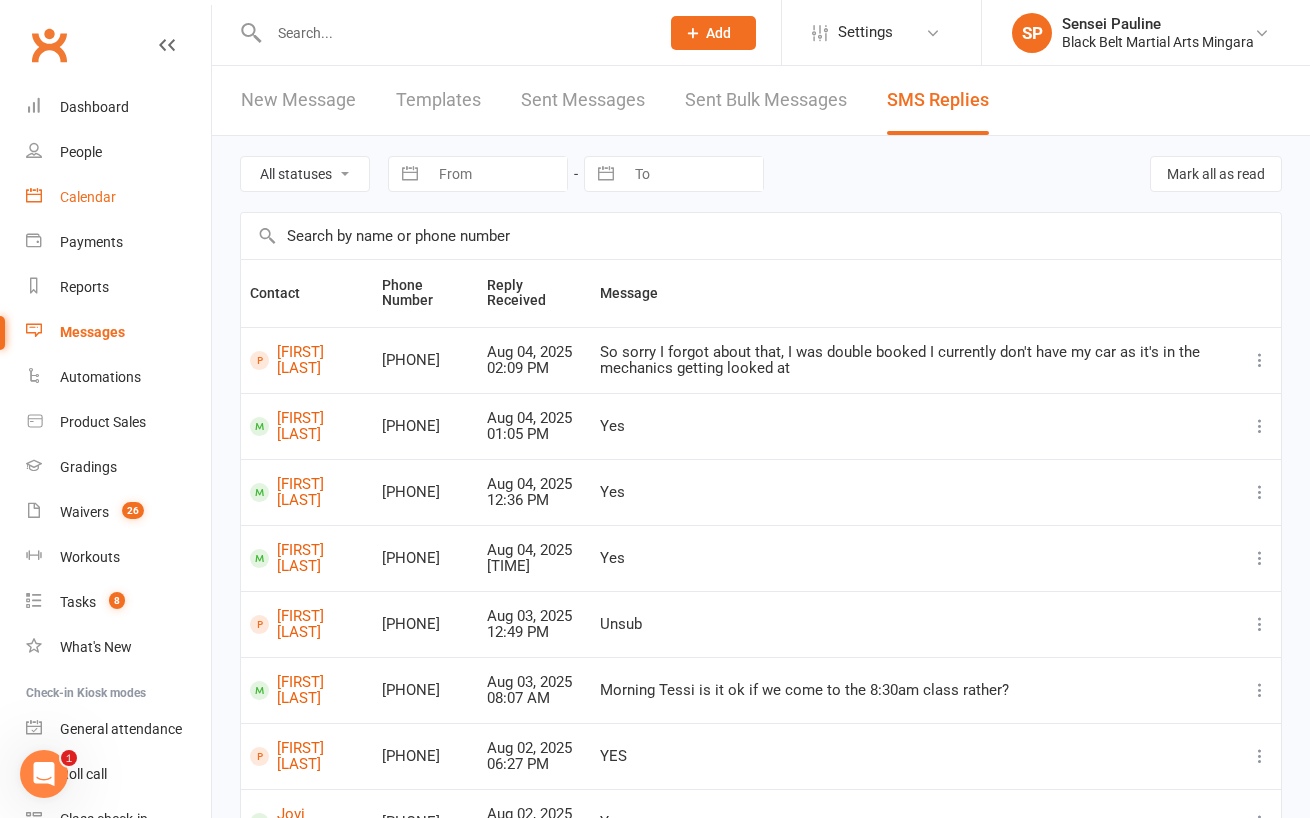 click on "Calendar" at bounding box center [88, 197] 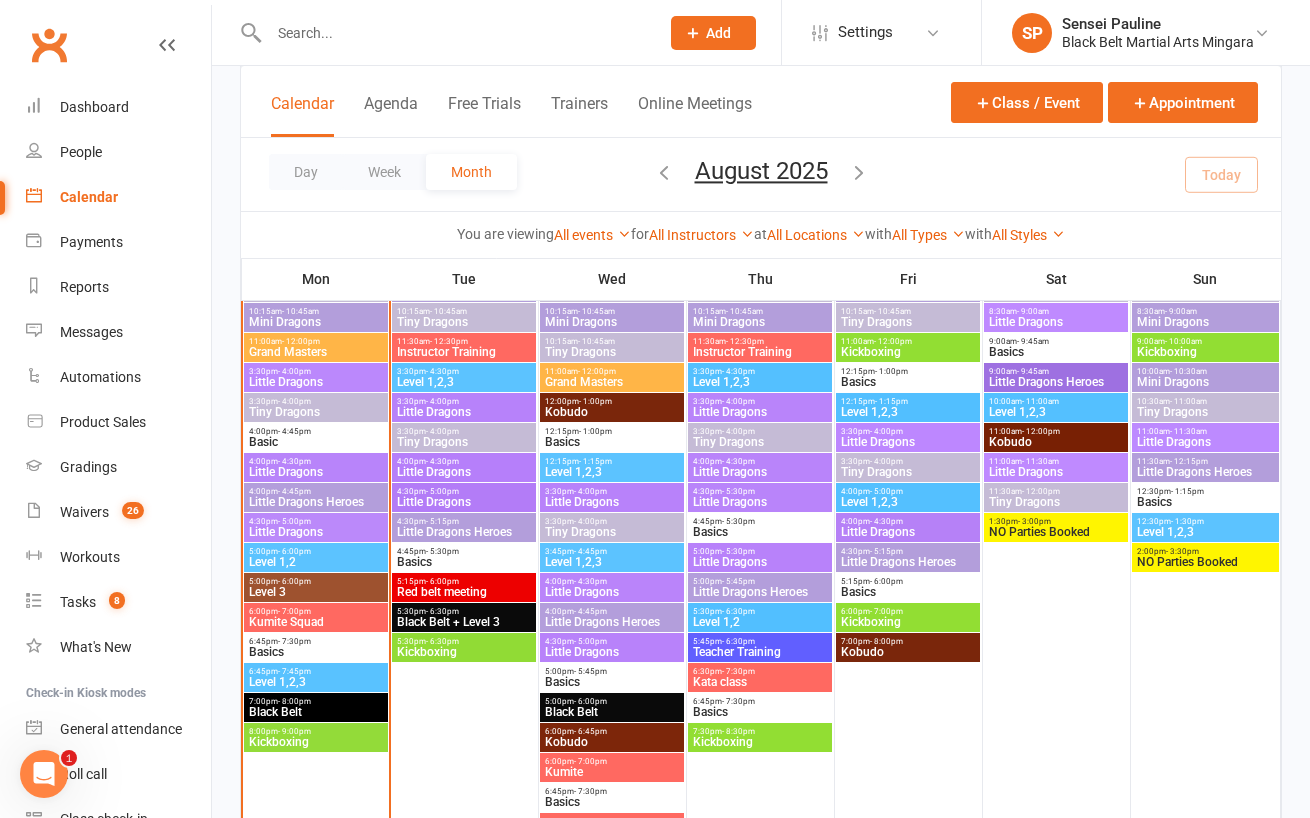 scroll, scrollTop: 952, scrollLeft: 0, axis: vertical 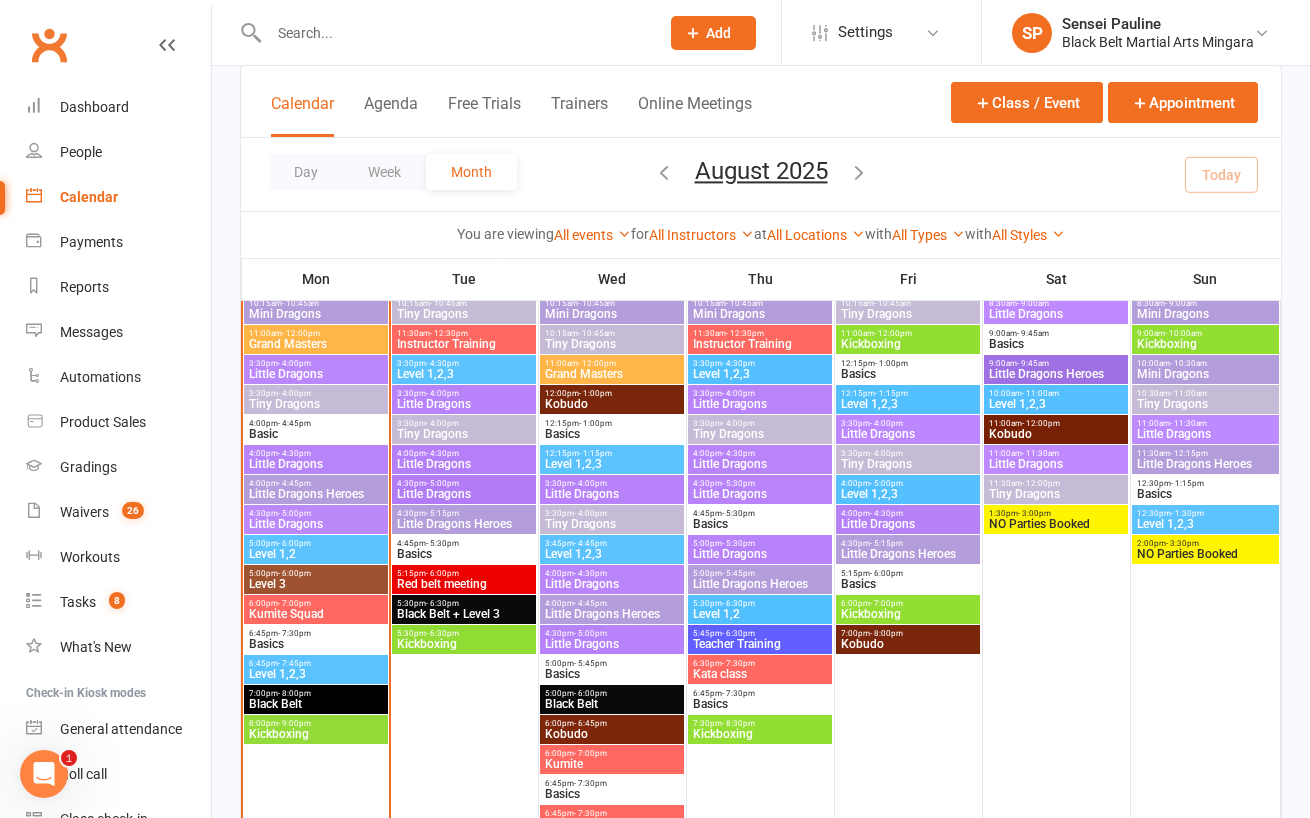 click on "Red belt meeting" at bounding box center [463, 584] 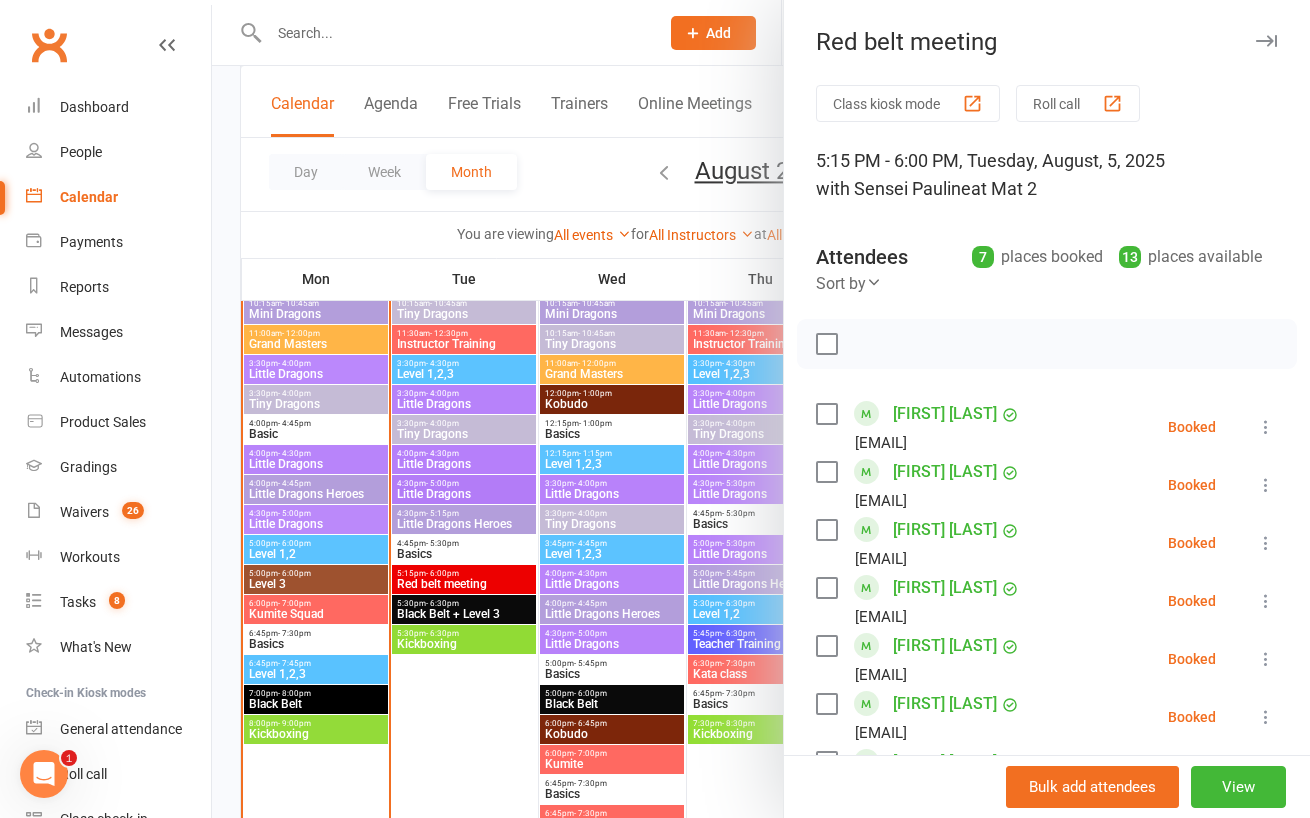 click at bounding box center [826, 344] 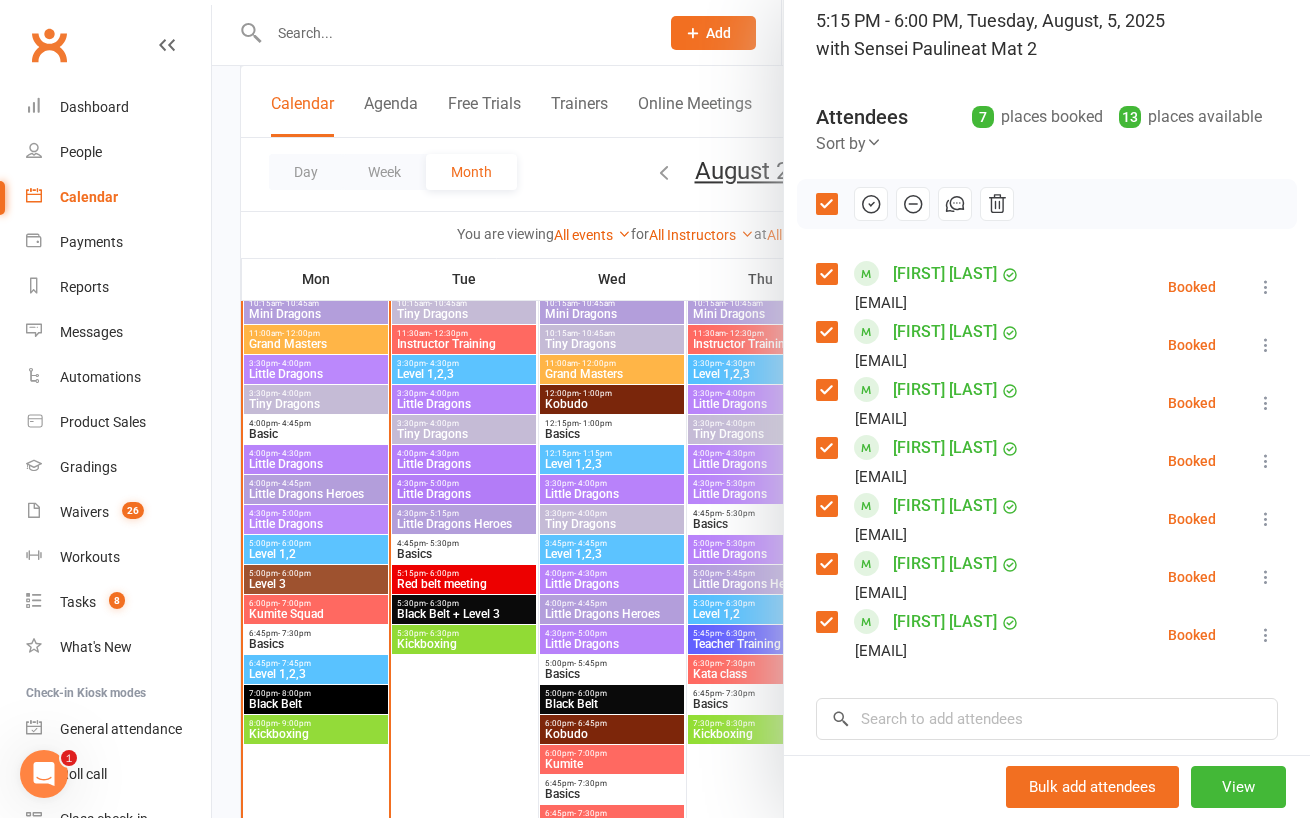 scroll, scrollTop: 136, scrollLeft: 0, axis: vertical 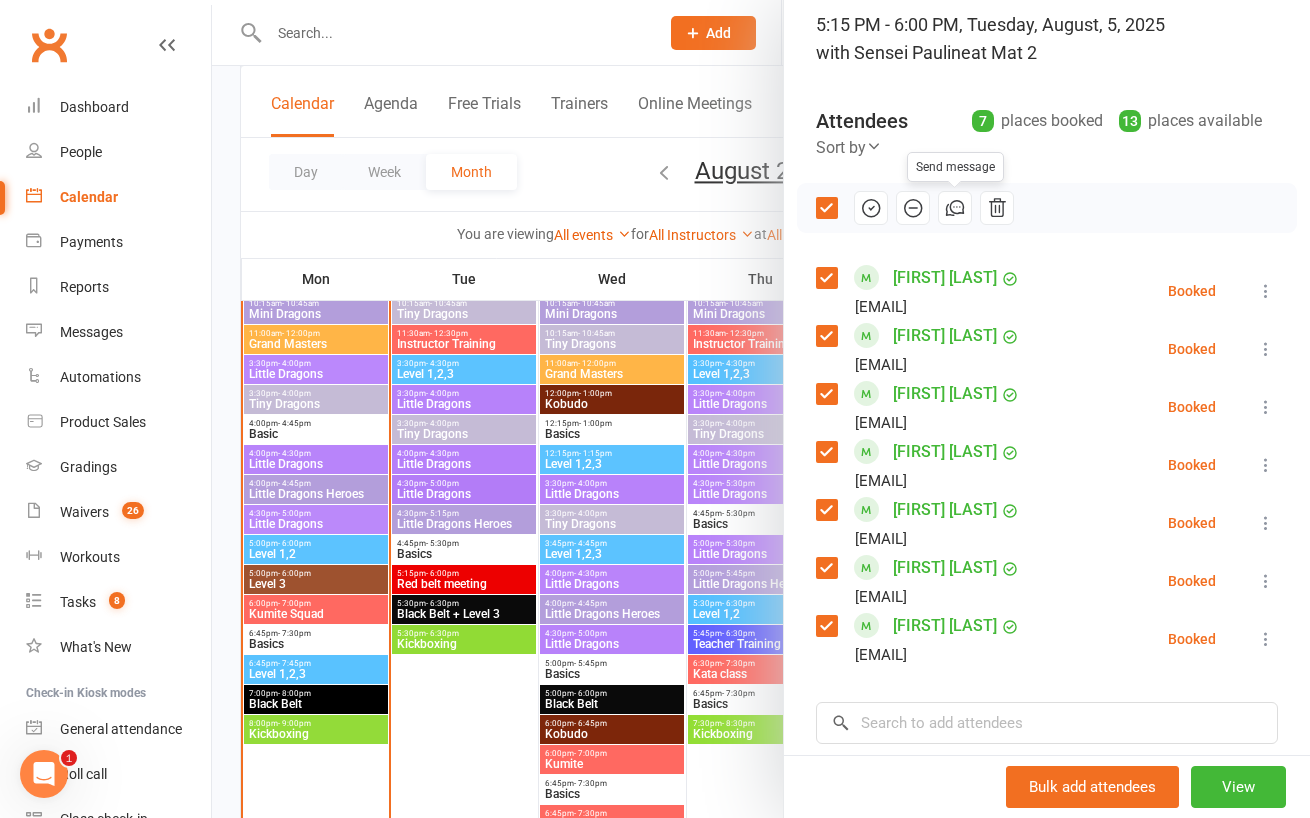 click 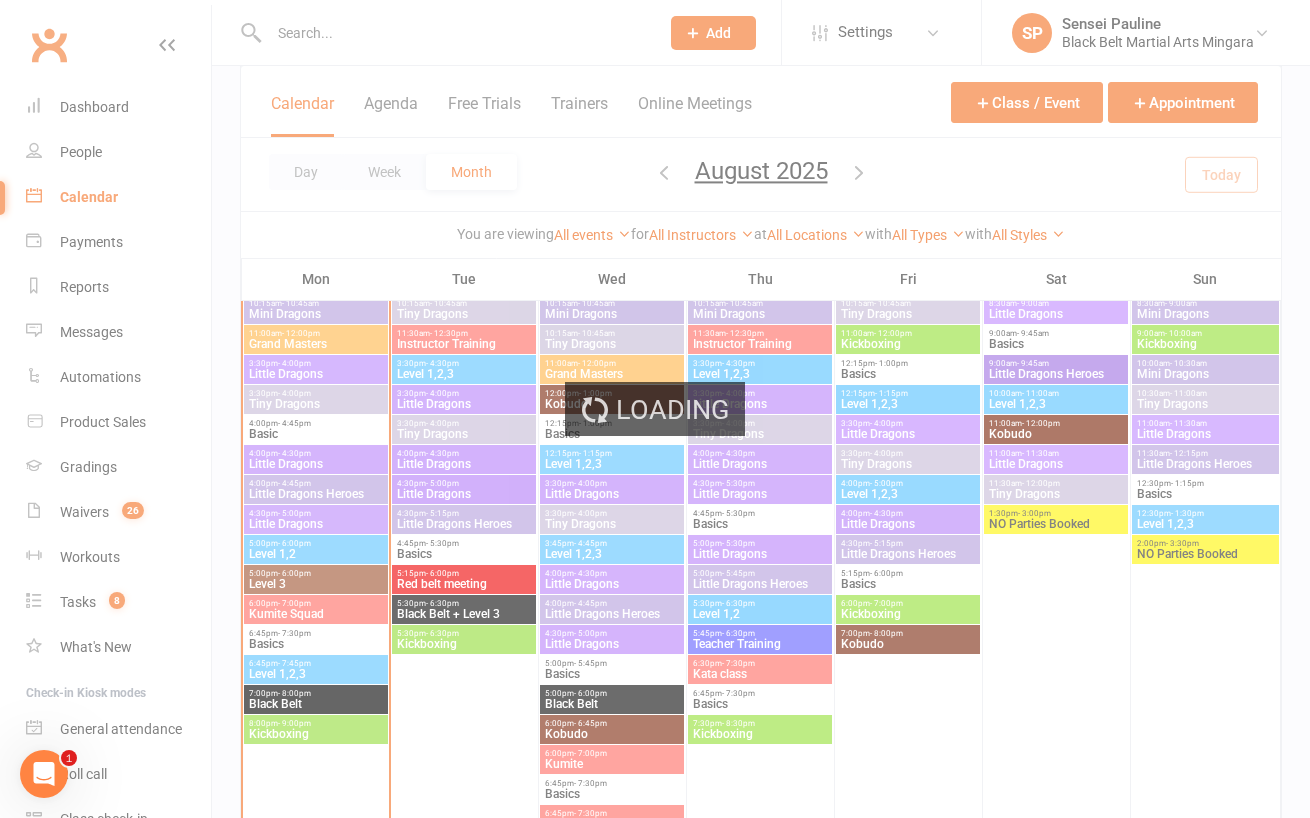 scroll, scrollTop: 0, scrollLeft: 0, axis: both 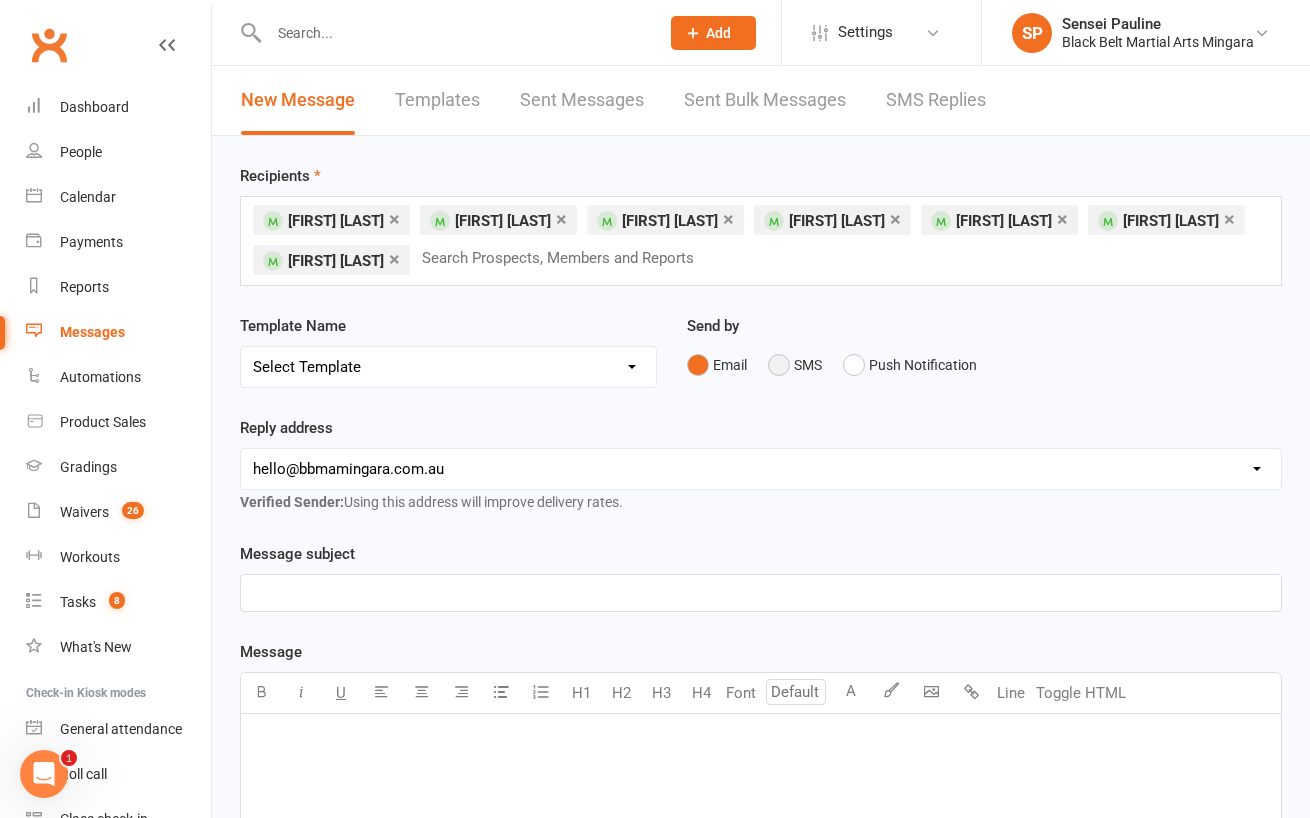 click on "SMS" at bounding box center [795, 365] 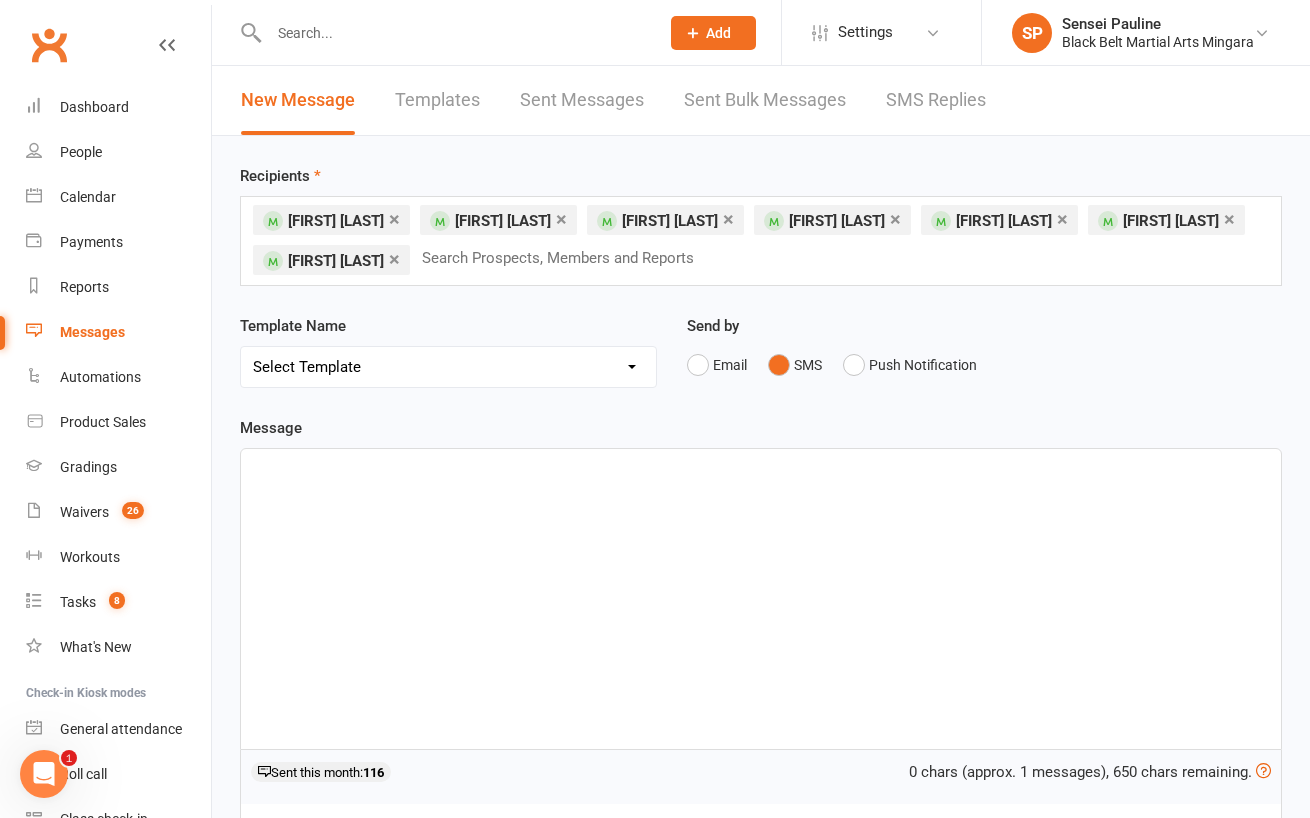 click on "﻿" at bounding box center (761, 599) 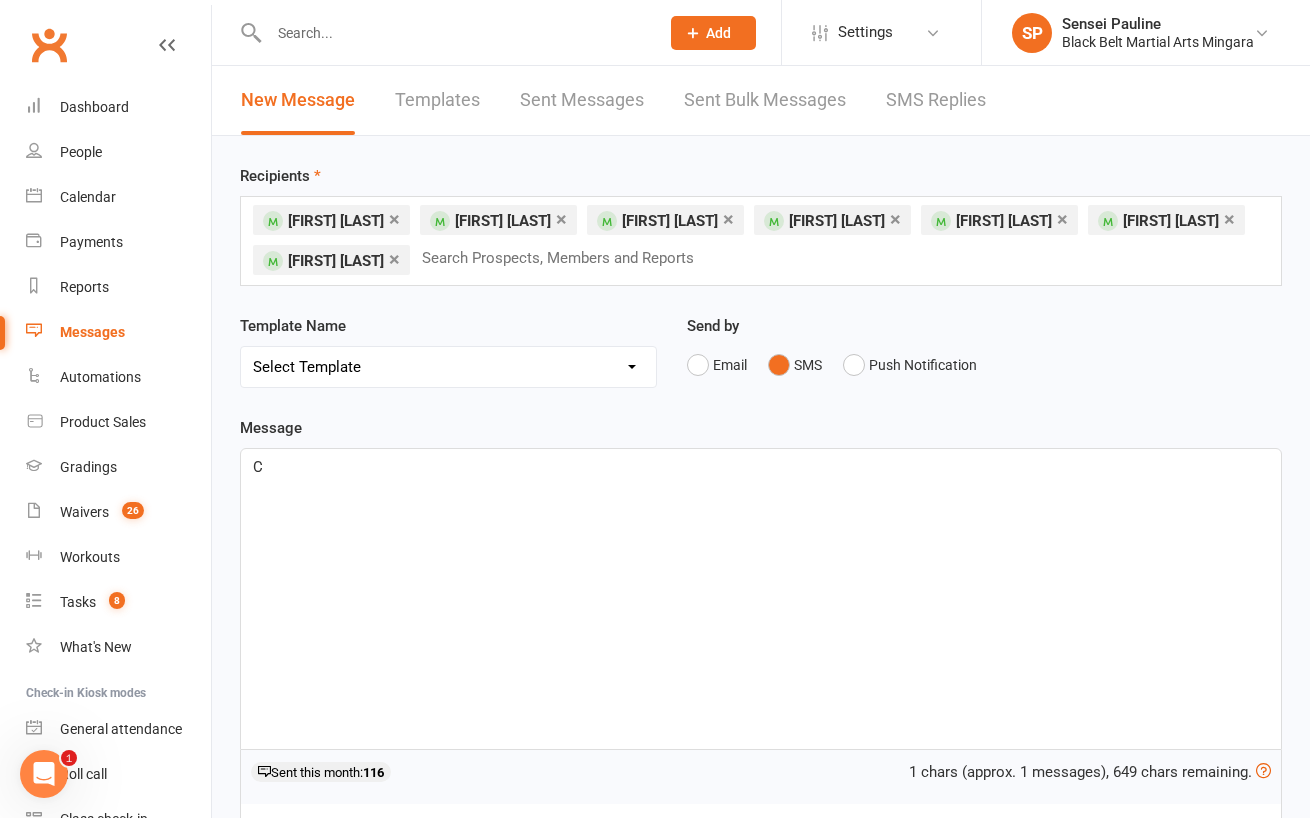 type 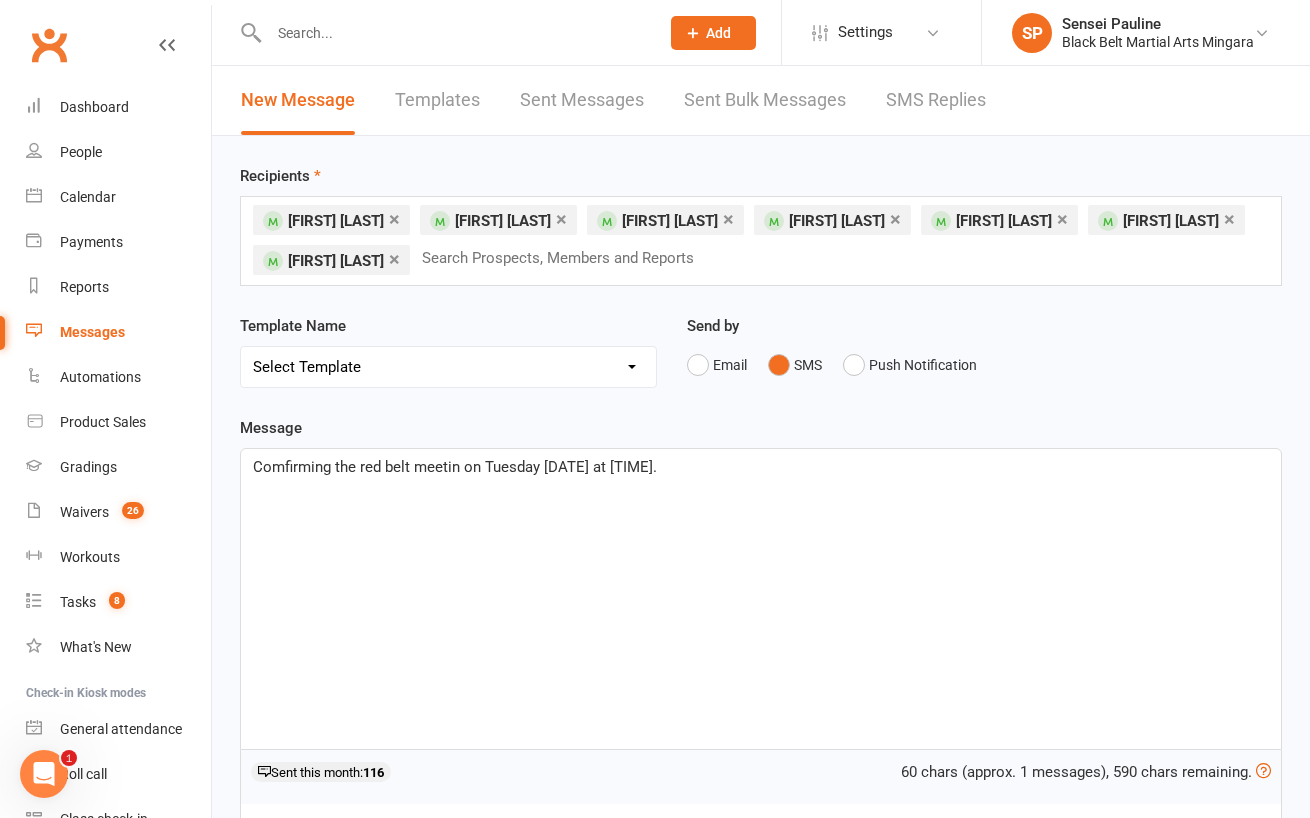 click on "Comfirming the red belt meetin on Tuesday [DATE] at [TIME]." at bounding box center [455, 467] 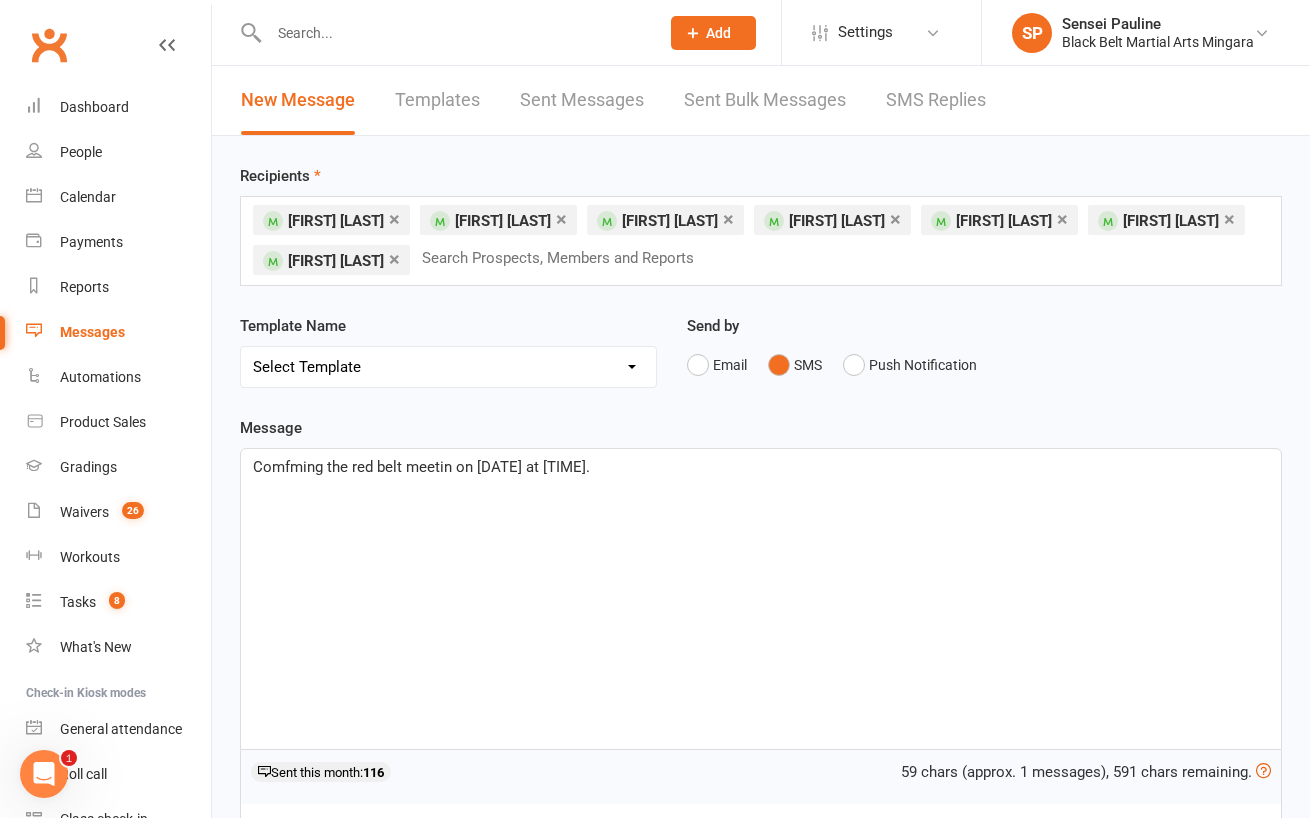 click on "Comfming the red belt meetin on [DATE] at [TIME]." at bounding box center [761, 467] 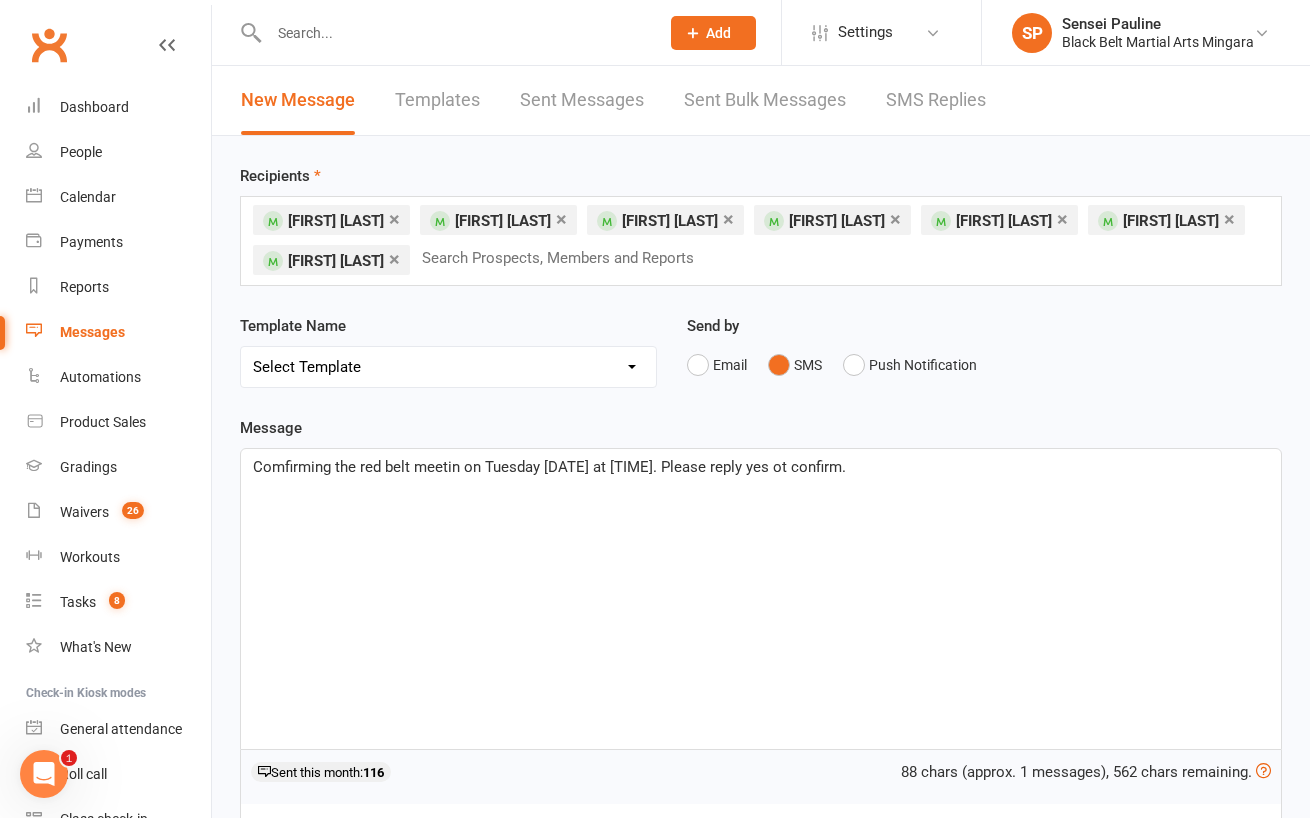 click on "Comfirming the red belt meetin on Tuesday [DATE] at [TIME]. Please reply yes ot confirm." at bounding box center (549, 467) 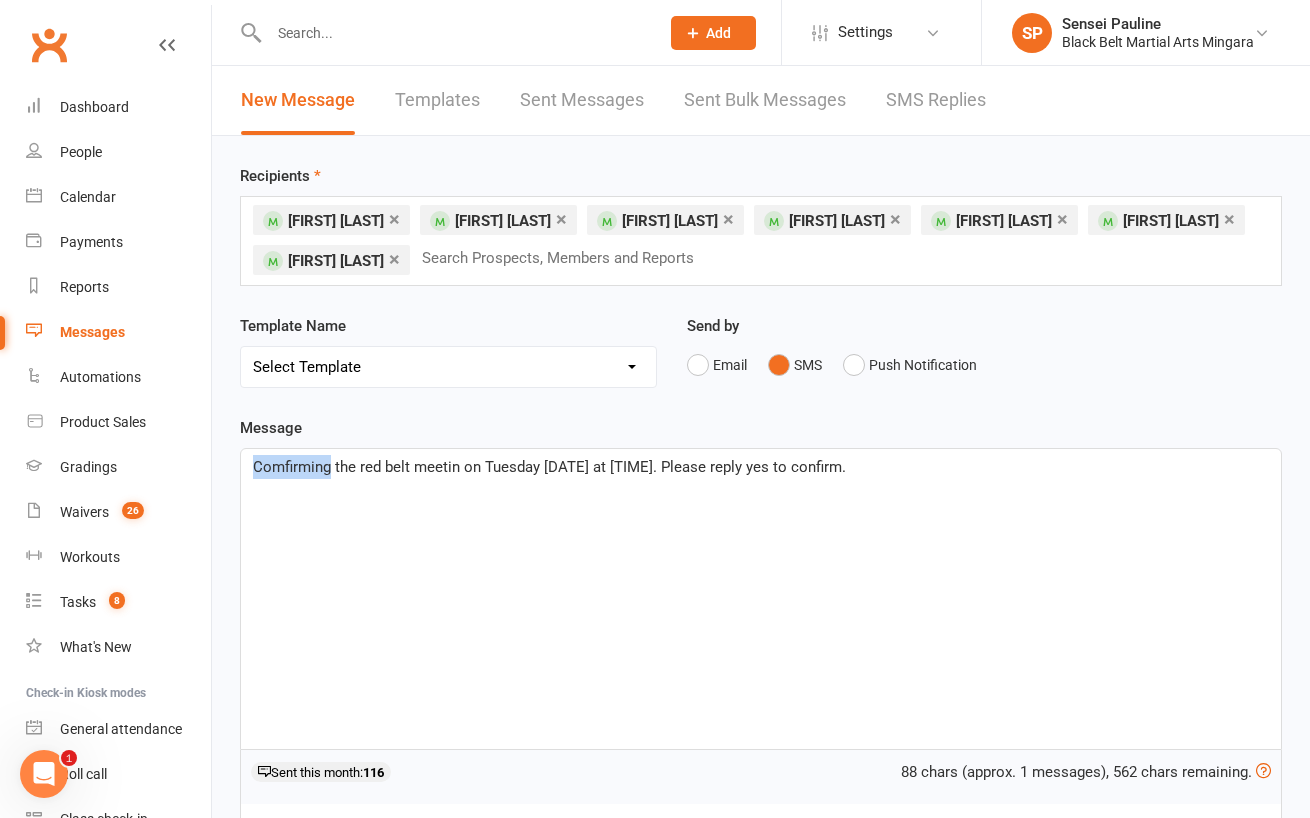 drag, startPoint x: 332, startPoint y: 468, endPoint x: 249, endPoint y: 457, distance: 83.725746 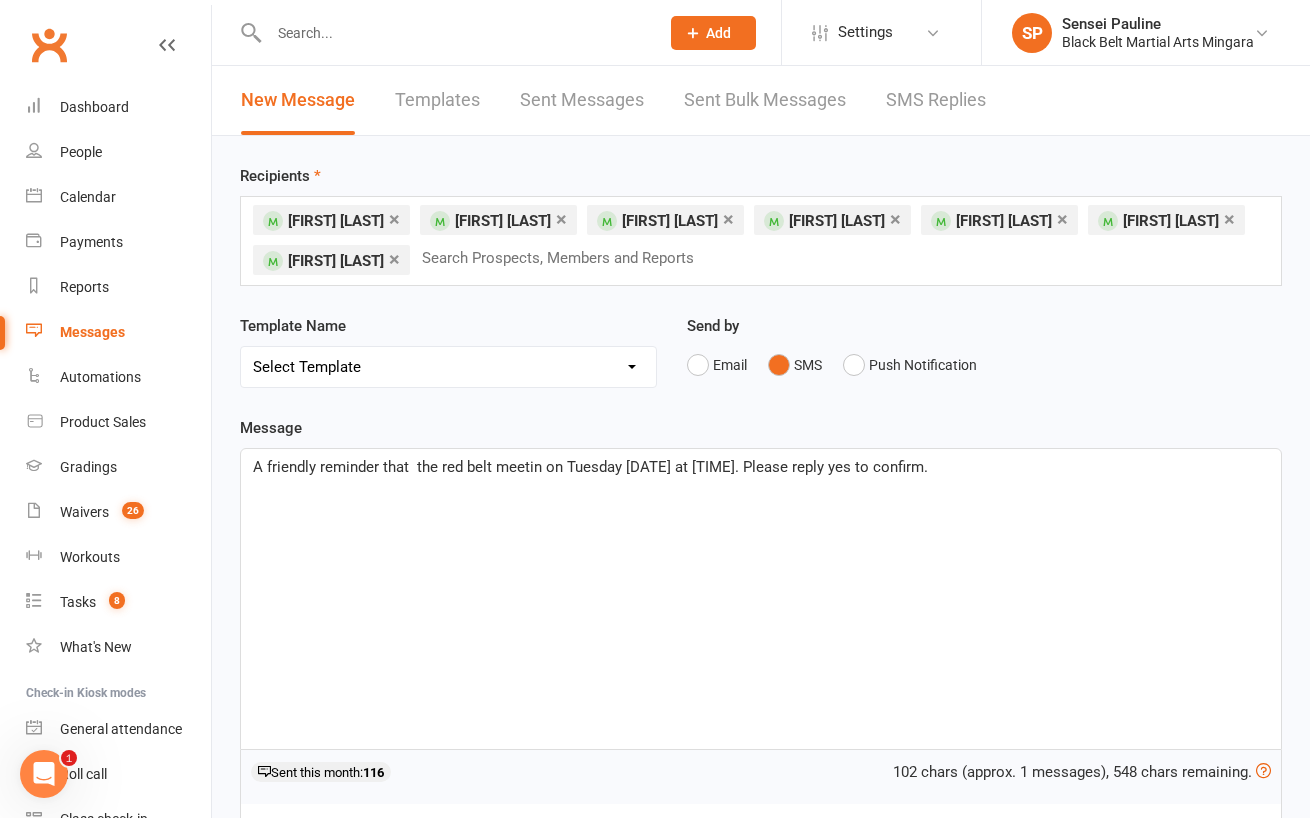 click on "A friendly reminder that  the red belt meetin on Tuesday [DATE] at [TIME]. Please reply yes to confirm." at bounding box center [590, 467] 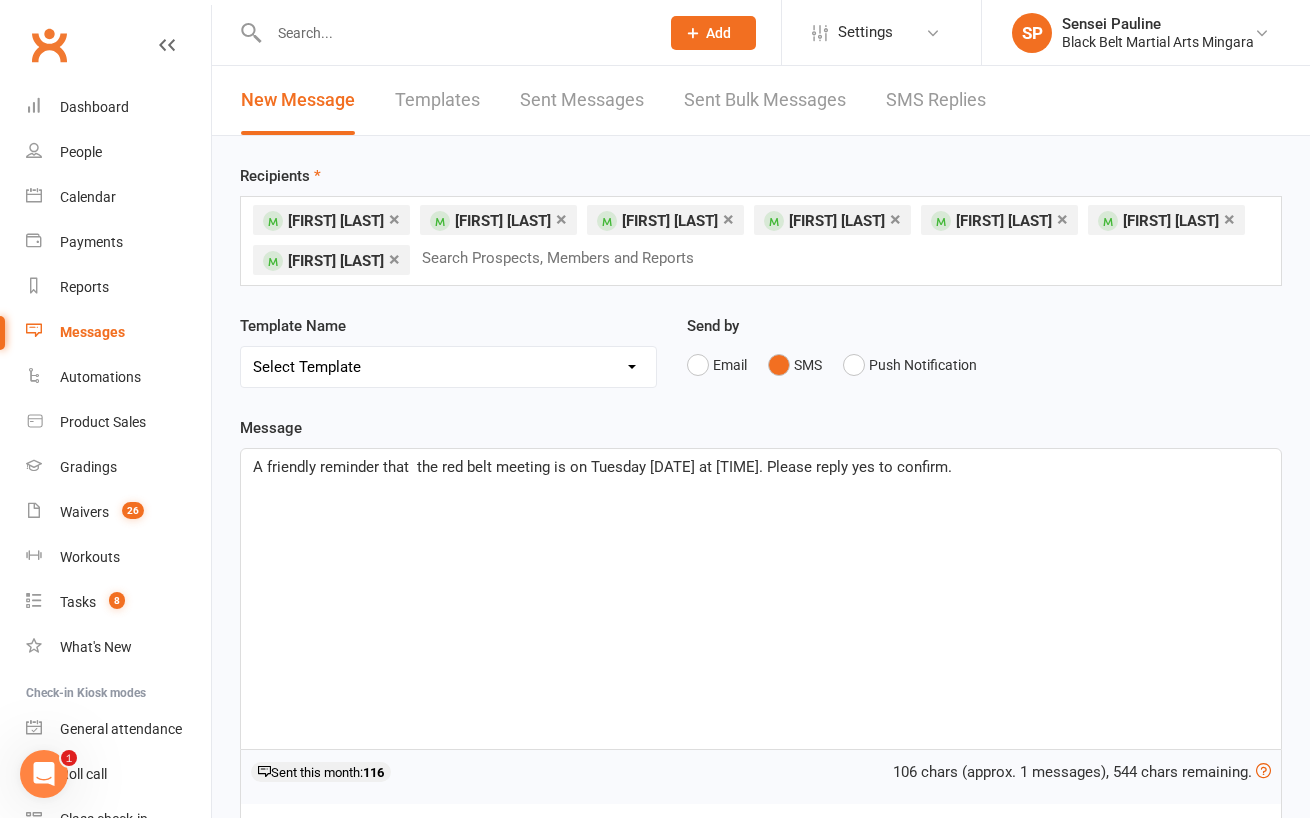 click on "A friendly reminder that  the red belt meeting is on Tuesday [DATE] at [TIME]. Please reply yes to confirm." at bounding box center (761, 467) 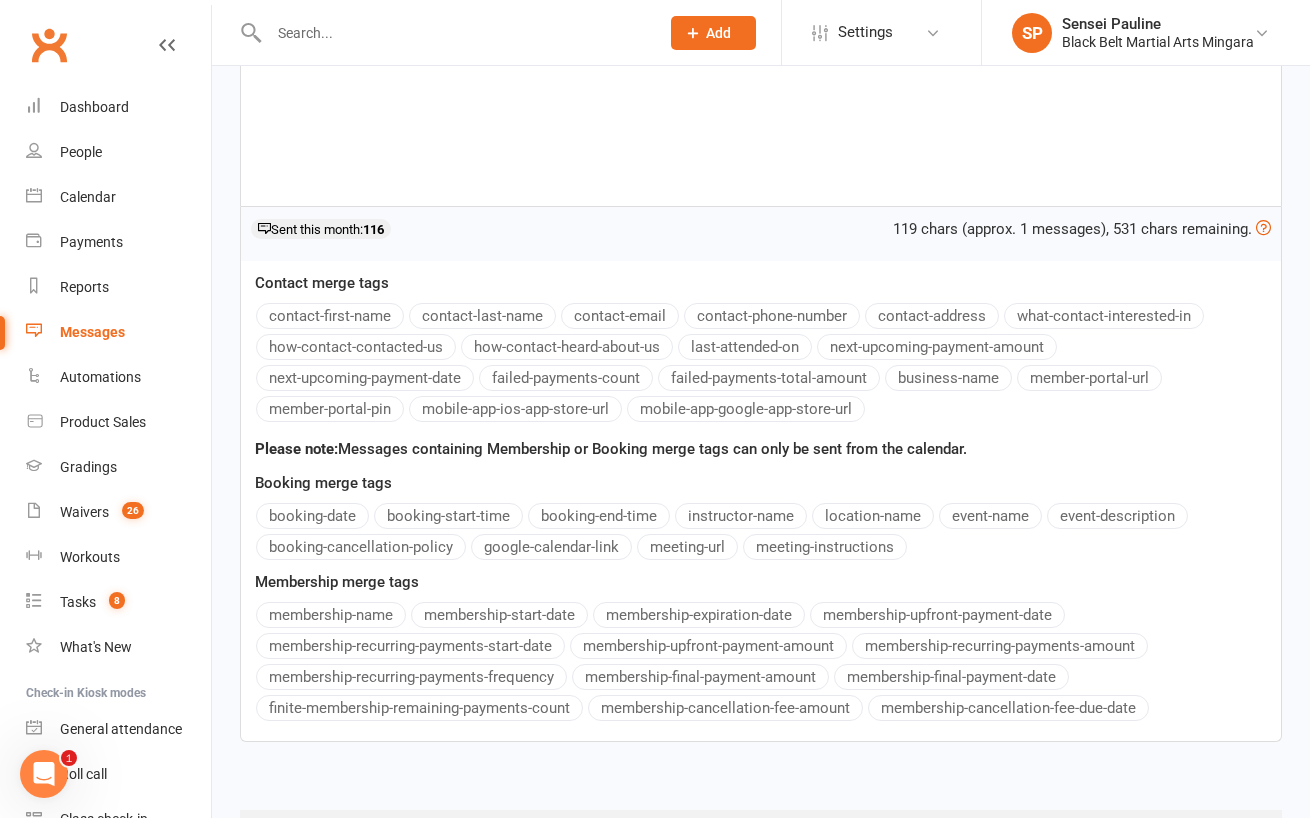 scroll, scrollTop: 632, scrollLeft: 0, axis: vertical 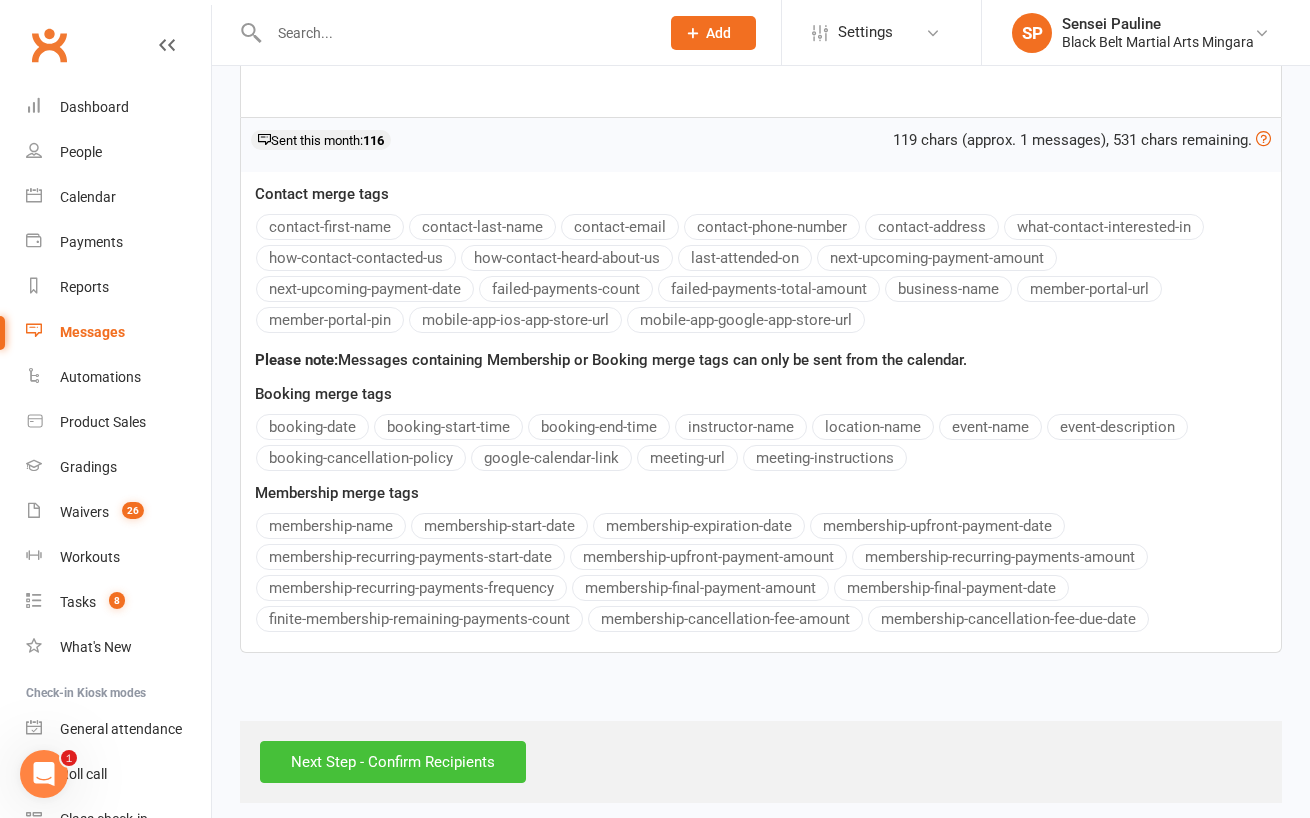 click on "Next Step - Confirm Recipients" at bounding box center (393, 762) 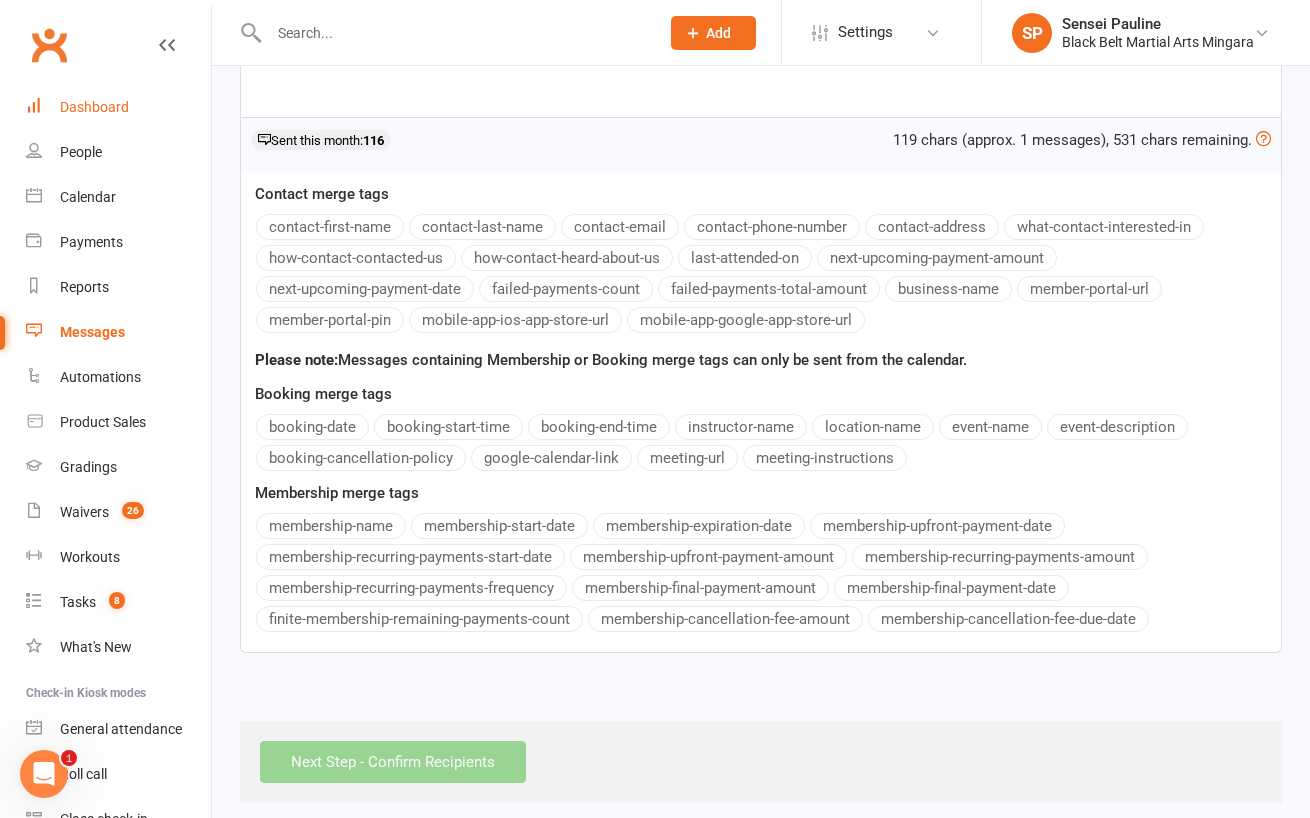 scroll, scrollTop: 0, scrollLeft: 0, axis: both 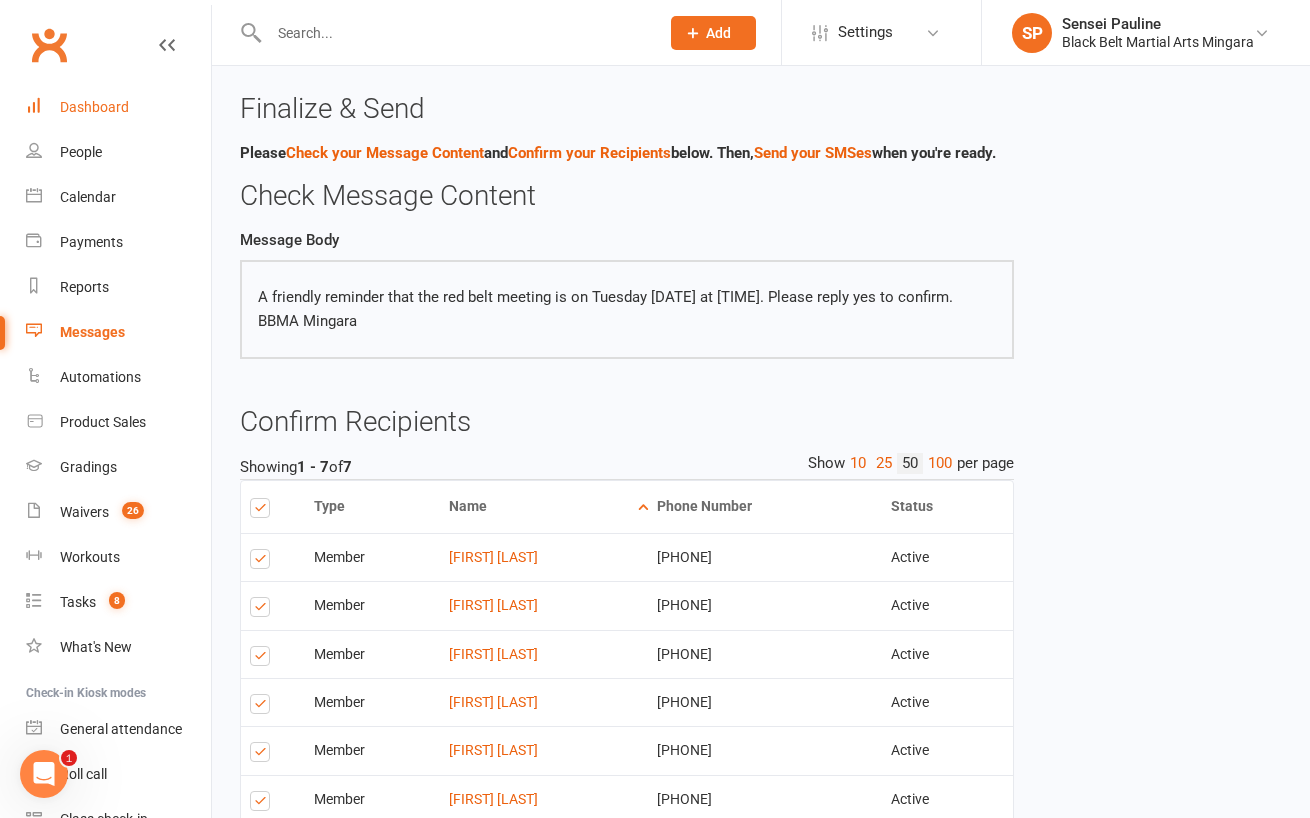 click on "Dashboard" at bounding box center (94, 107) 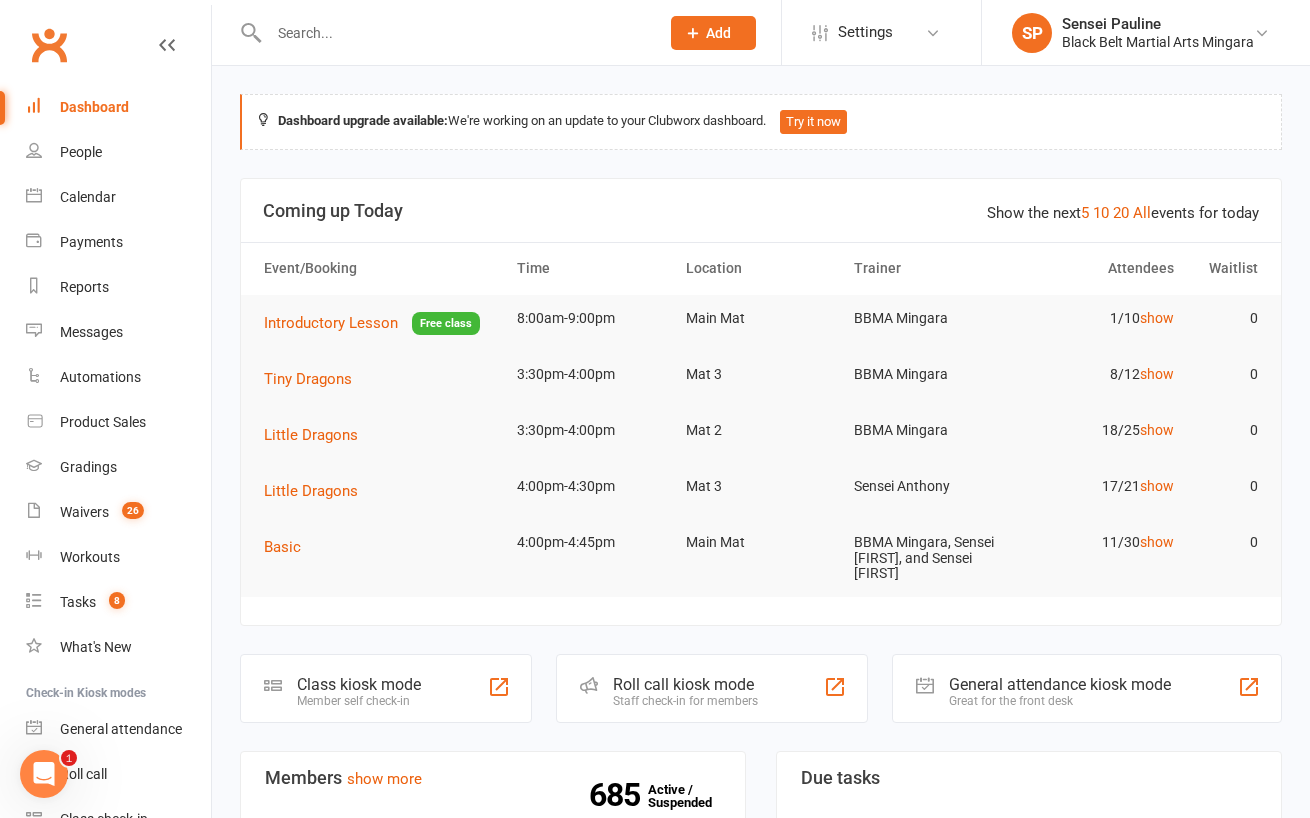 click on "Dashboard upgrade available:  We're working on an update to your Clubworx dashboard. Try it now Show the next  5   10   20   All  events for today Coming up Today Event/Booking Time Location Trainer Attendees Waitlist Introductory Lesson  Free class 8:00am-9:00pm Main Mat BBMA Mingara 1/10  show 0  Tiny Dragons  3:30pm-4:00pm Mat 3 BBMA Mingara 8/12  show 0  Little Dragons  3:30pm-4:00pm Mat 2 BBMA Mingara 18/25  show 0  Little Dragons  4:00pm-4:30pm Mat 3 Sensei [FIRST] 17/21  show 0  Basic  4:00pm-4:45pm Main Mat BBMA Mingara, Sensei [FIRST], and Sensei [FIRST] 11/30  show 0
Class kiosk mode Member self check-in Roll call kiosk mode Staff check-in for members General attendance kiosk mode Great for the front desk Kiosk modes:  General attendance  General attendance Class Roll call
Members  show more 1.2% Last 30 Days Active / Suspended Members Apr Jul Month 07-Feb 04-Aug  0 200 400 600 685 Active / Suspended 0 New this week 4 New this month 1 Canx. this month
Attendance 0 Right Now (in session) 25 95" at bounding box center (761, 1580) 